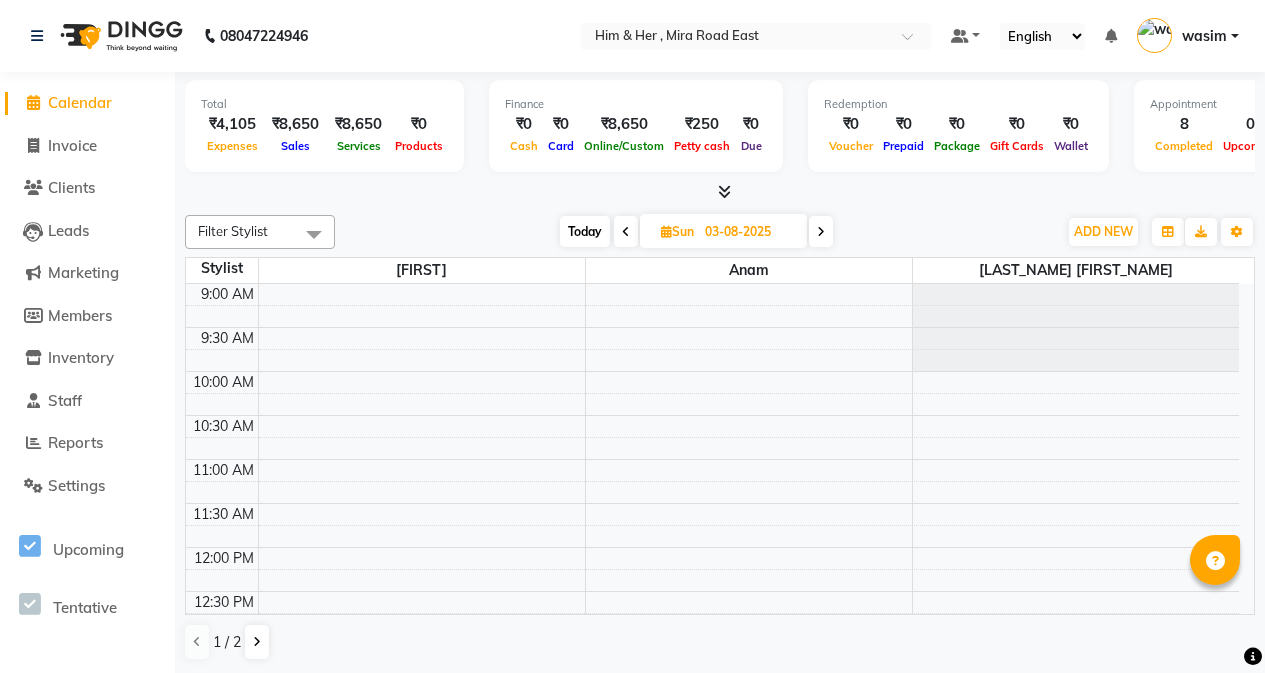 scroll, scrollTop: 0, scrollLeft: 0, axis: both 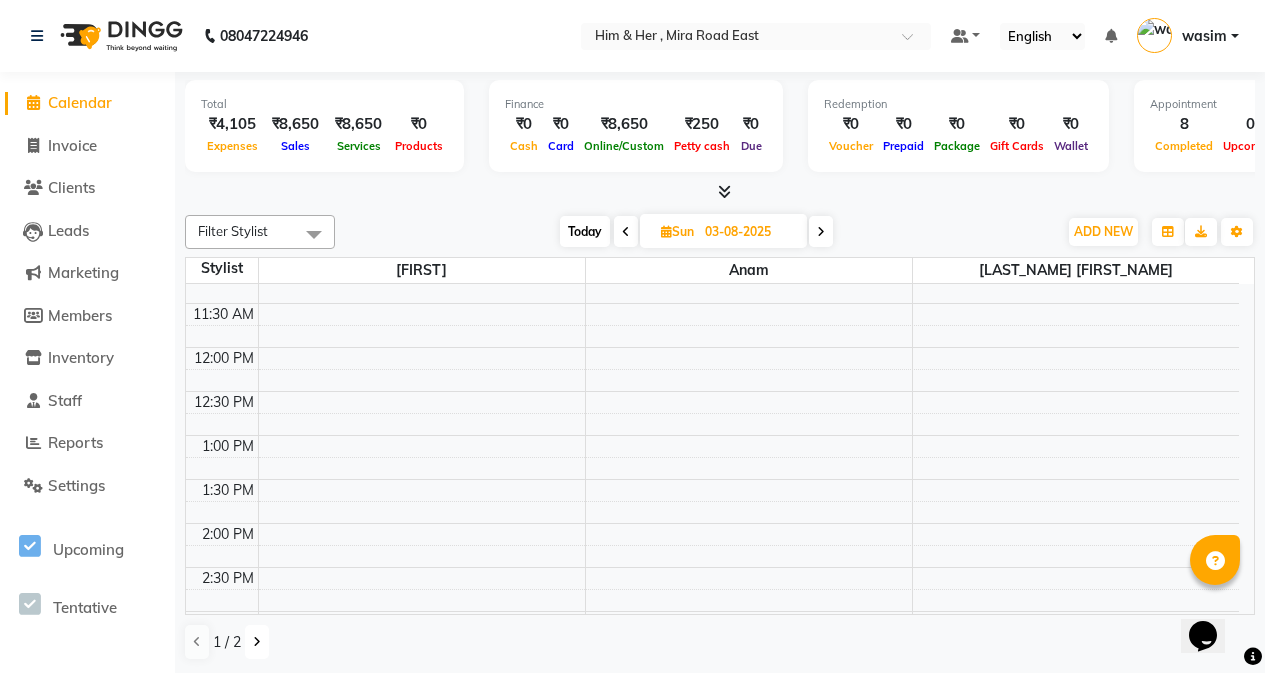 click at bounding box center (257, 642) 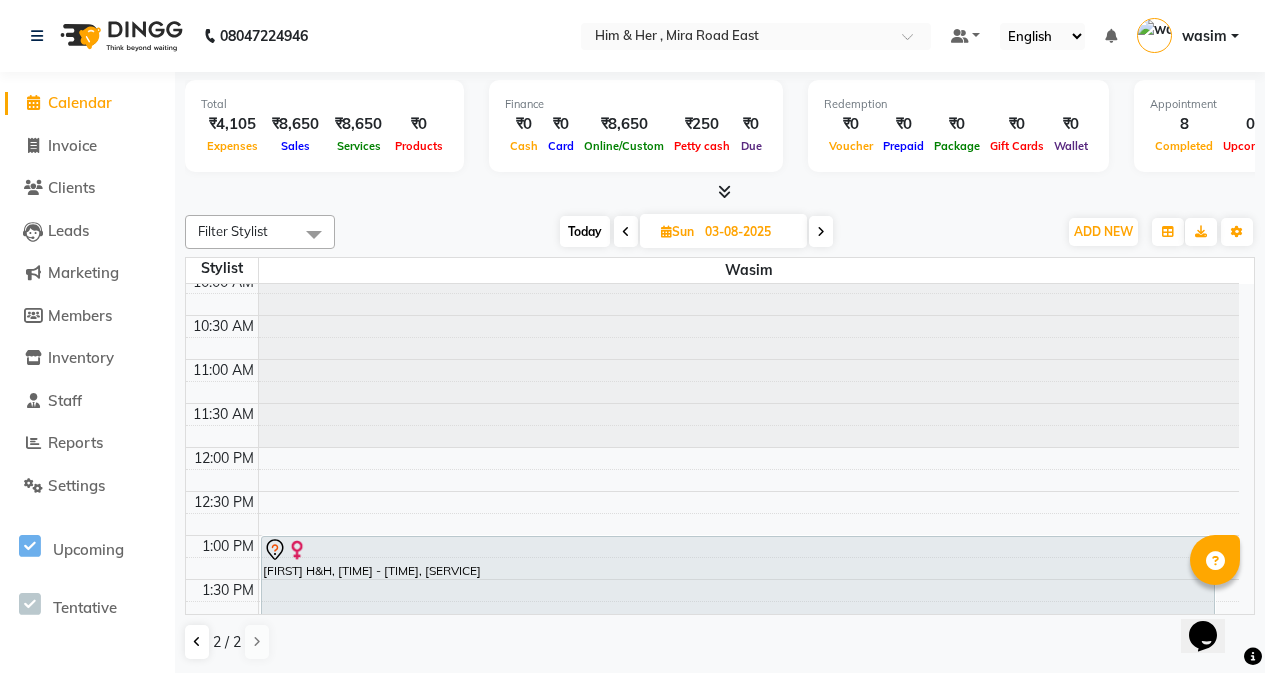 scroll, scrollTop: 200, scrollLeft: 0, axis: vertical 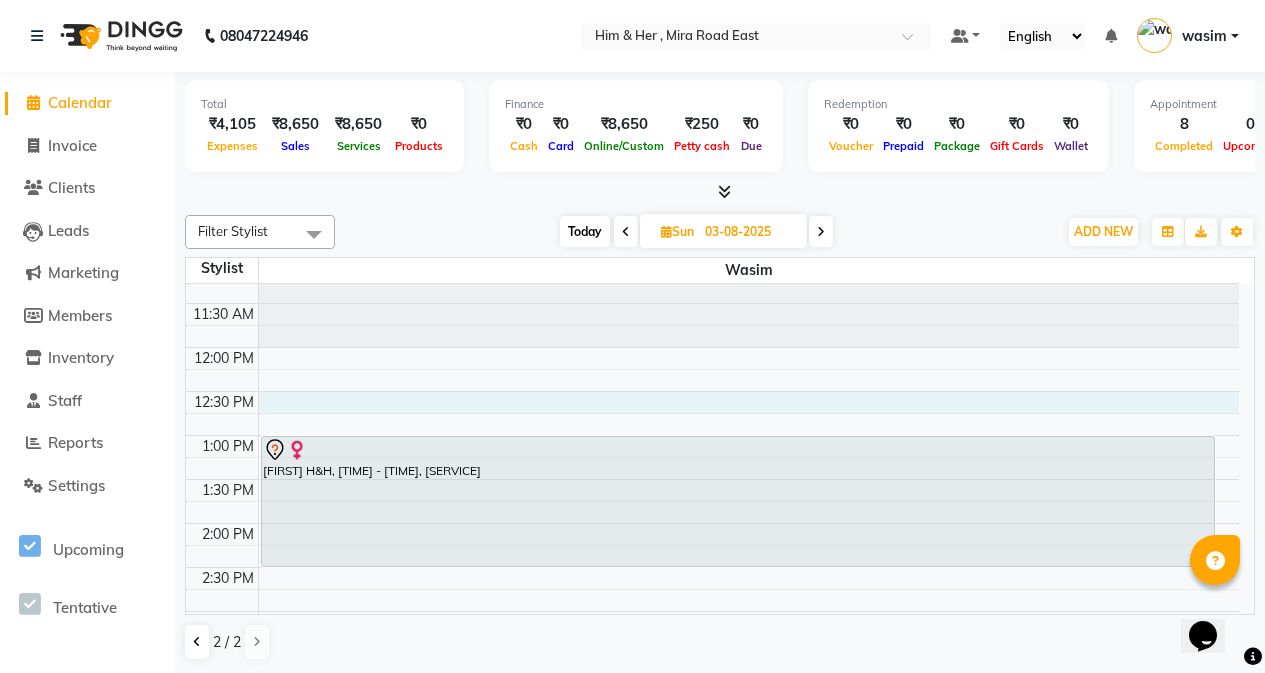 click on "9:00 AM 9:30 AM 10:00 AM 10:30 AM 11:00 AM 11:30 AM 12:00 PM 12:30 PM 1:00 PM 1:30 PM 2:00 PM 2:30 PM 3:00 PM 3:30 PM 4:00 PM 4:30 PM 5:00 PM 5:30 PM 6:00 PM 6:30 PM 7:00 PM 7:30 PM 8:00 PM 8:30 PM 9:00 PM 9:30 PM             Greena Namadhiya H&H, 01:00 PM-02:30 PM, Botox - Hair Above Shoulder" at bounding box center (712, 655) 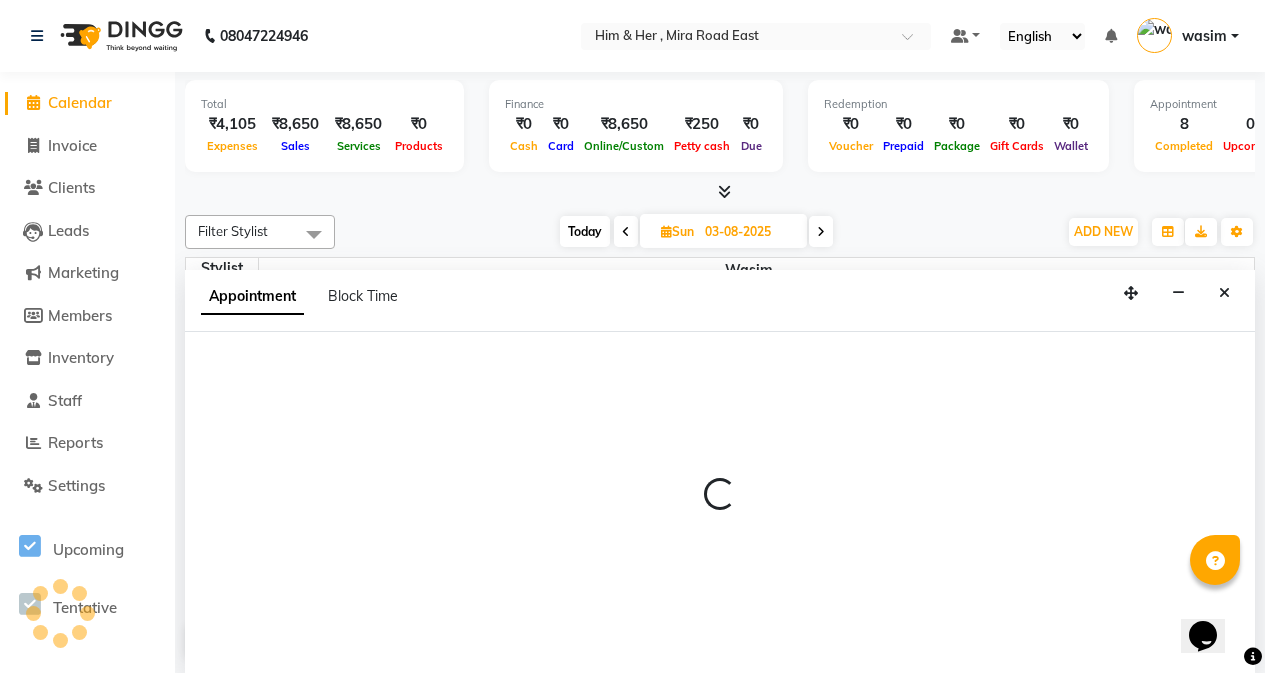 scroll, scrollTop: 1, scrollLeft: 0, axis: vertical 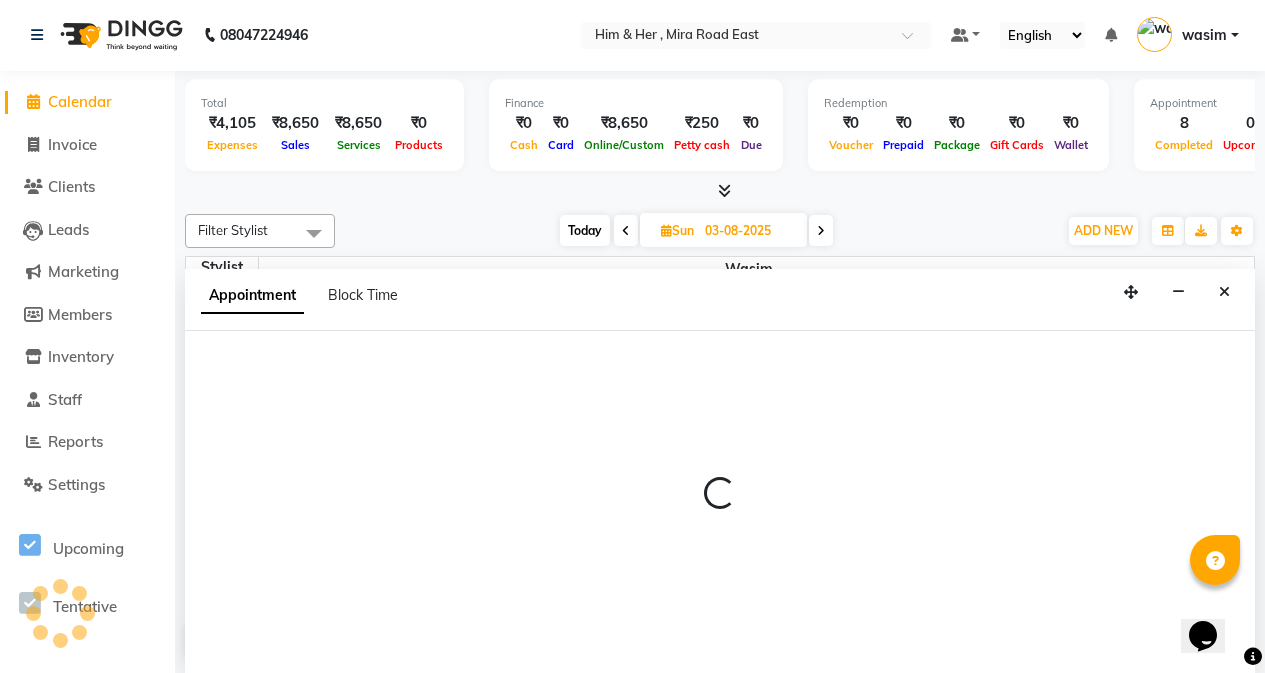 select on "42530" 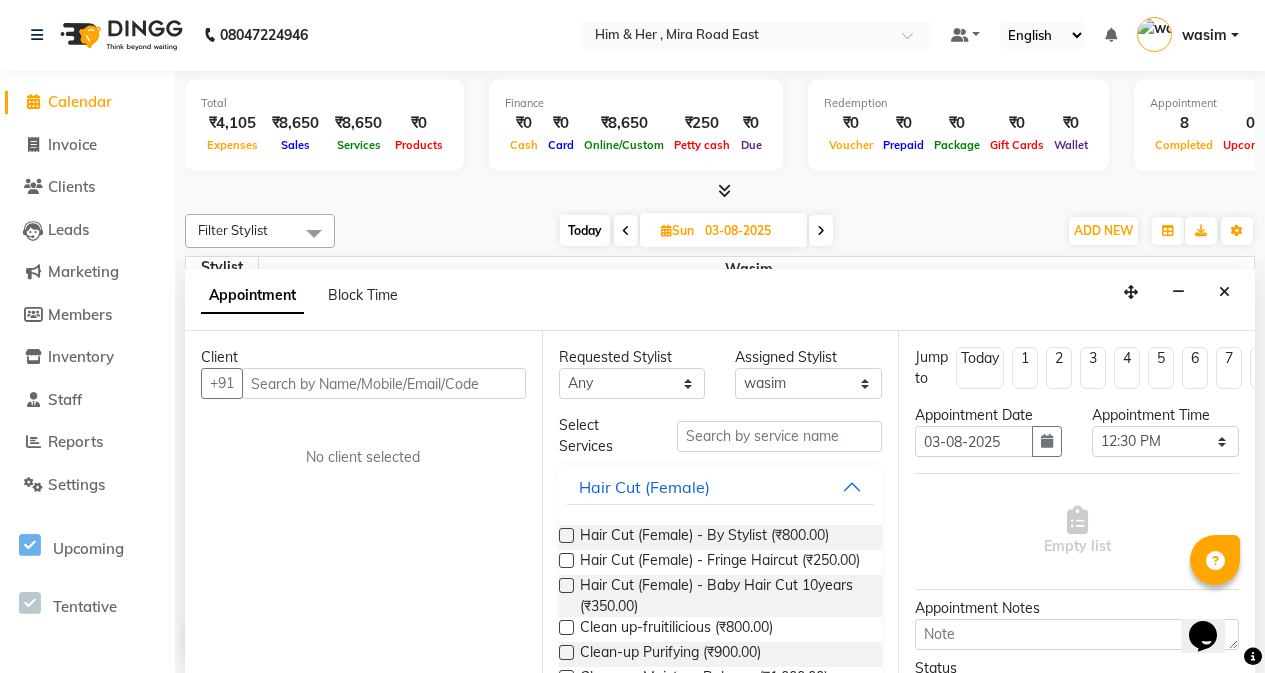 click at bounding box center [384, 383] 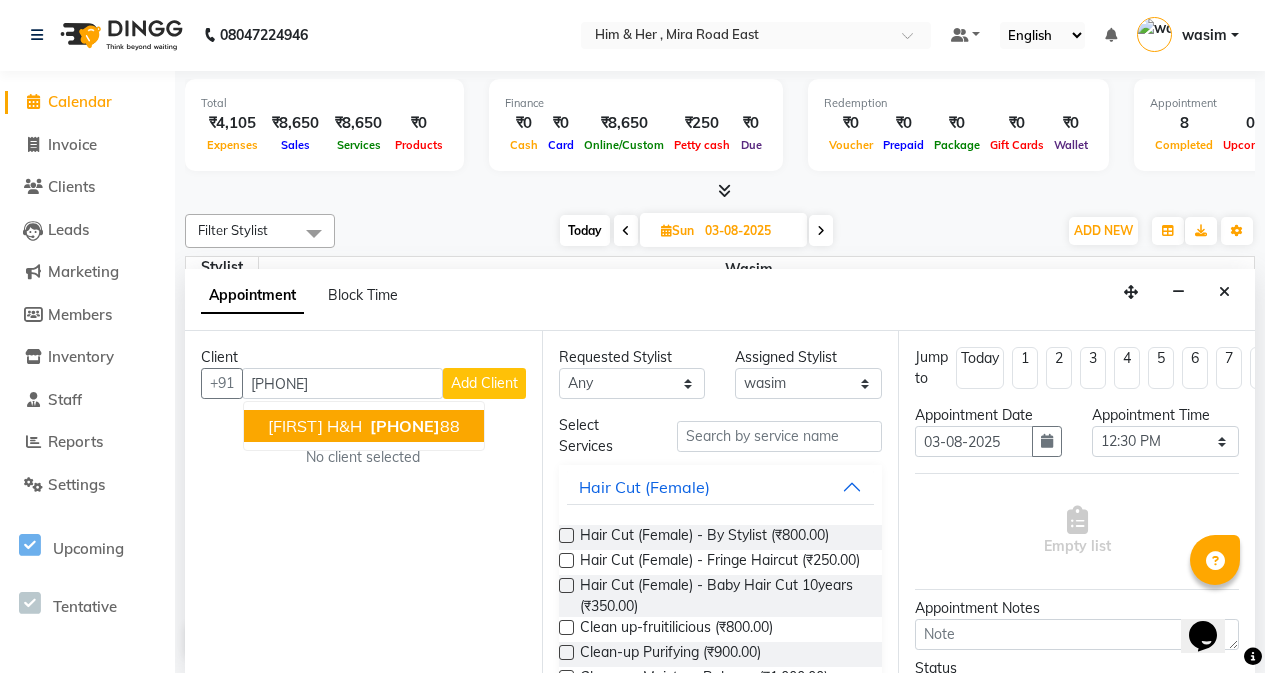 click on "Prerna H&H" at bounding box center [315, 426] 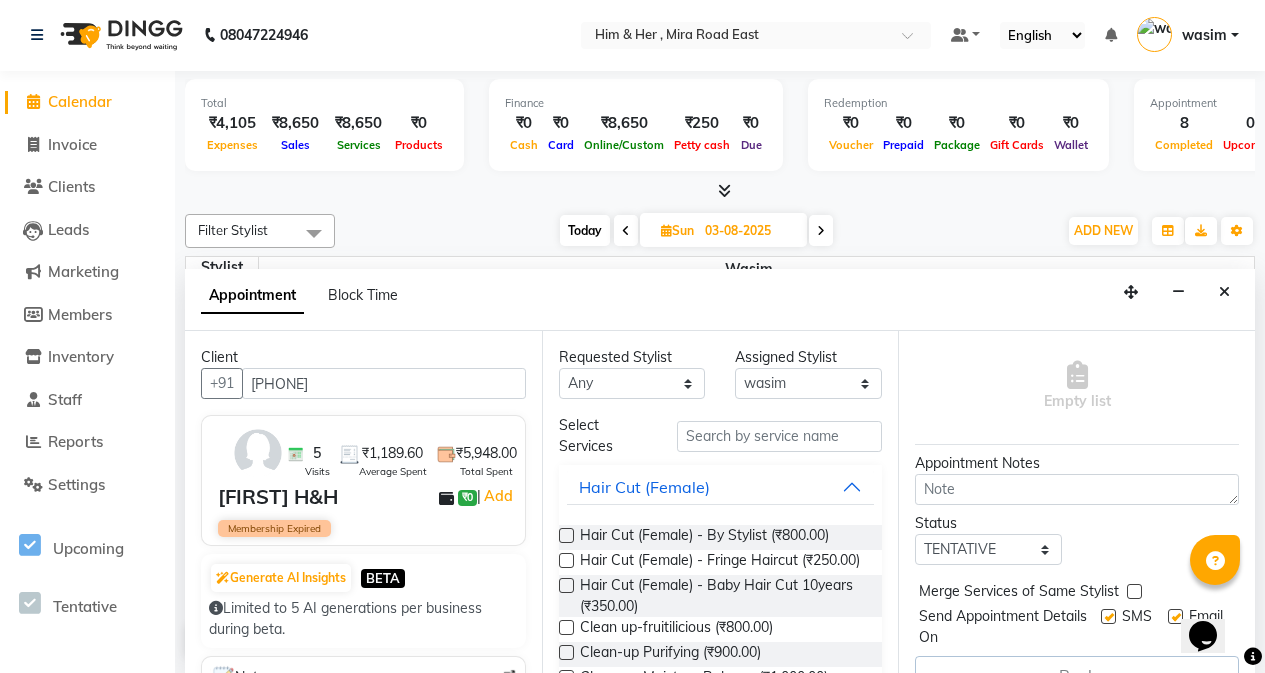 scroll, scrollTop: 197, scrollLeft: 0, axis: vertical 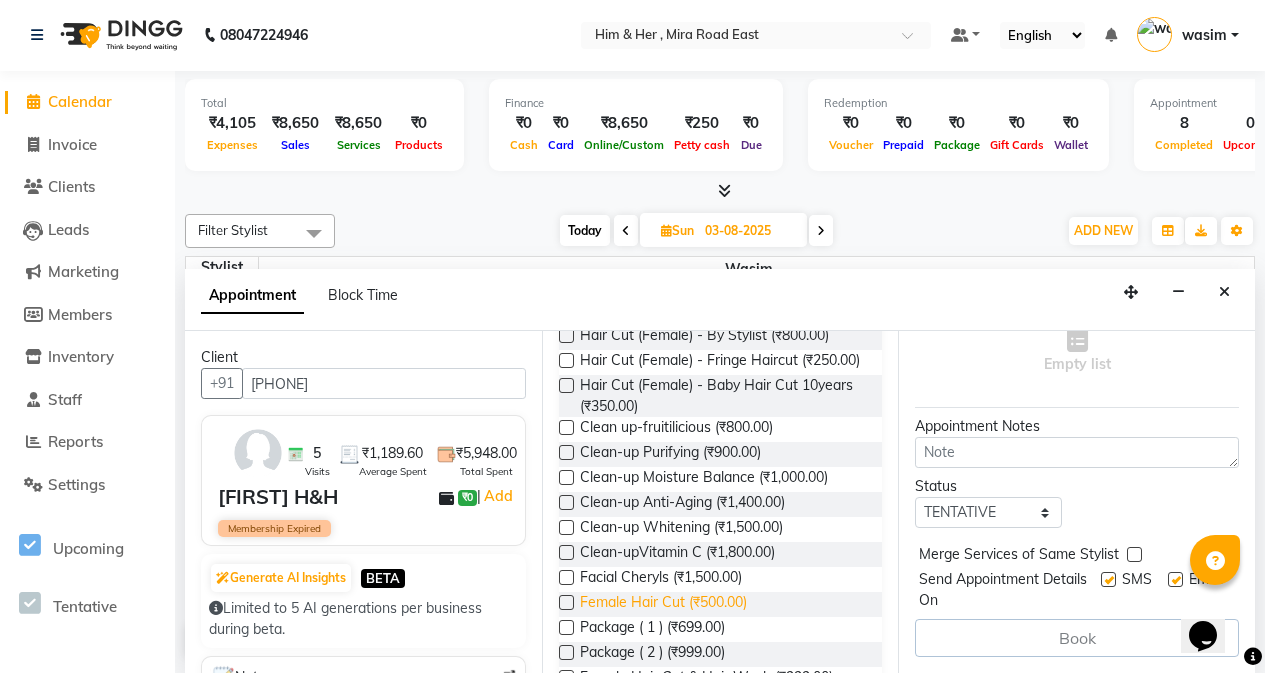 type on "9930209088" 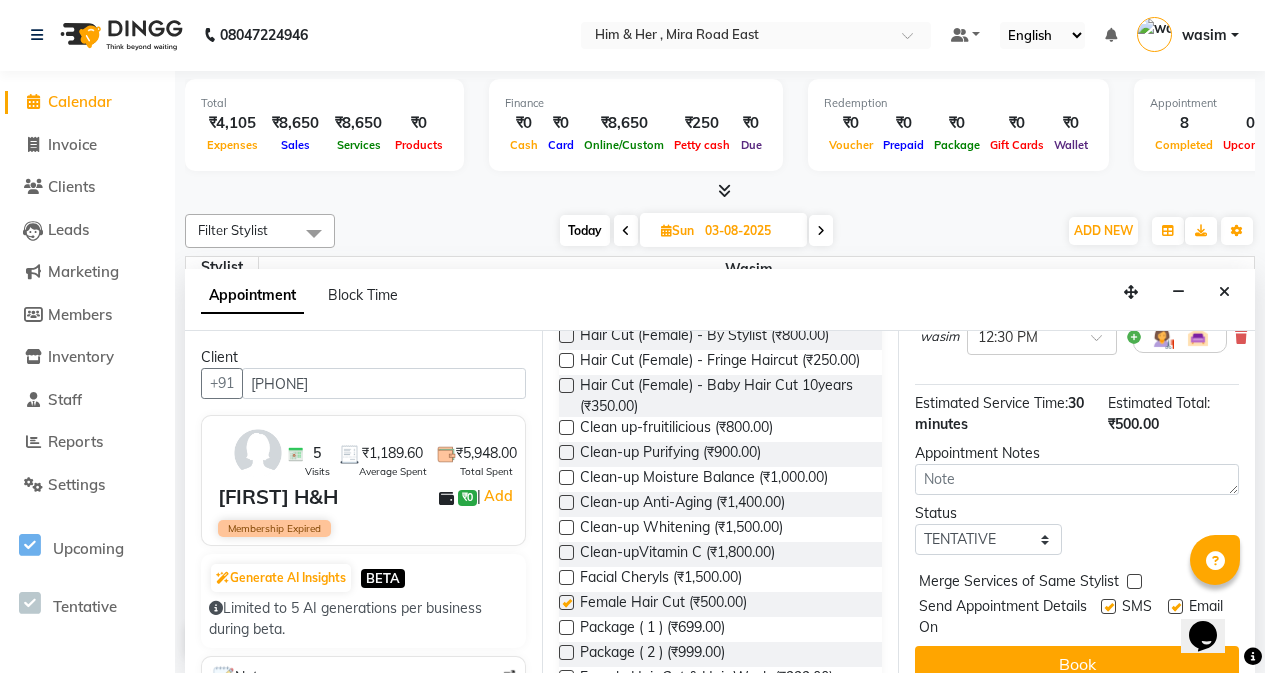 checkbox on "false" 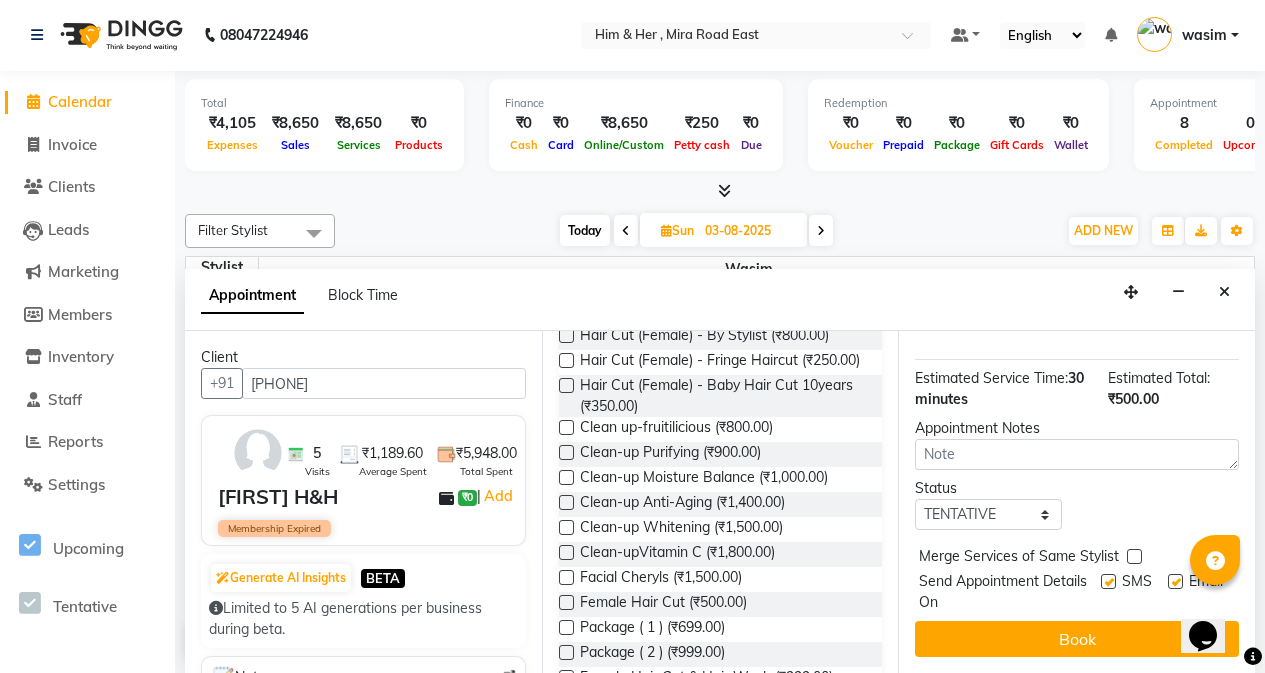 scroll, scrollTop: 237, scrollLeft: 0, axis: vertical 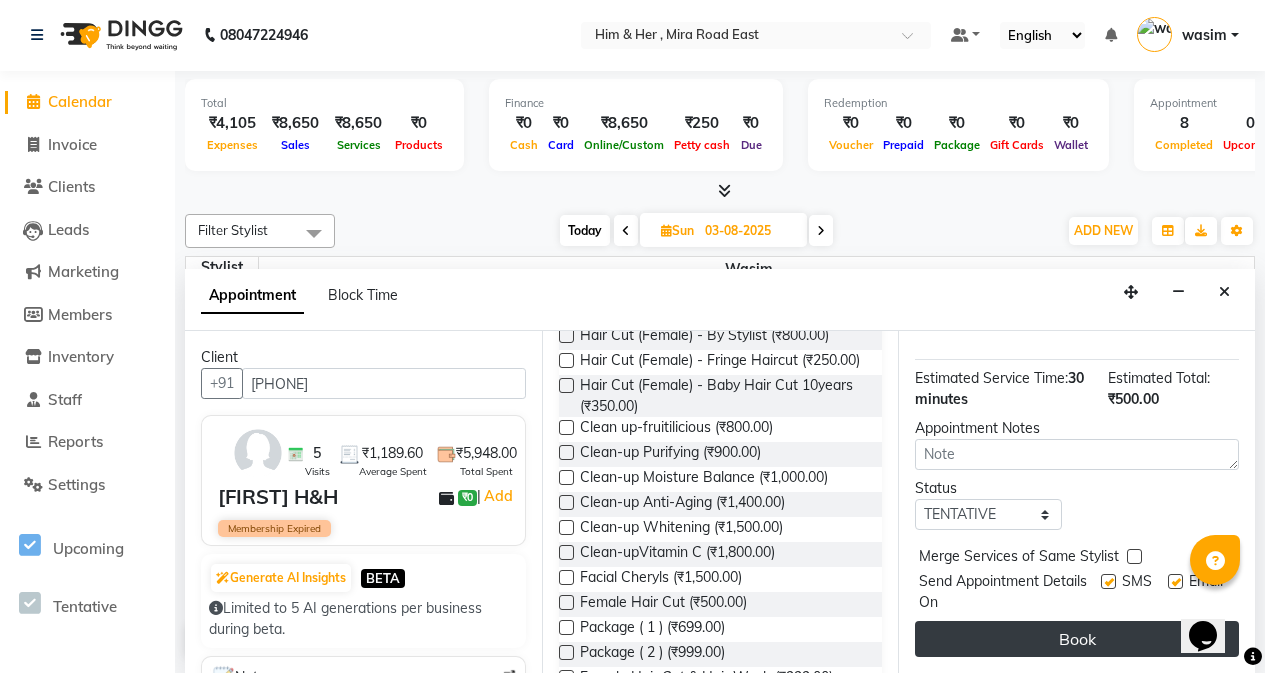 click on "Book" at bounding box center (1077, 639) 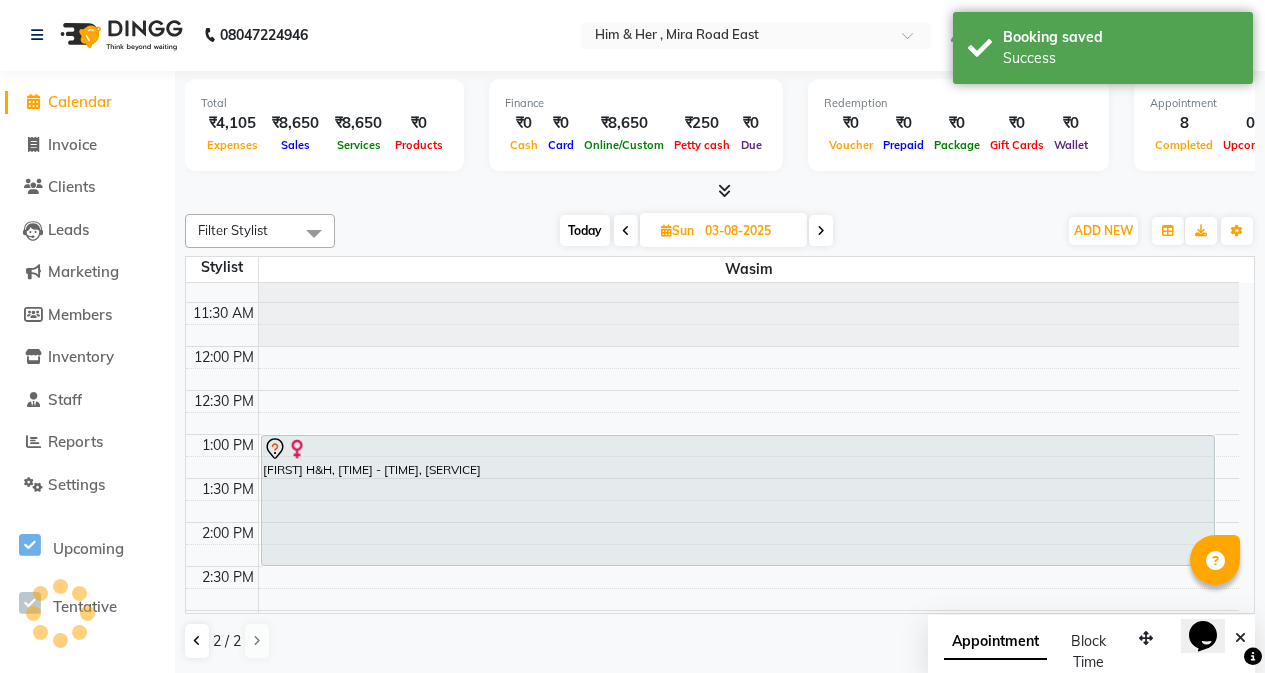 scroll, scrollTop: 0, scrollLeft: 0, axis: both 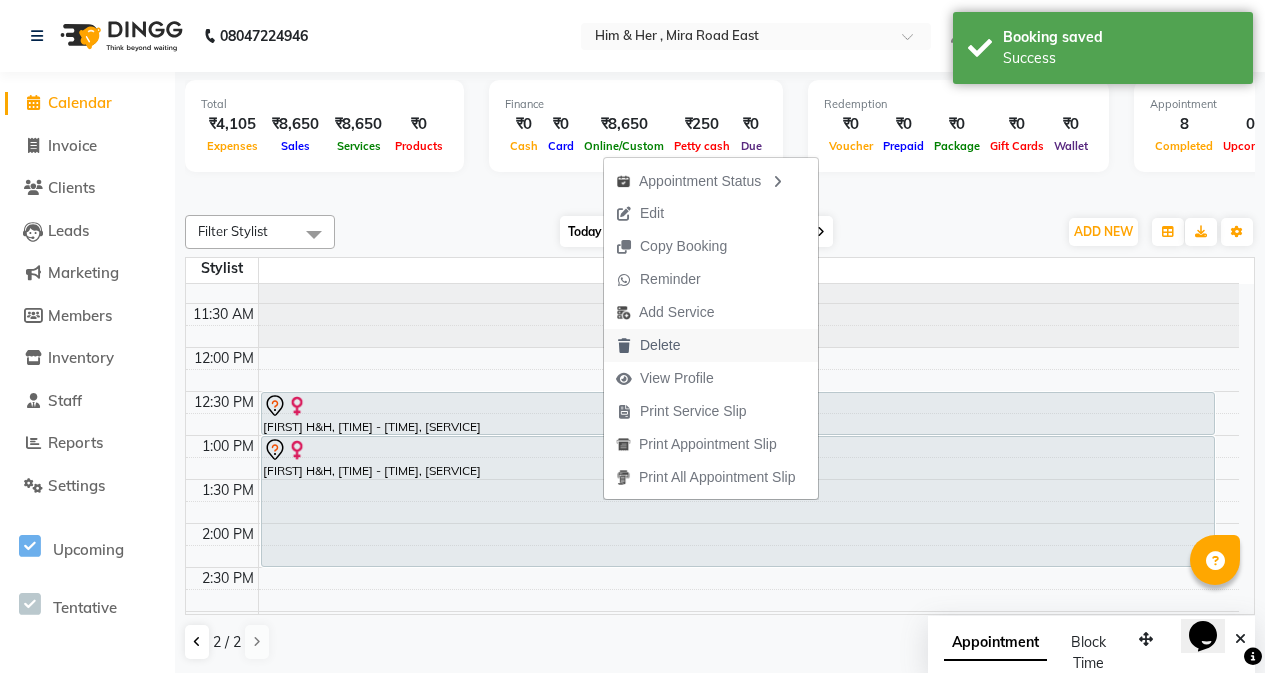 click on "Delete" at bounding box center [660, 345] 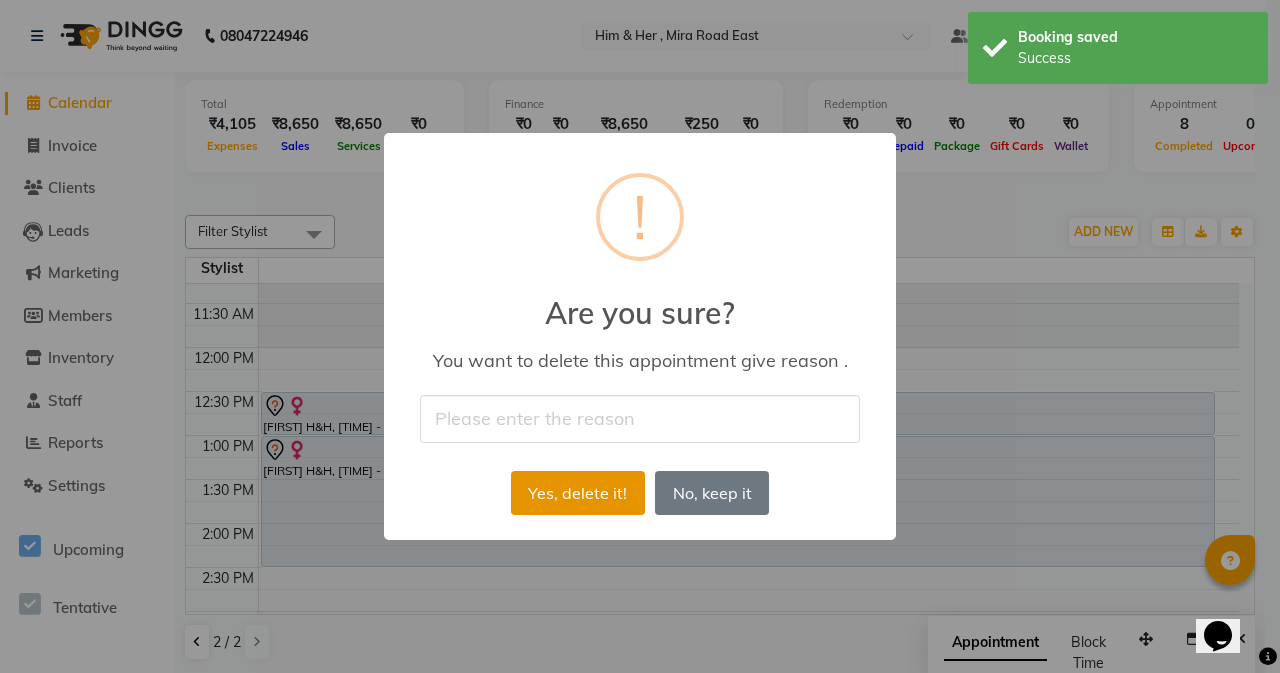 click on "Yes, delete it!" at bounding box center (578, 493) 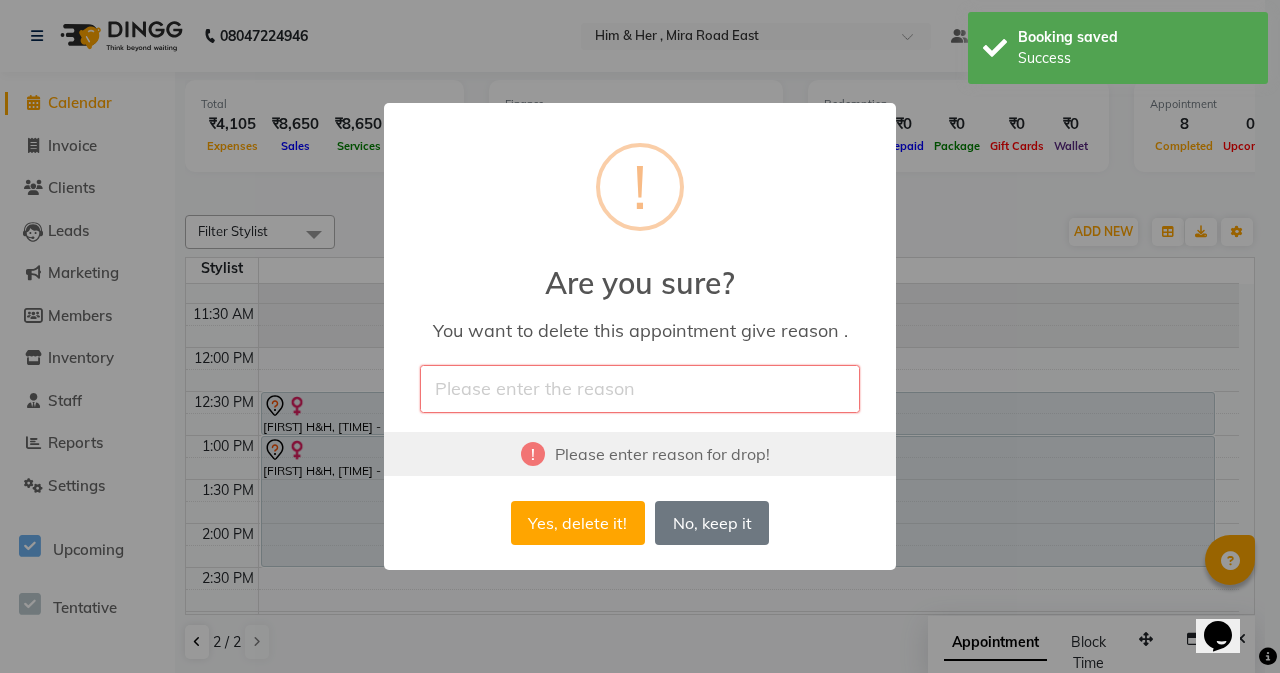 click at bounding box center (640, 388) 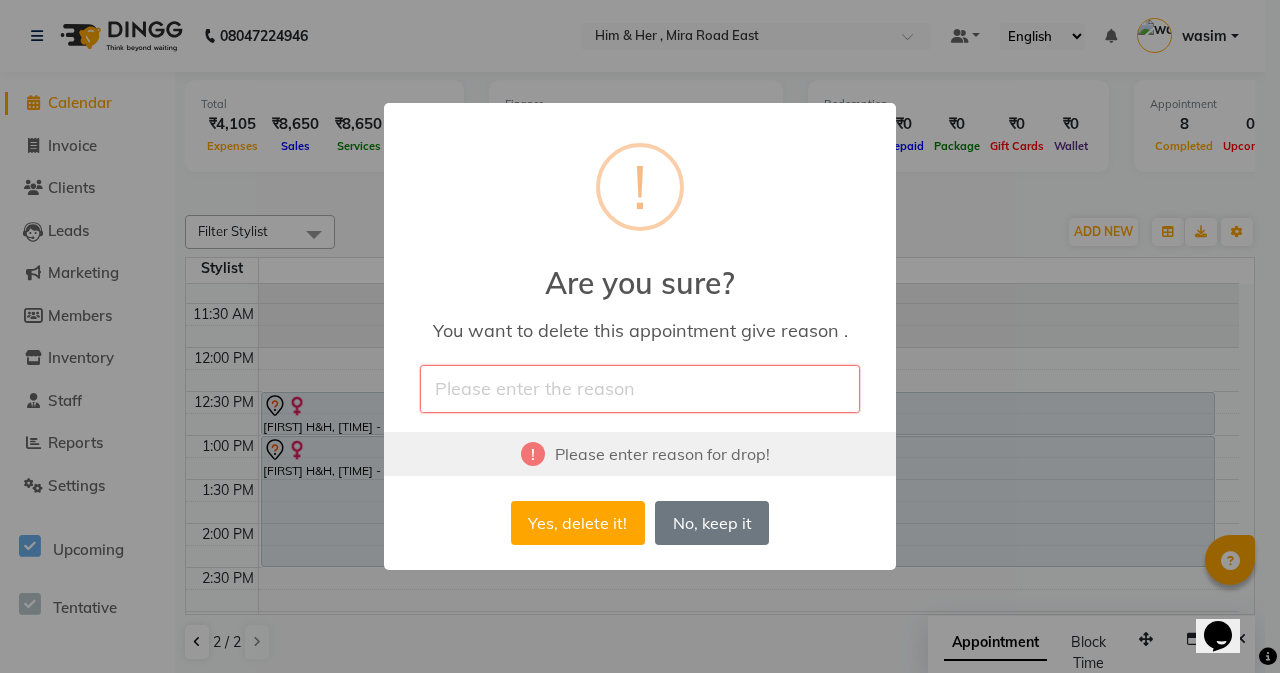 type on "ap cancel" 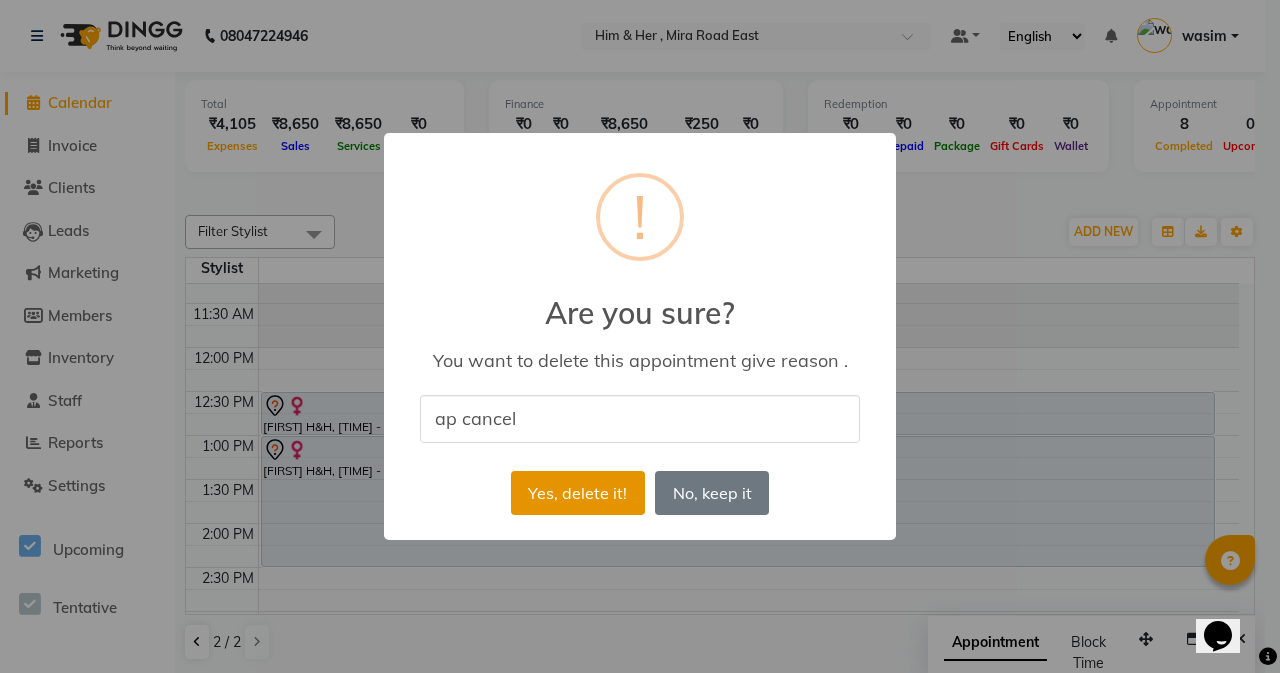 click on "Yes, delete it!" at bounding box center (578, 493) 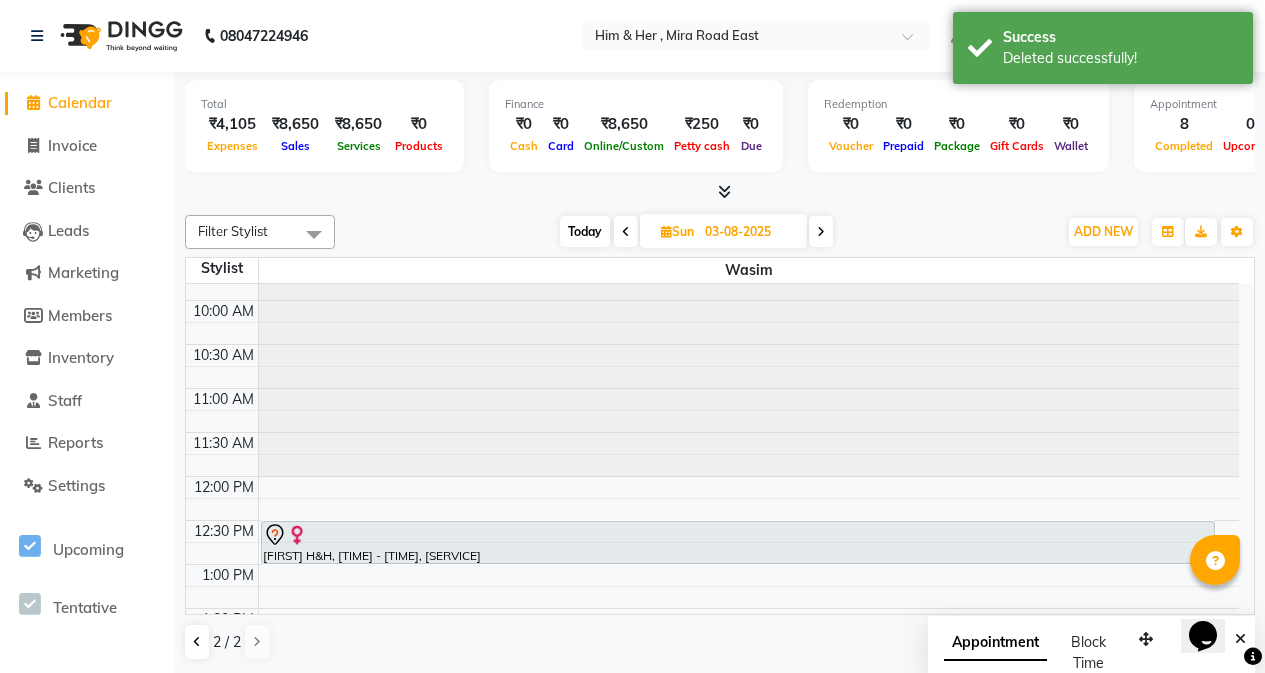 scroll, scrollTop: 0, scrollLeft: 0, axis: both 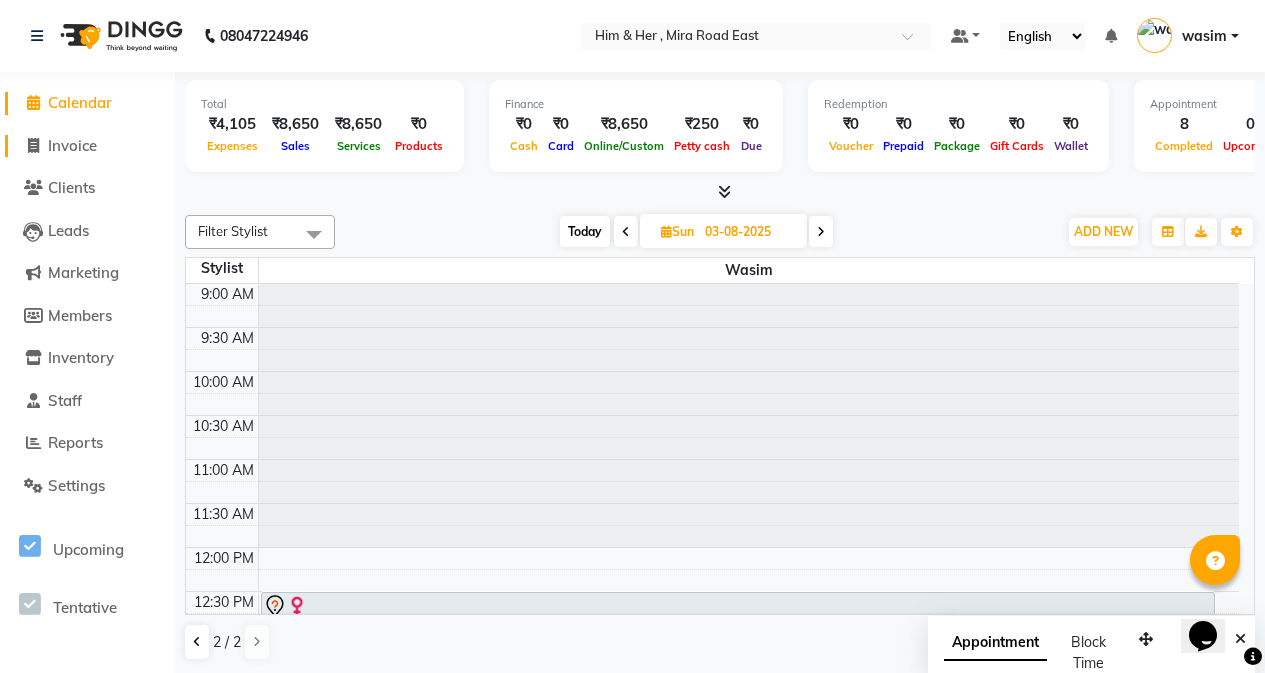 click on "Invoice" 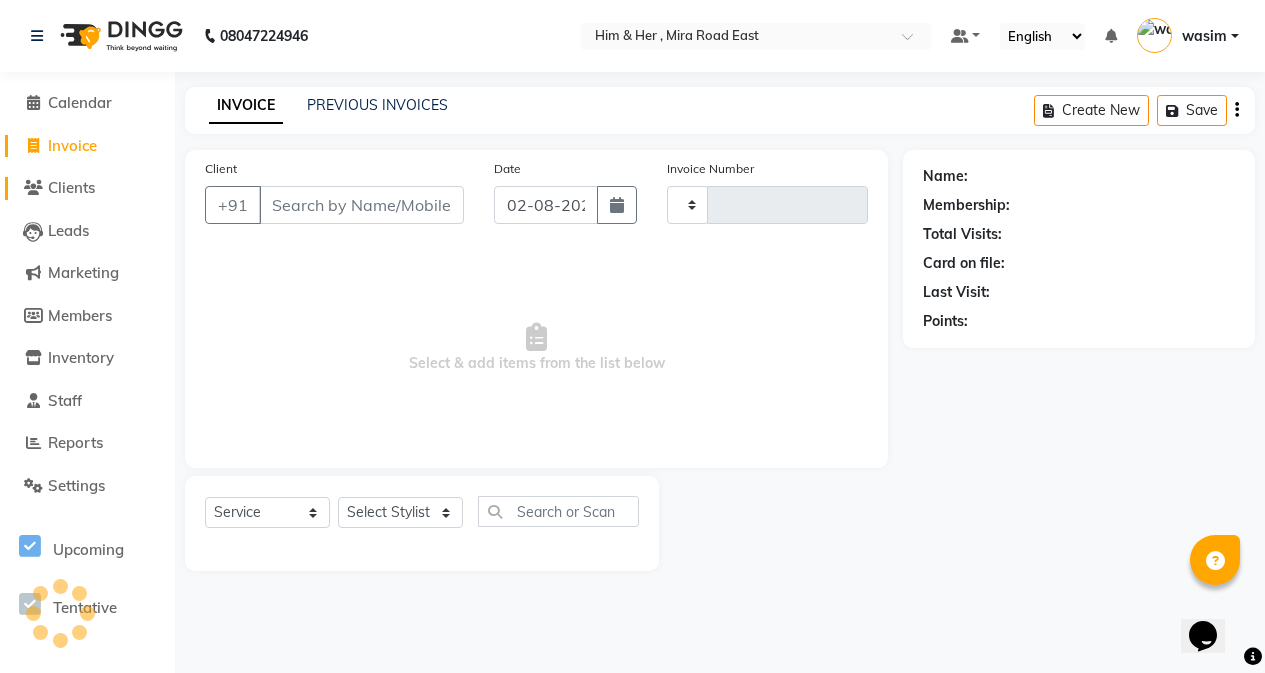 type on "0771" 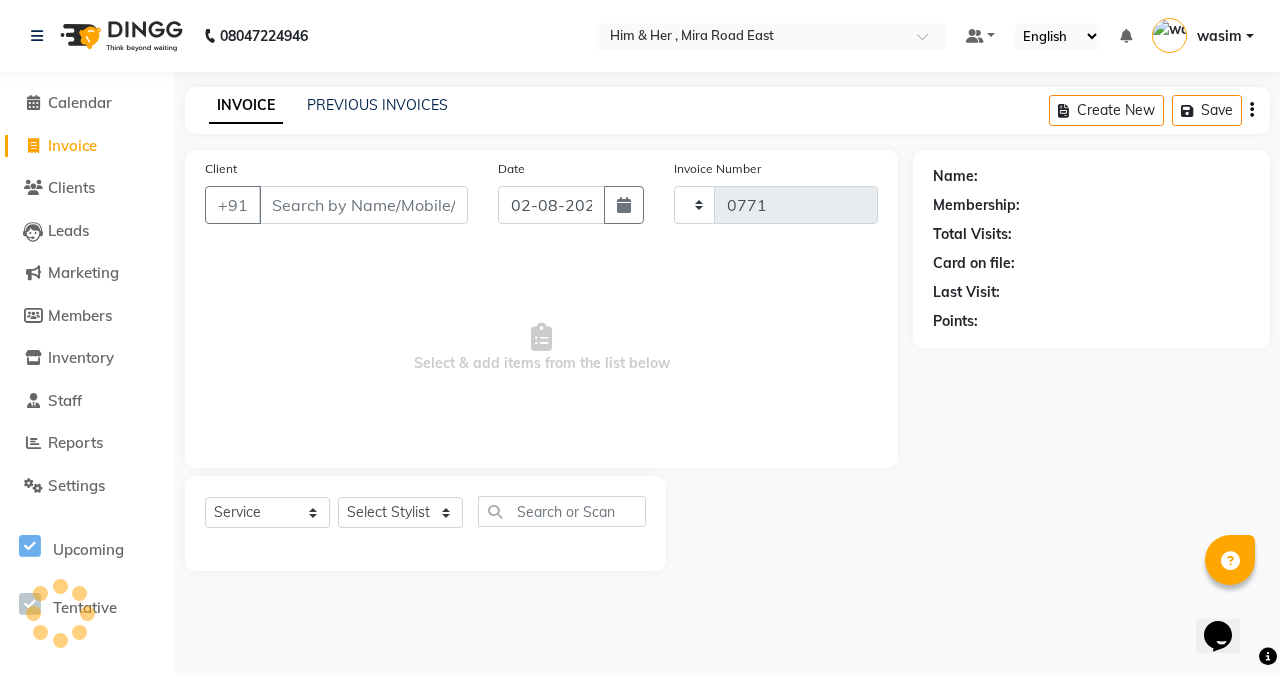 select on "5934" 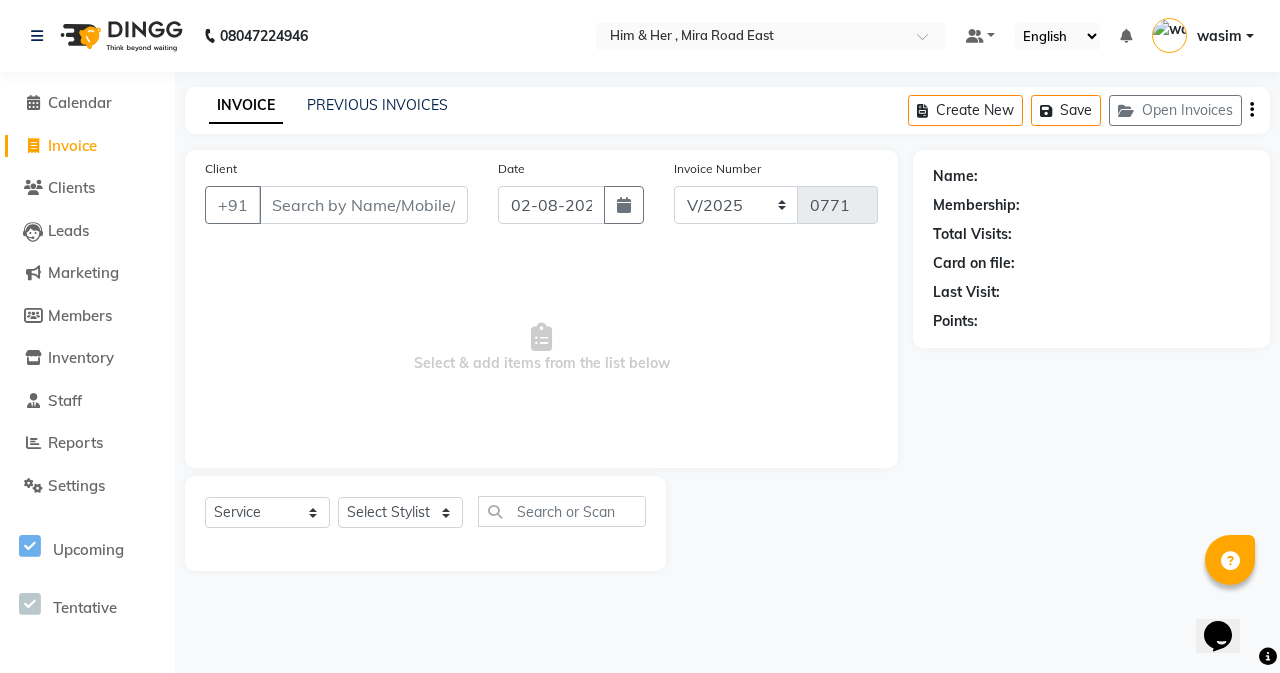 click on "INVOICE PREVIOUS INVOICES Create New   Save   Open Invoices" 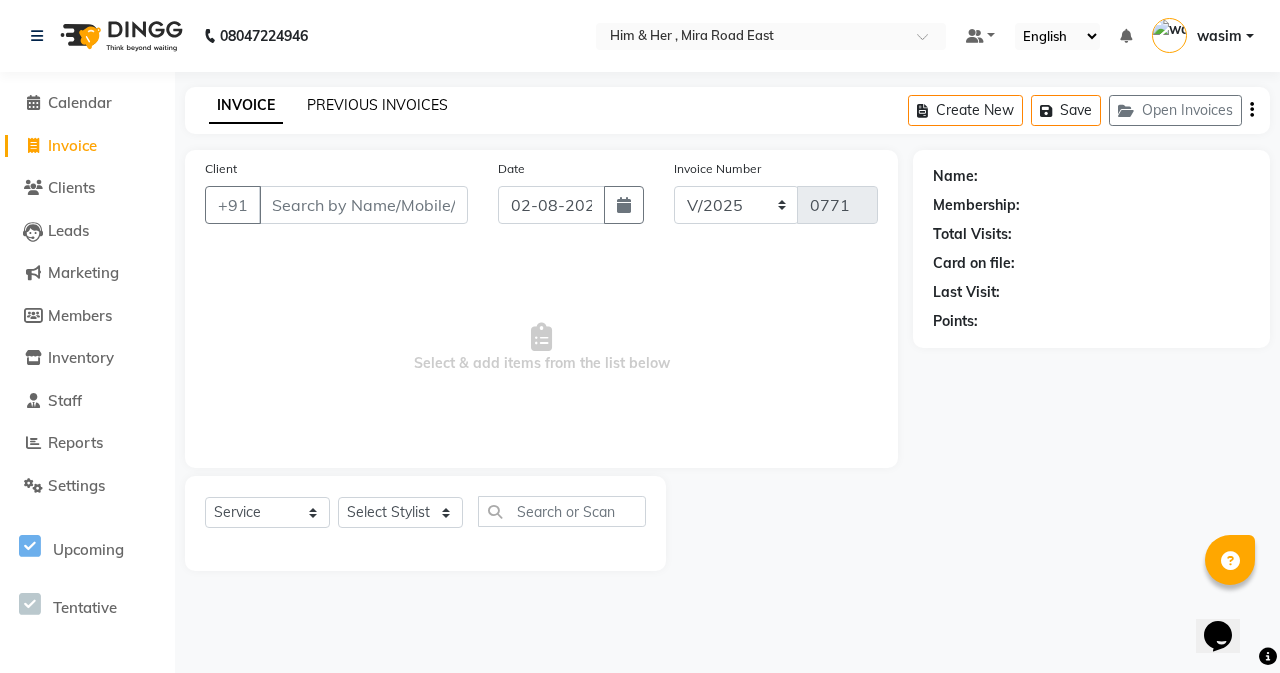 click on "PREVIOUS INVOICES" 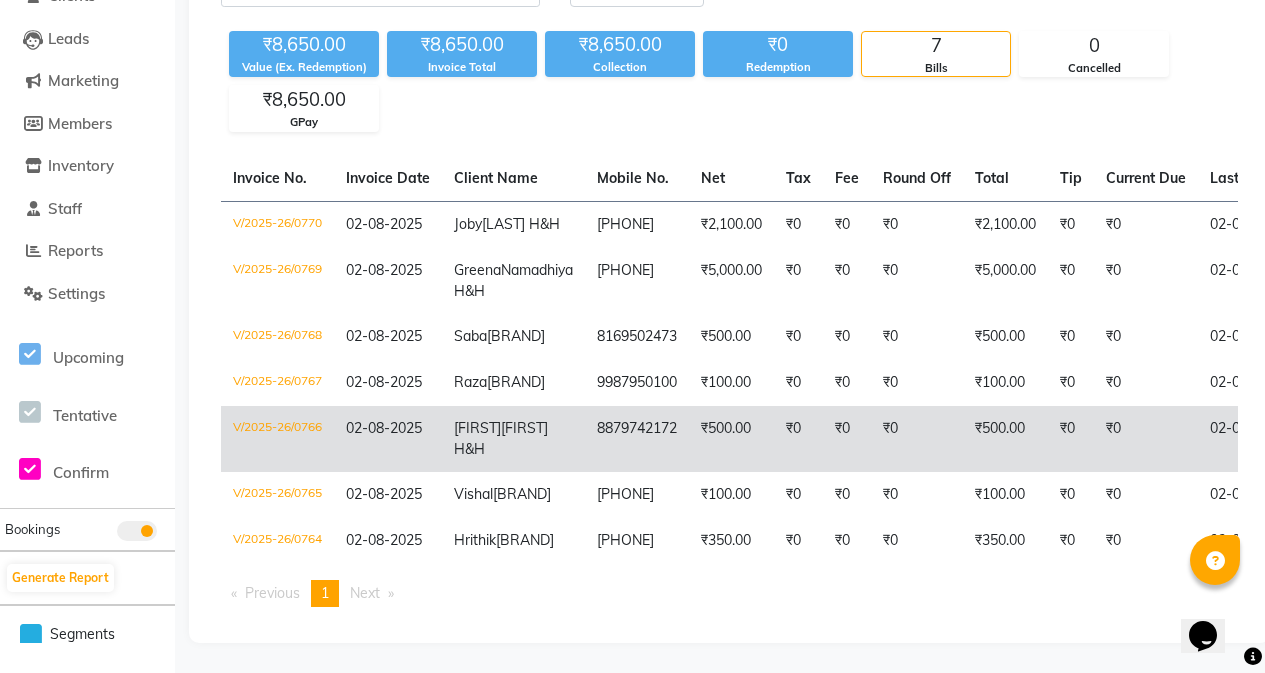 scroll, scrollTop: 90, scrollLeft: 0, axis: vertical 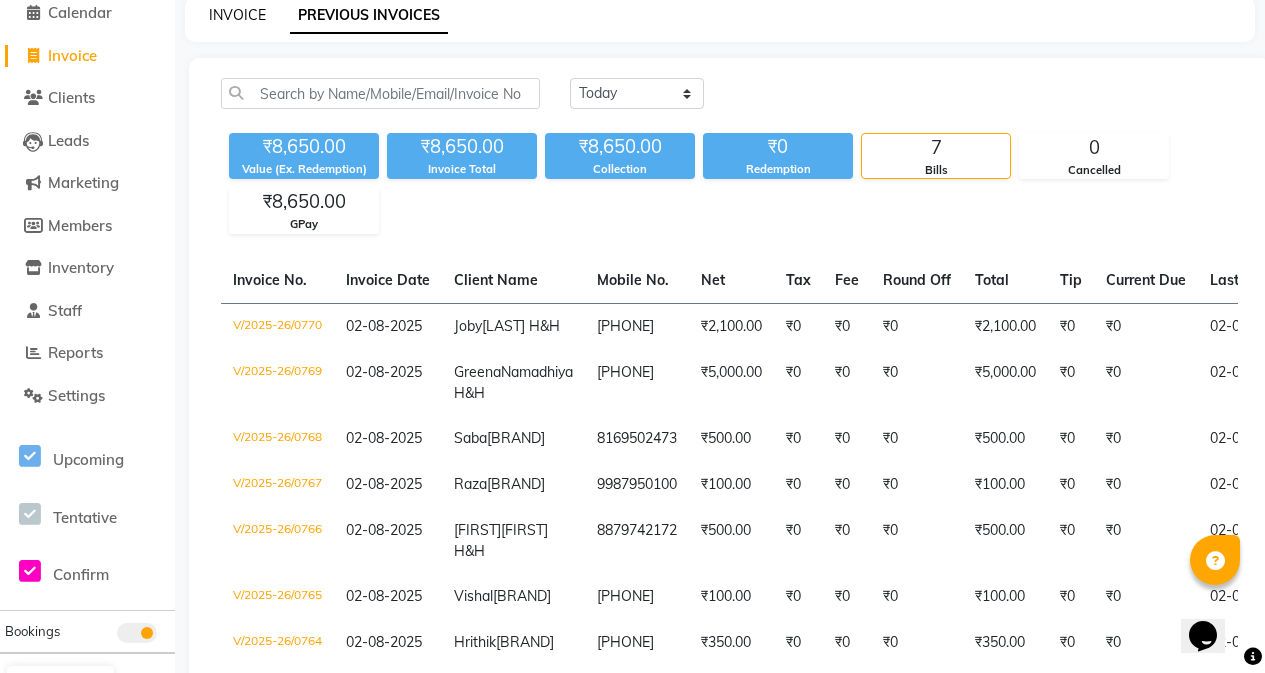 click on "INVOICE" 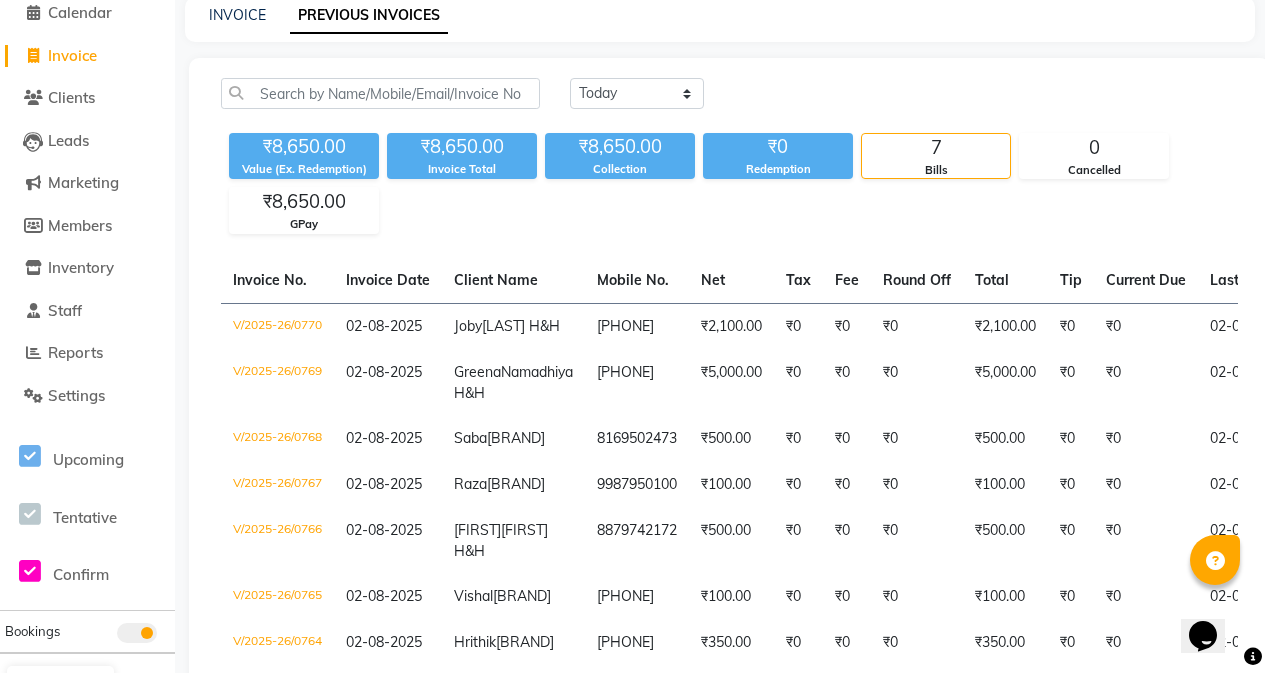 select on "5934" 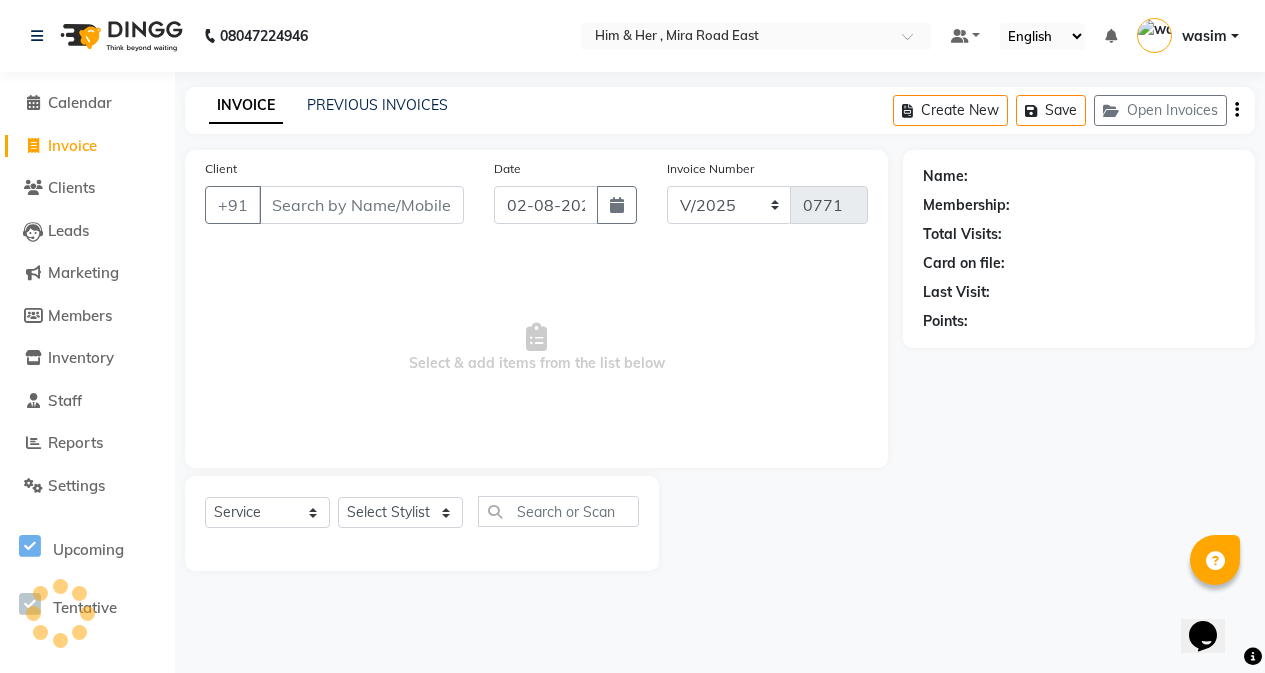 scroll, scrollTop: 0, scrollLeft: 0, axis: both 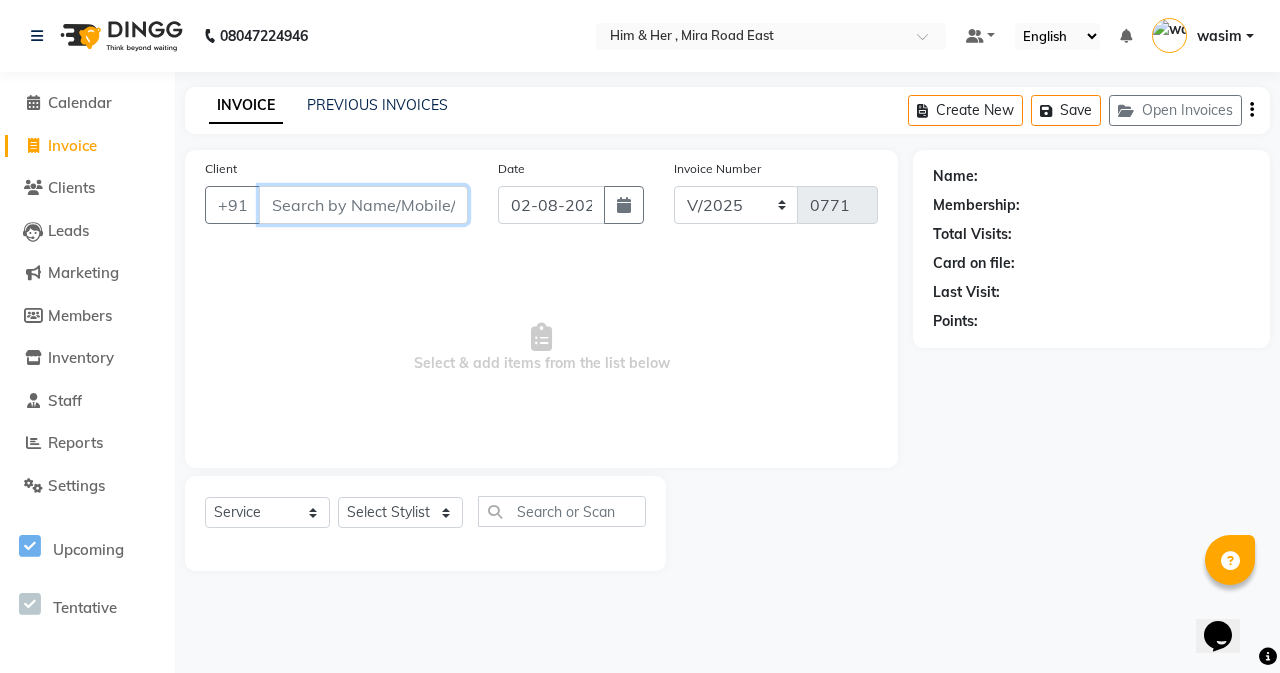 click on "Client" at bounding box center (363, 205) 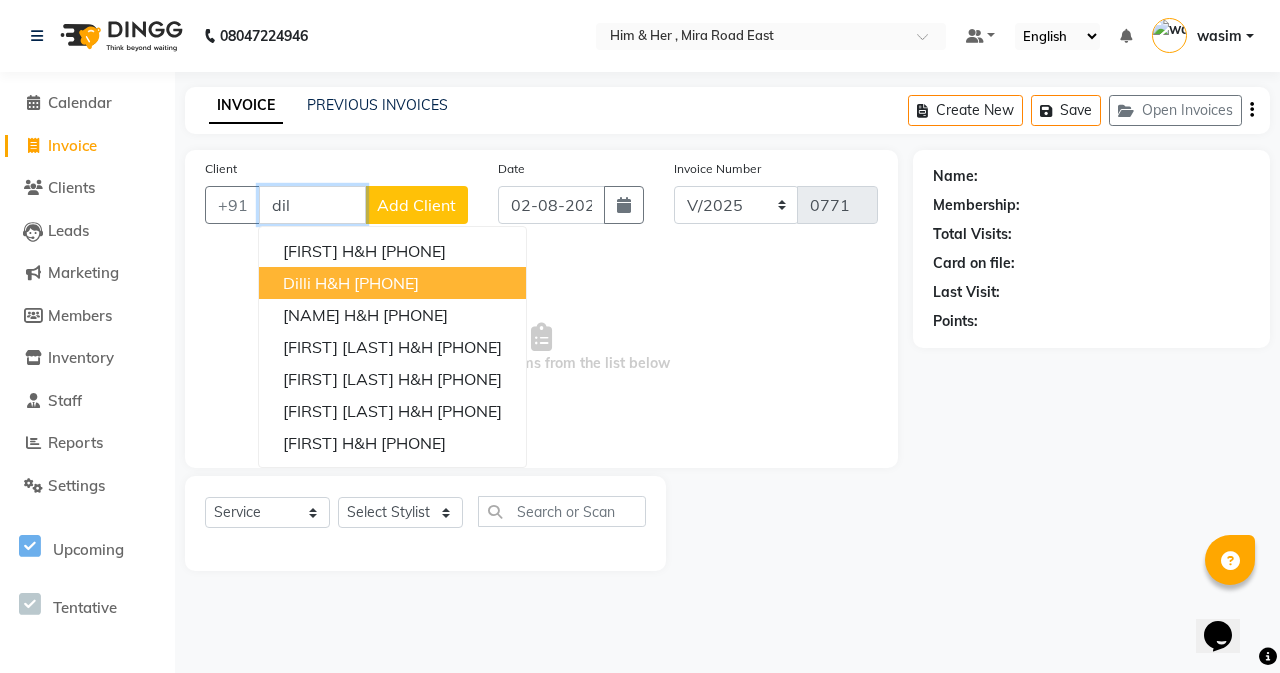 click on "Dilli H&H  9833241851" at bounding box center [392, 283] 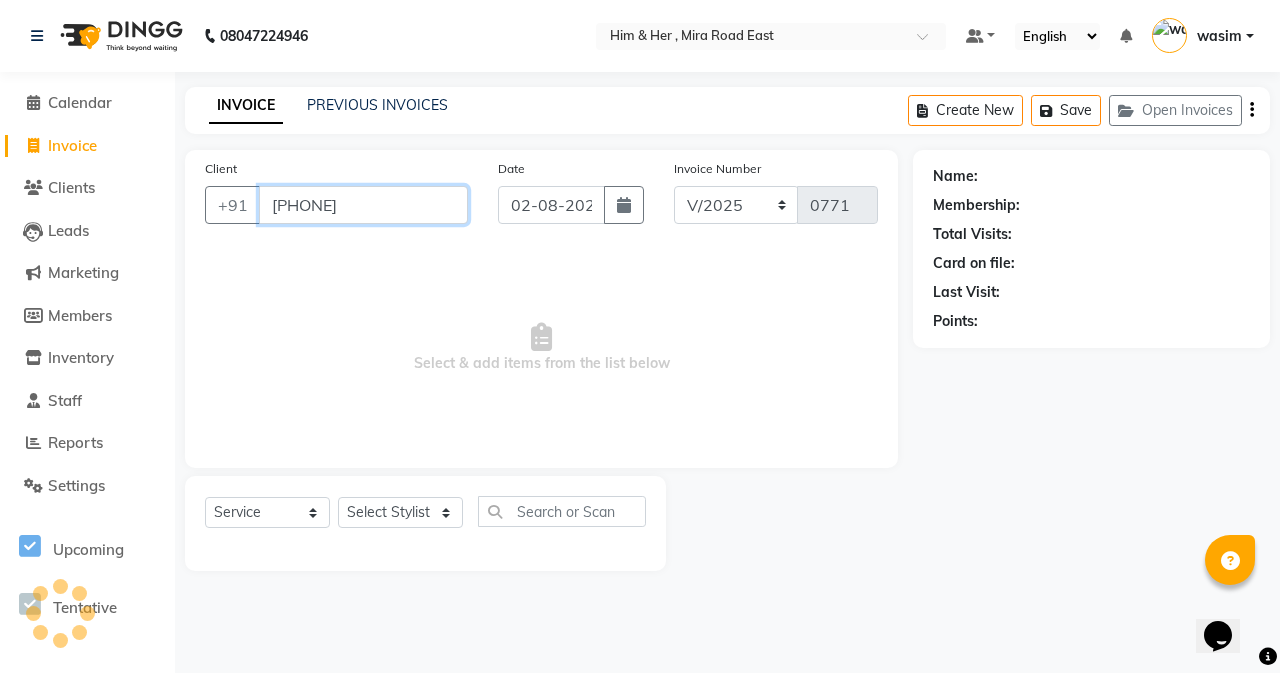 type on "9833241851" 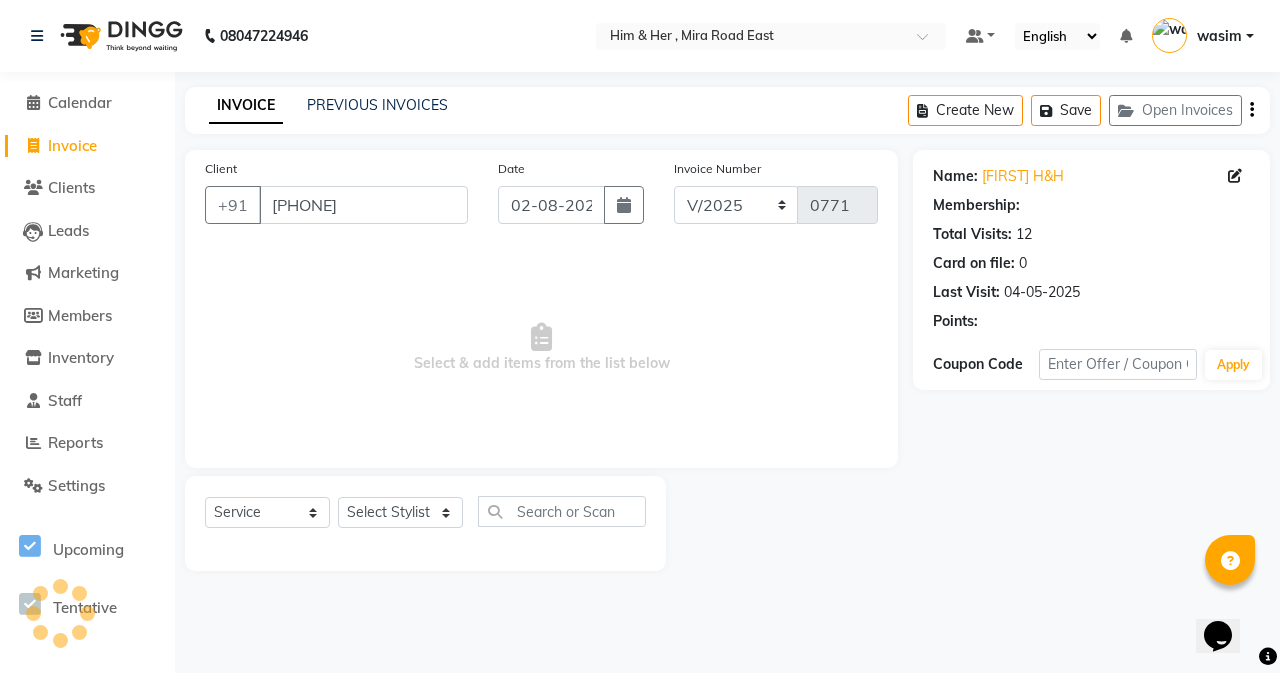 select on "1: Object" 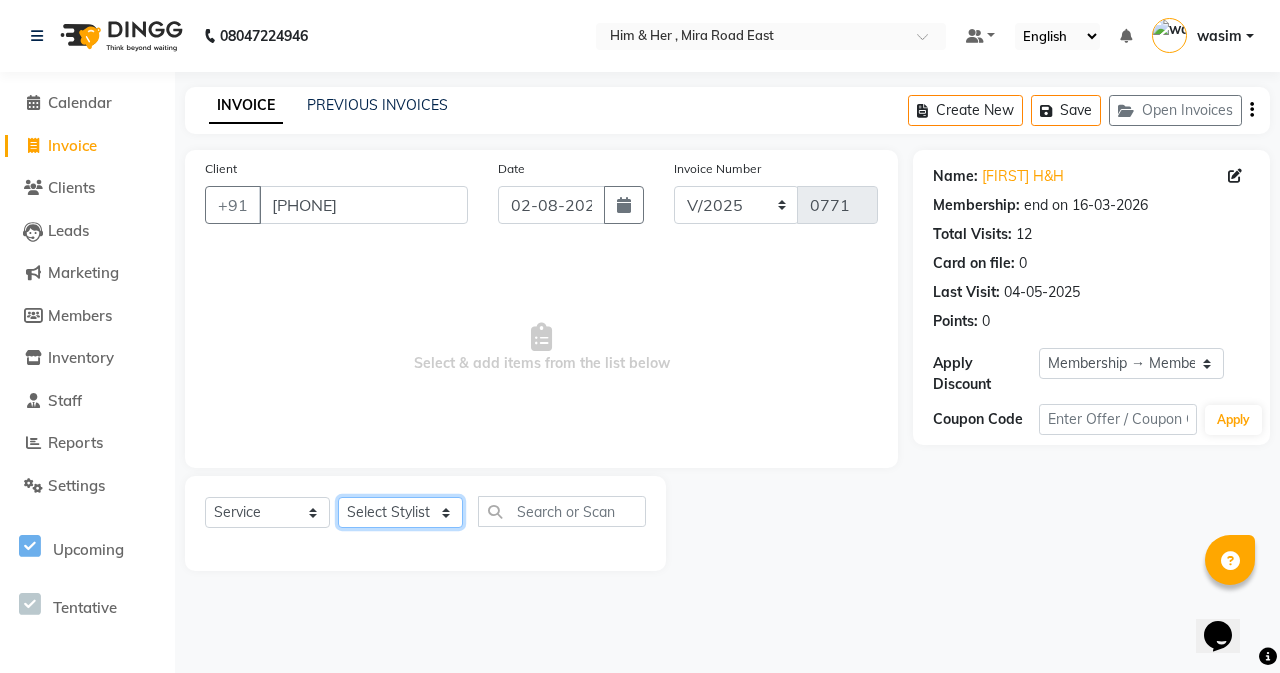 click on "Select Stylist Abdul Ahad Anam Banaz Shaikh Shivam Gaud wasim" 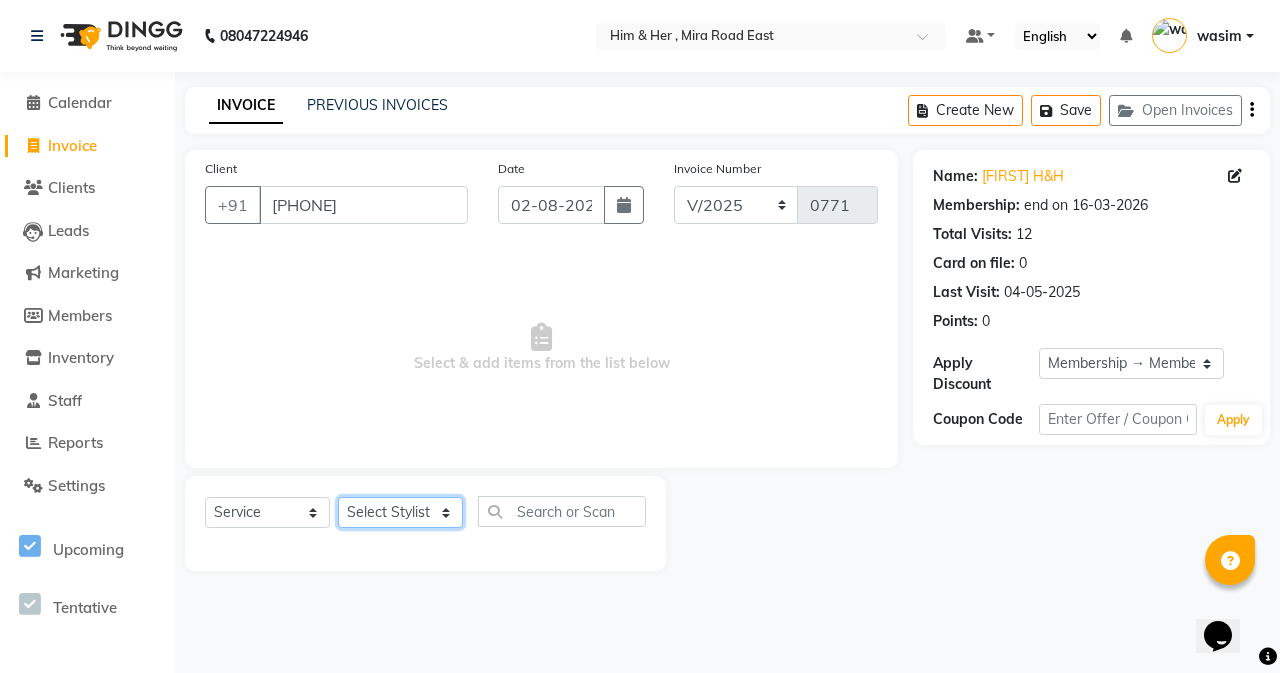 select on "47402" 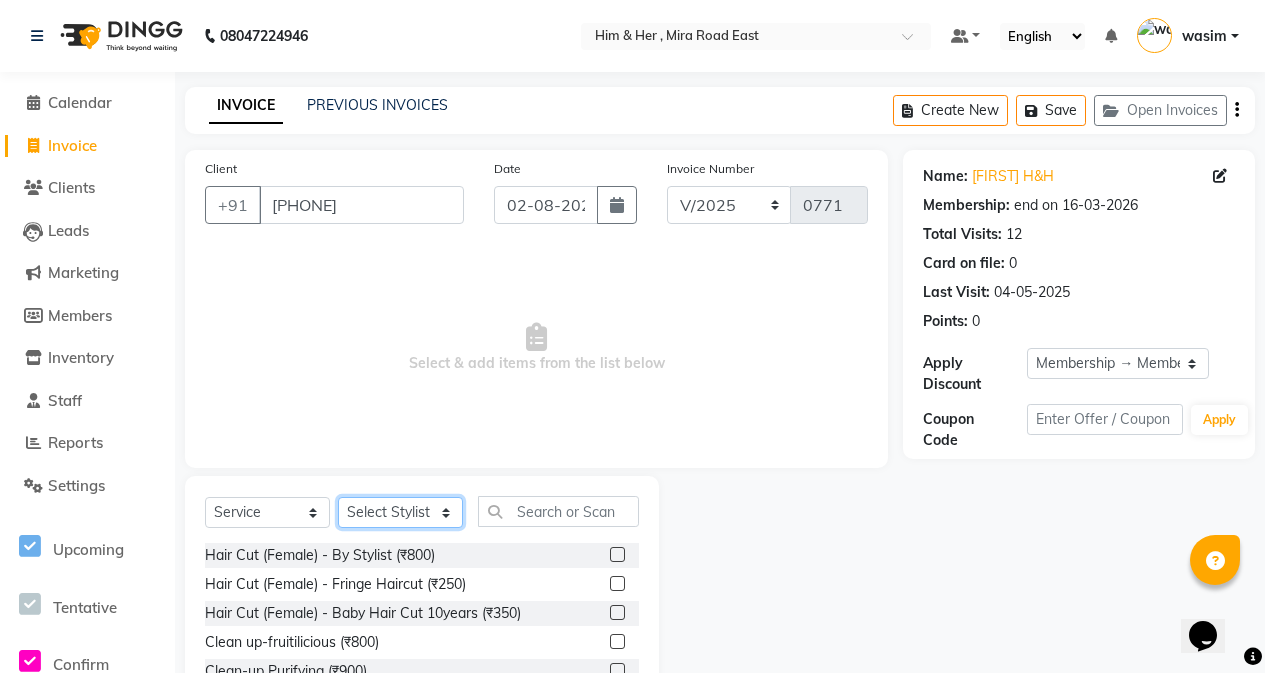 scroll, scrollTop: 128, scrollLeft: 0, axis: vertical 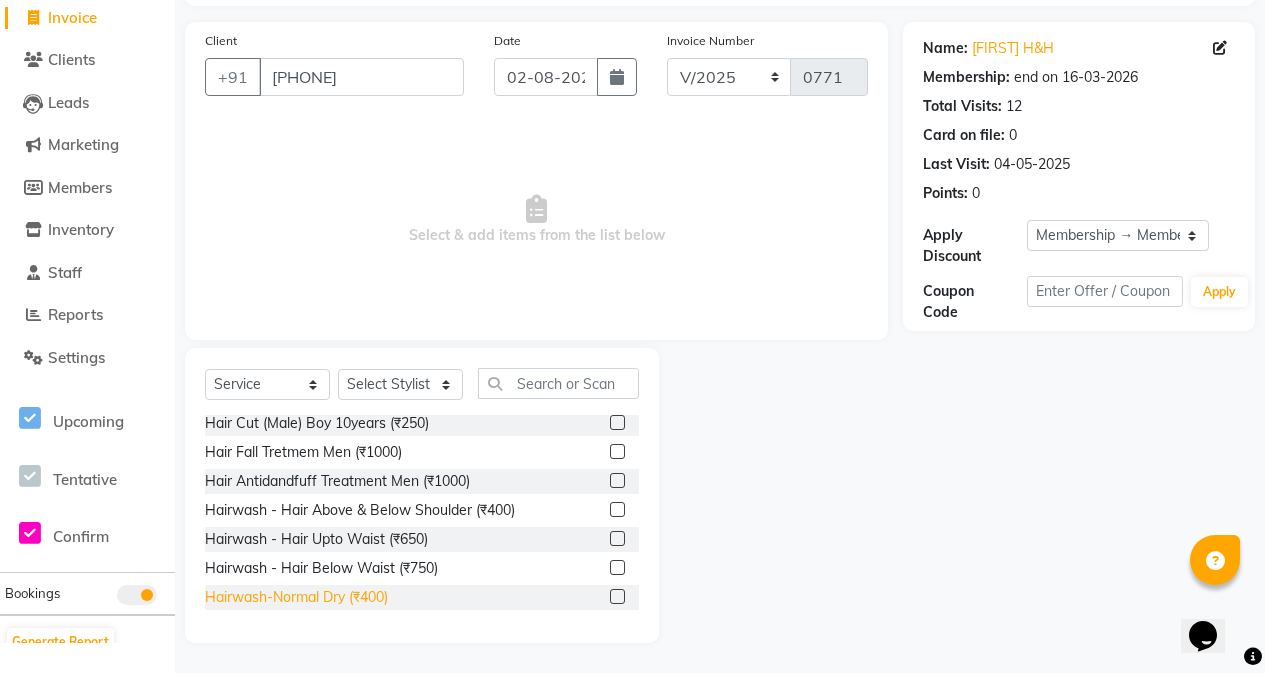 click on "Hairwash-Normal Dry (₹400)" 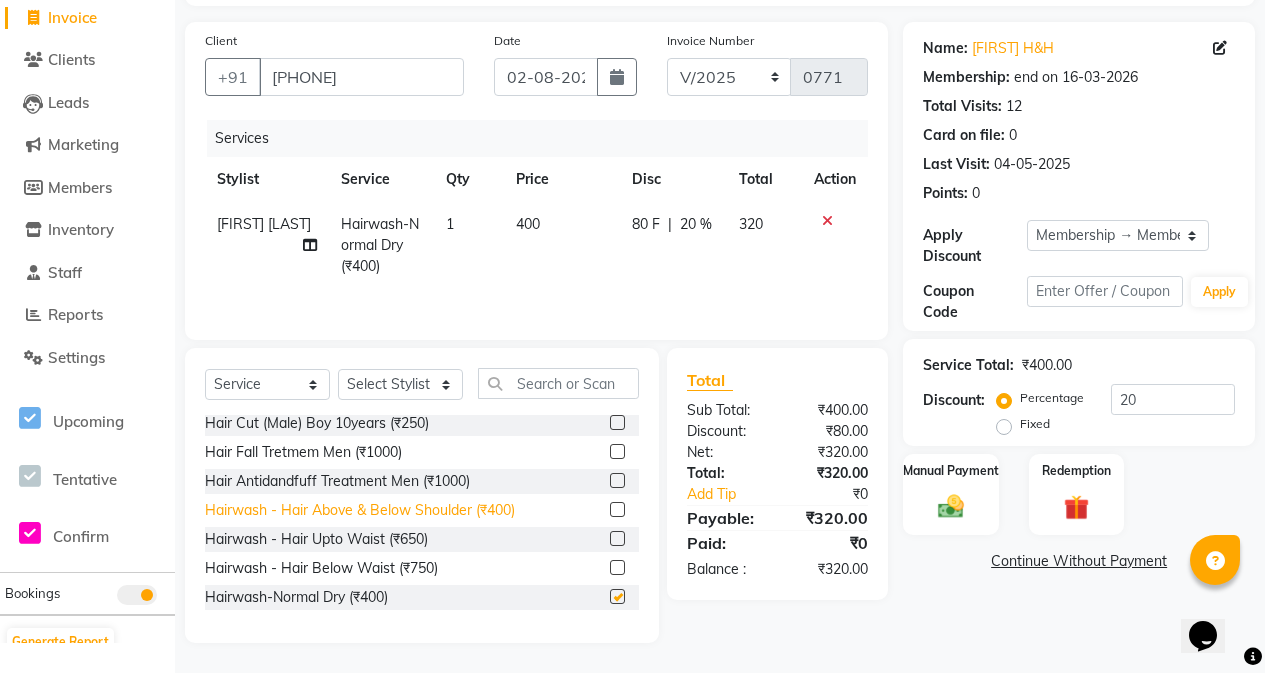 checkbox on "false" 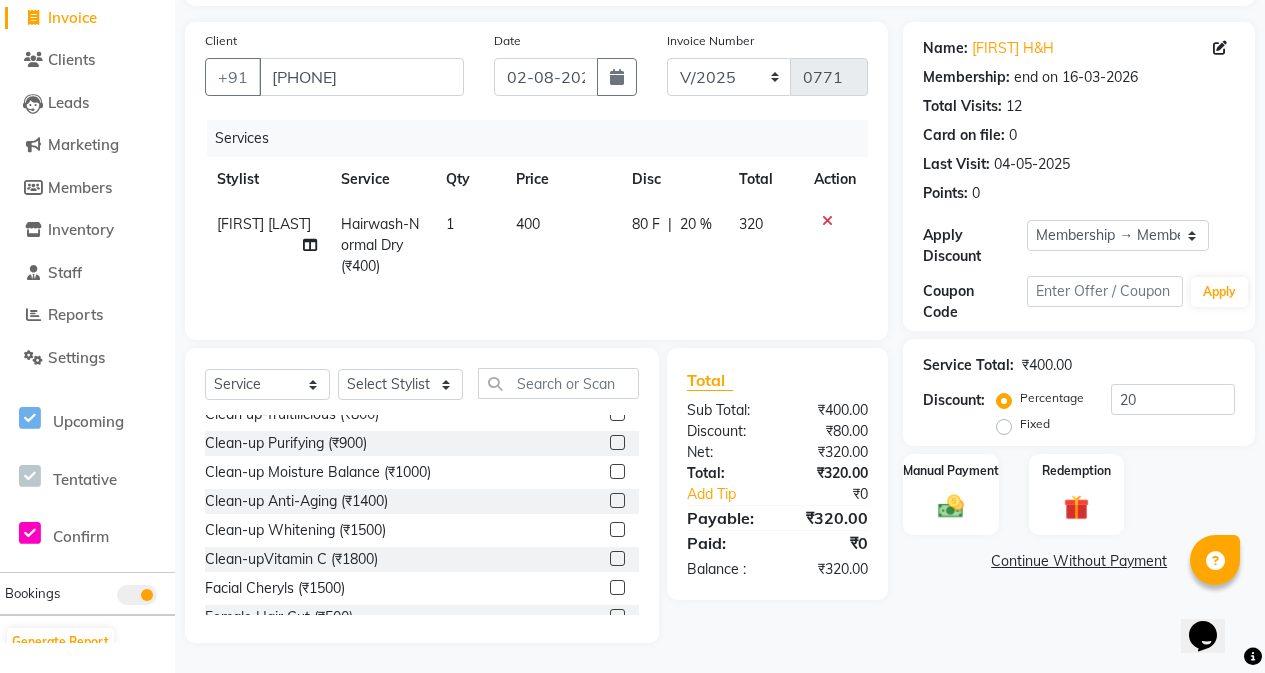 scroll, scrollTop: 200, scrollLeft: 0, axis: vertical 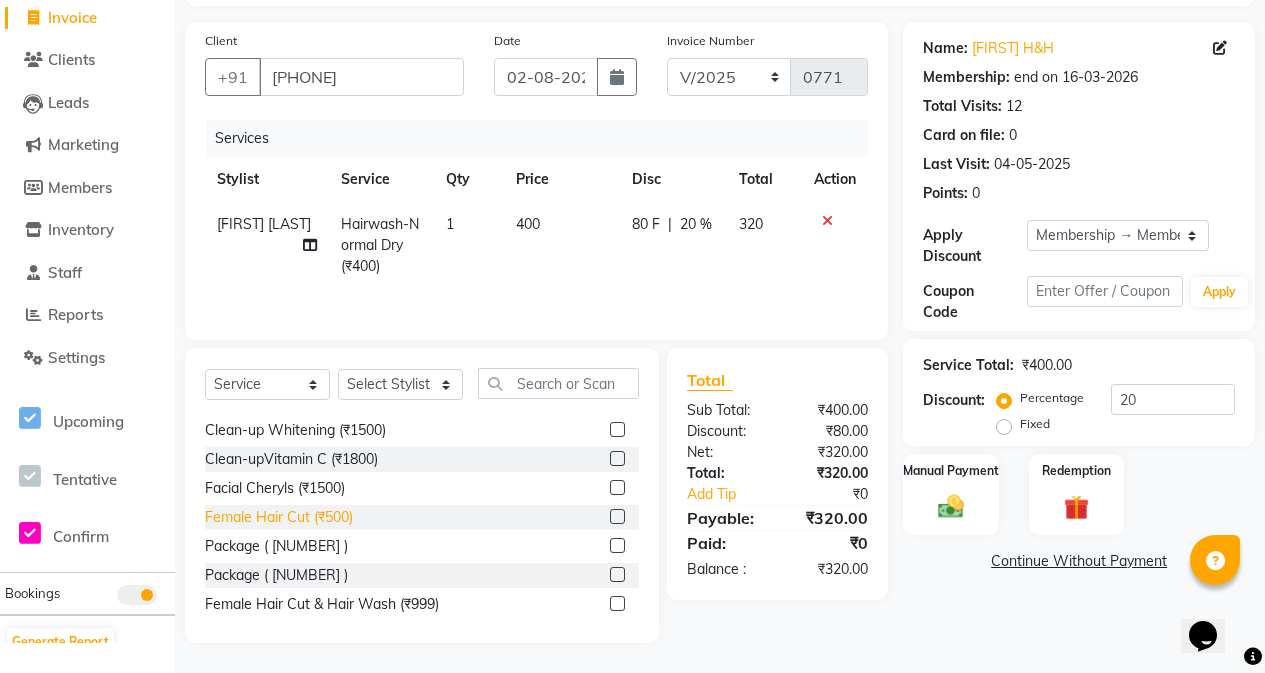 click on "Female Hair Cut (₹500)" 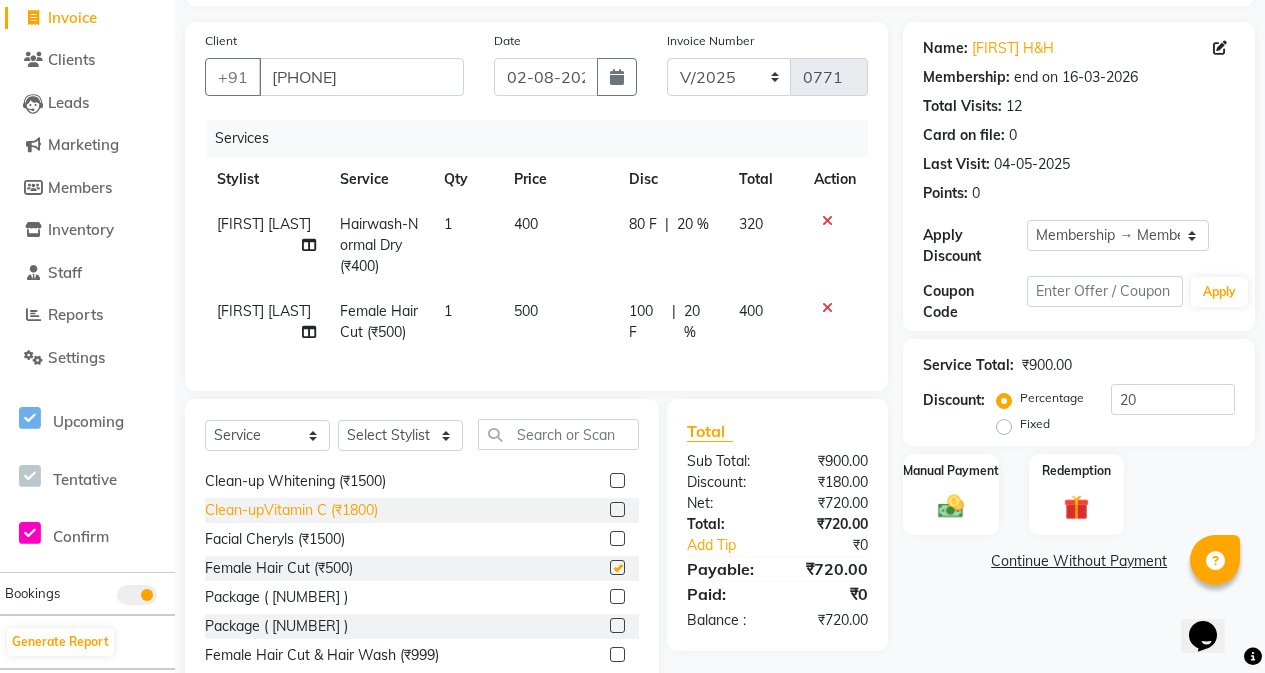 checkbox on "false" 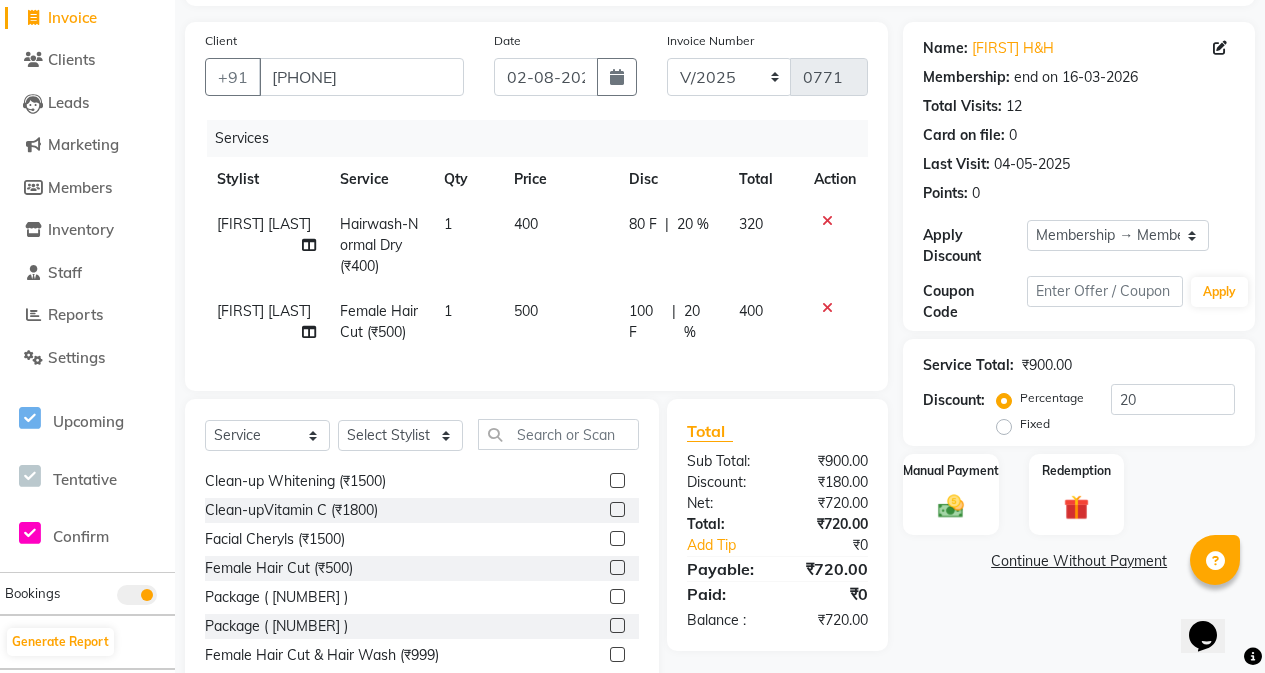 click on "20 %" 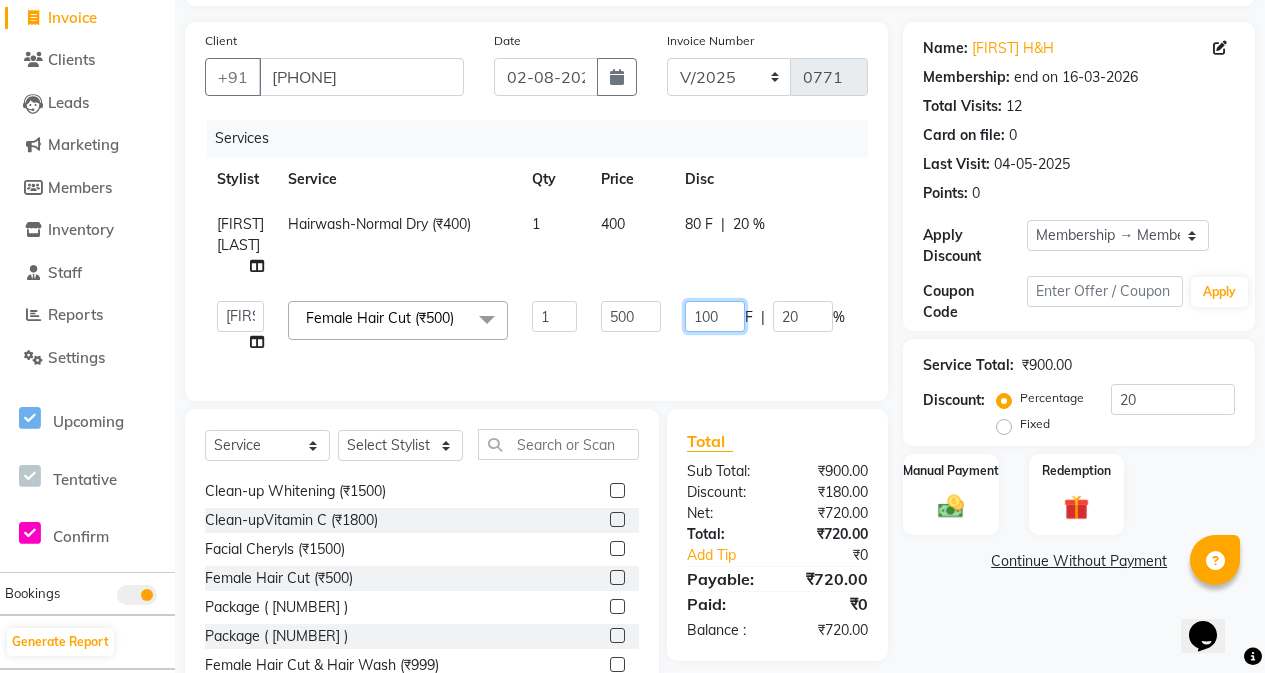 click on "100" 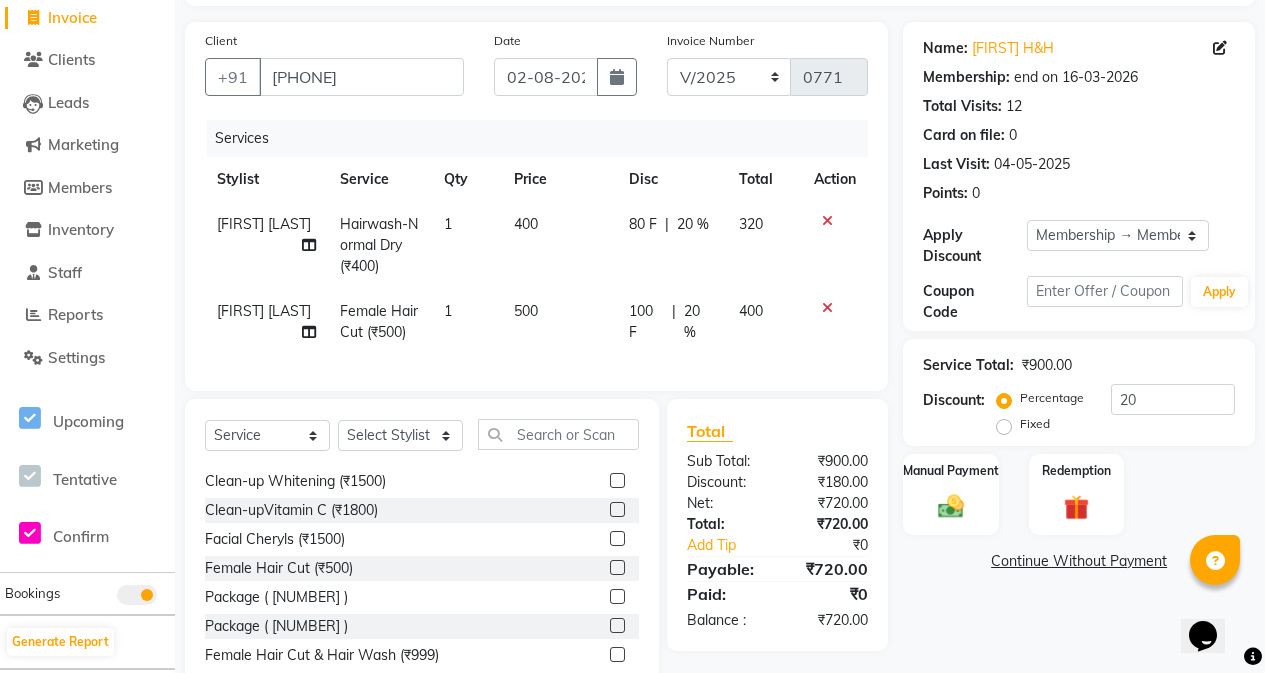 click 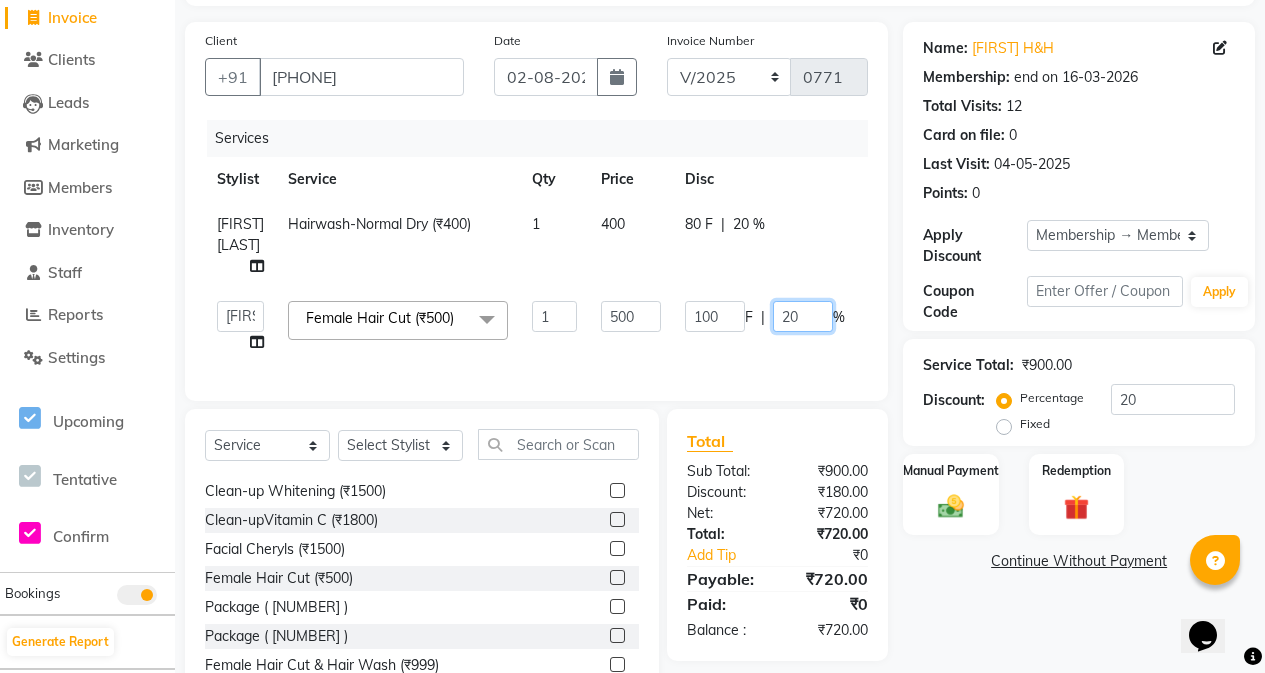 click on "20" 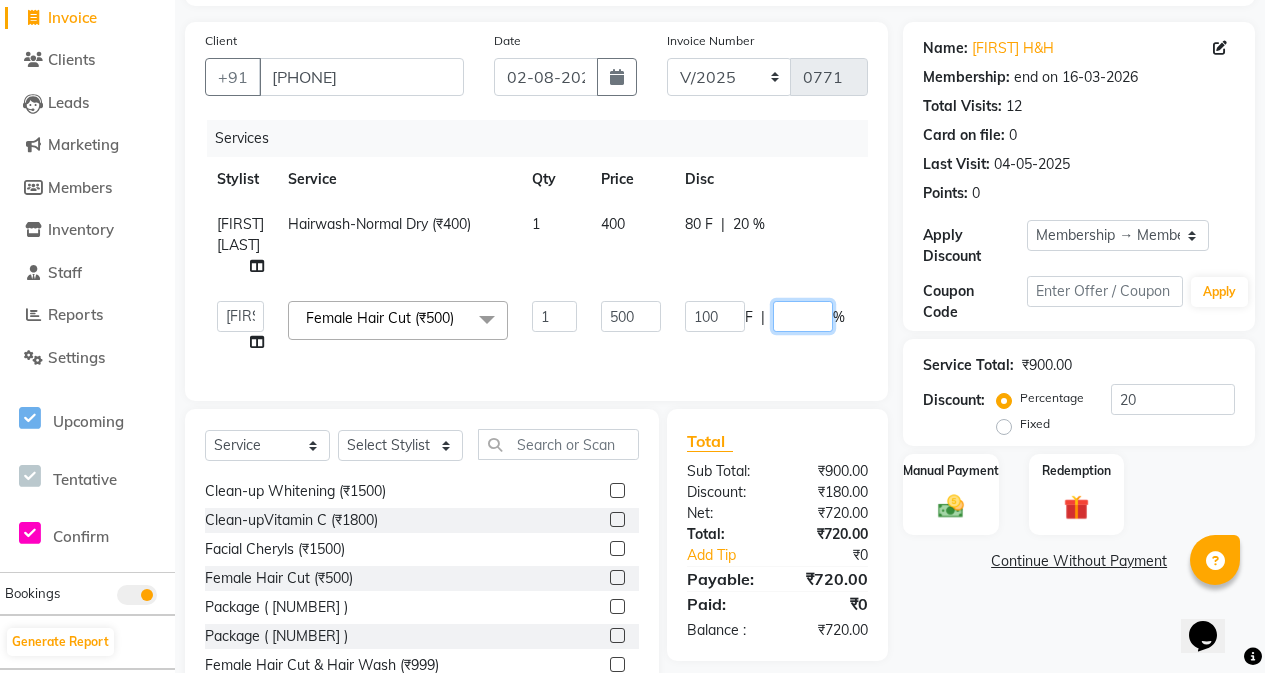 type on "0" 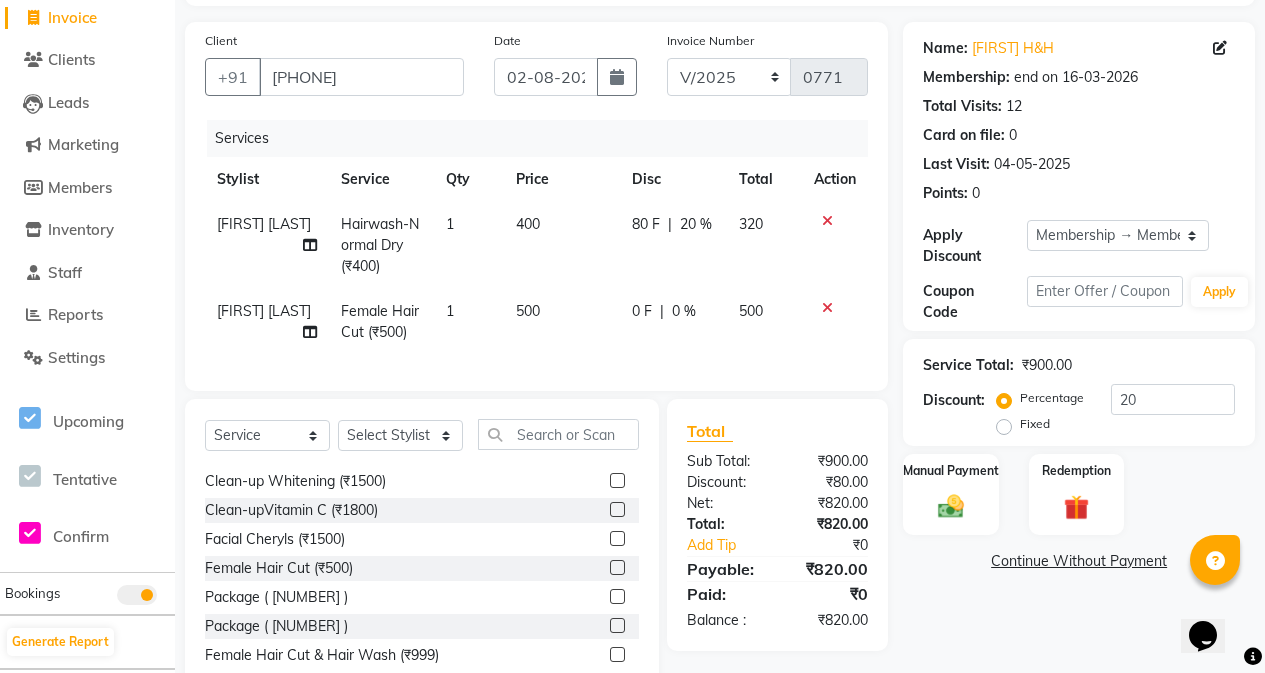 click on "Shivam Gaud Hairwash-Normal Dry (₹400) 1 400 80 F | 20 % 320" 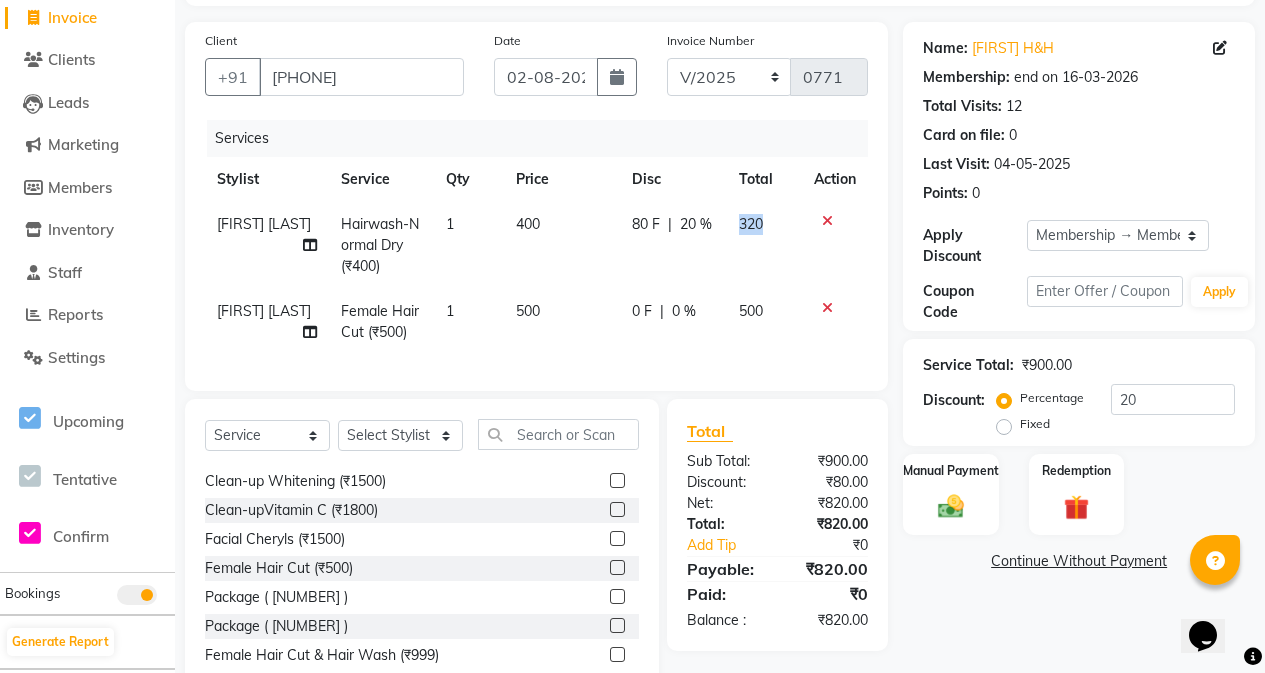 click on "320" 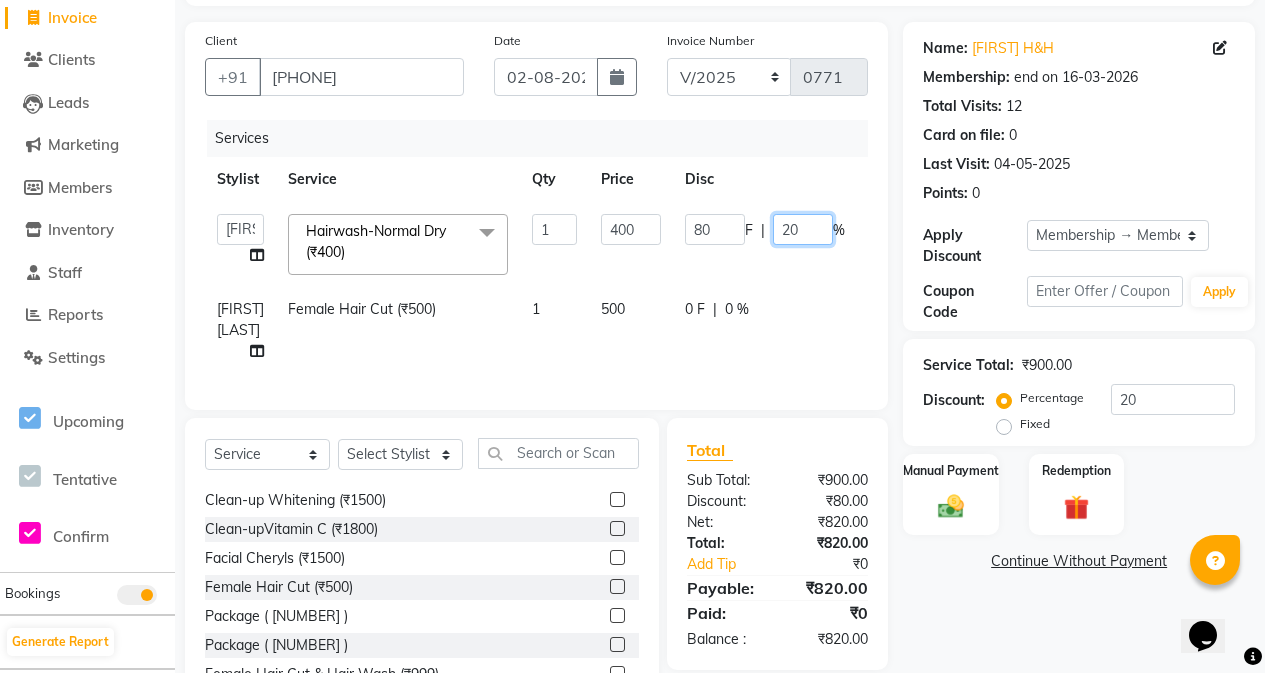 click on "20" 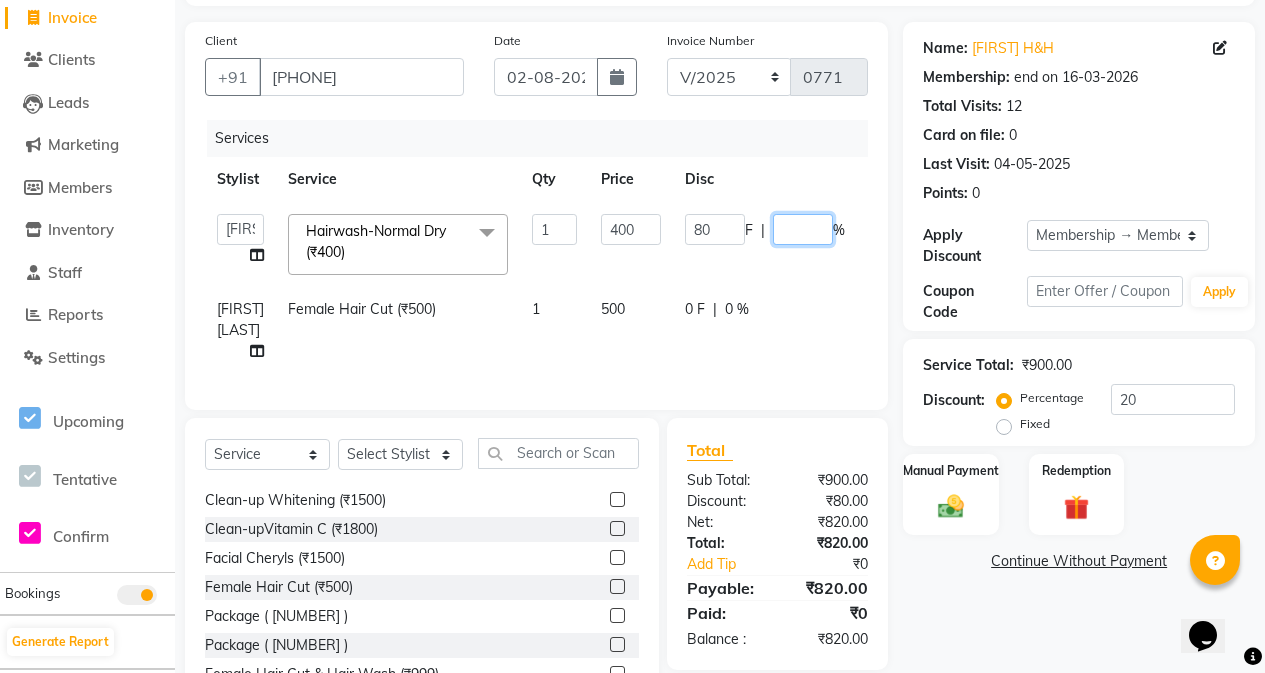 type on "0" 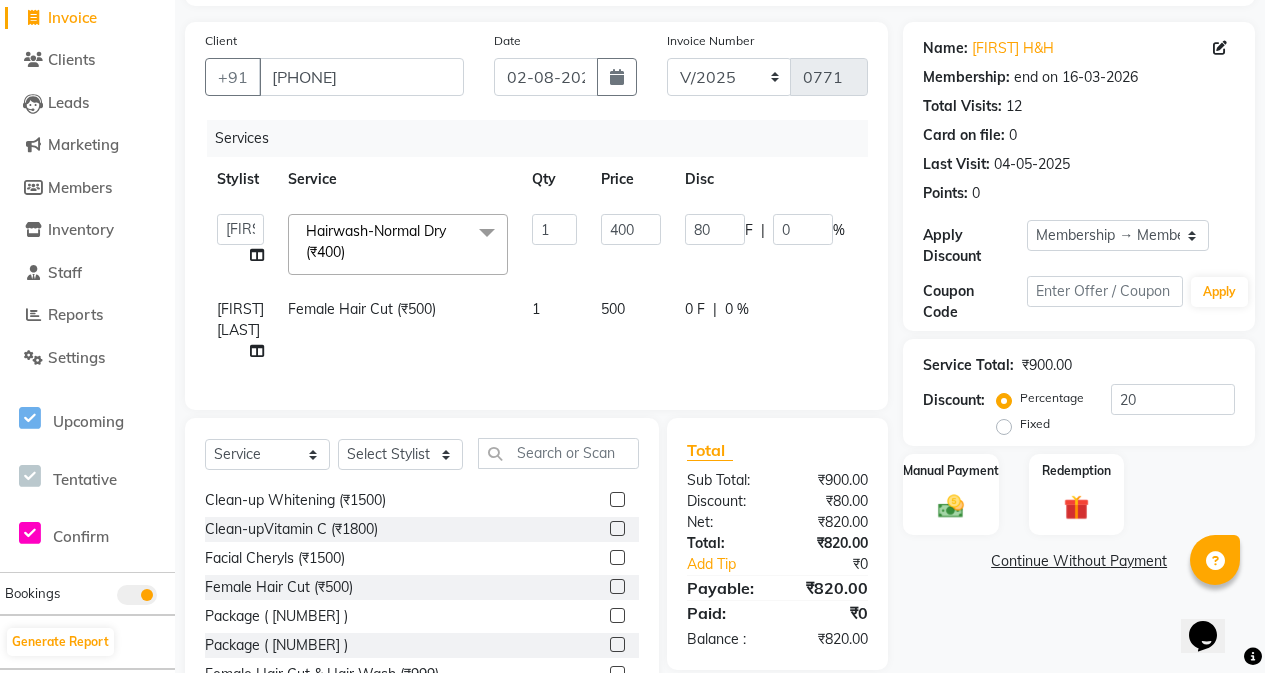 click on "Shivam Gaud Female Hair Cut (₹500) 1 500 0 F | 0 % 500" 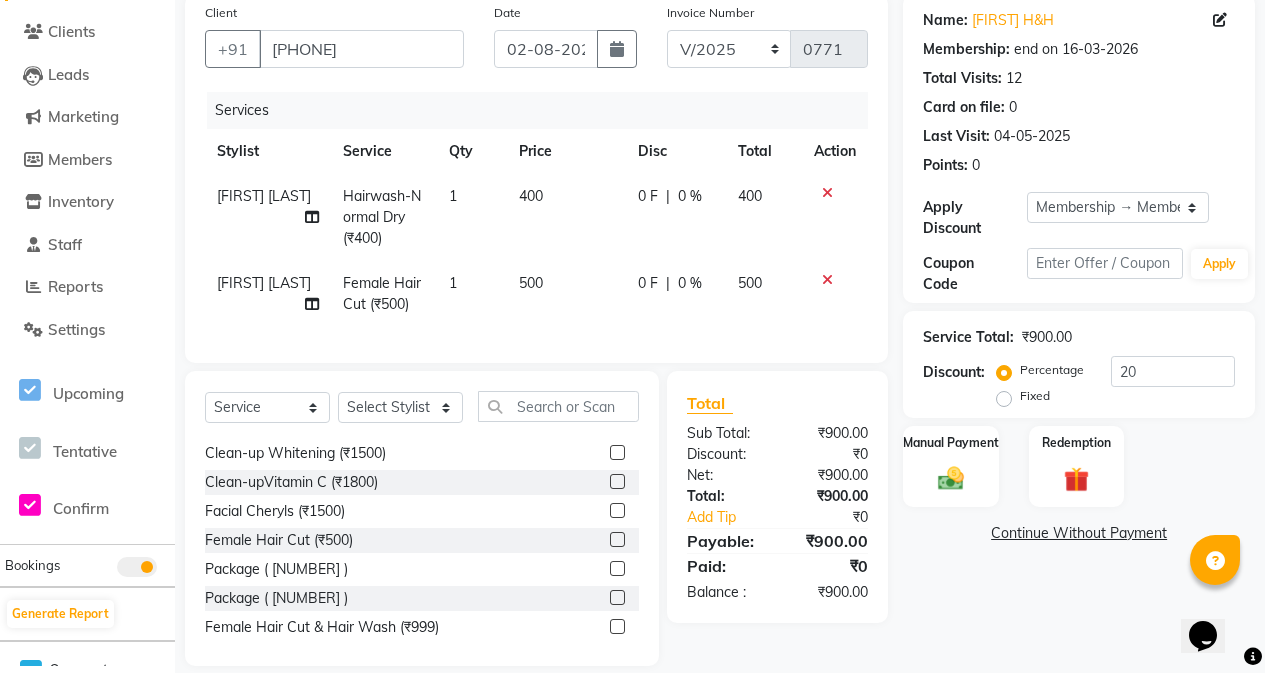 scroll, scrollTop: 194, scrollLeft: 0, axis: vertical 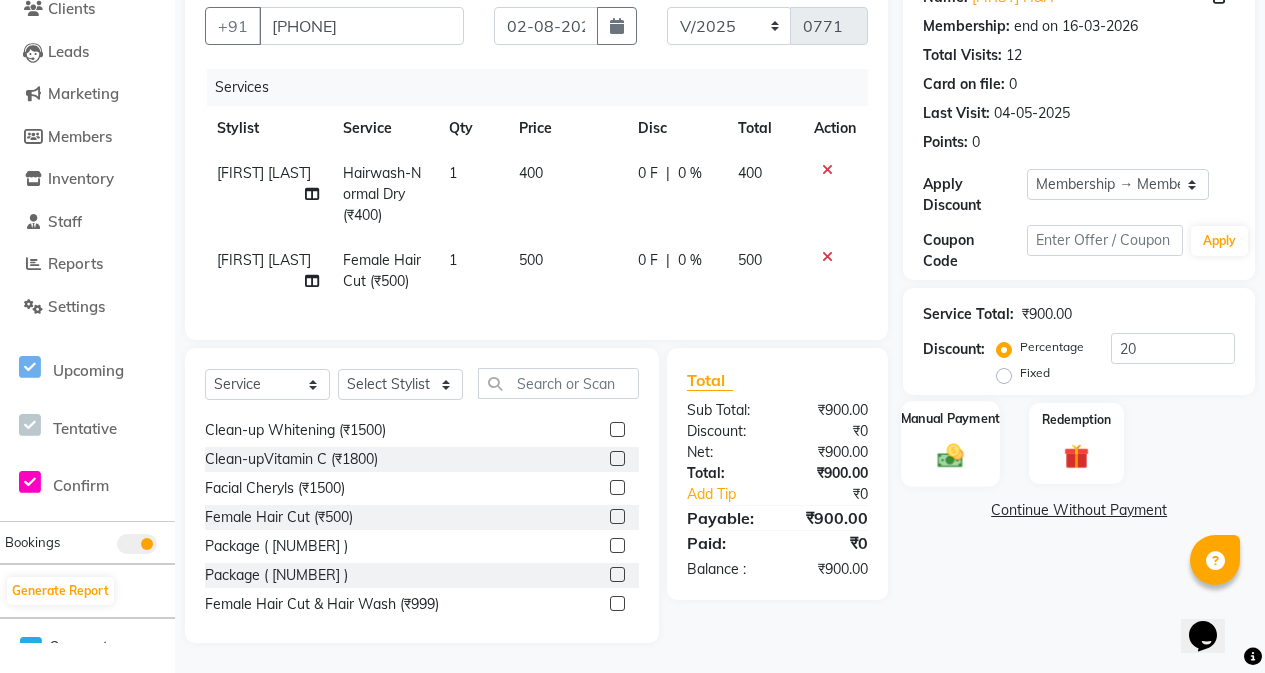 click on "Manual Payment" 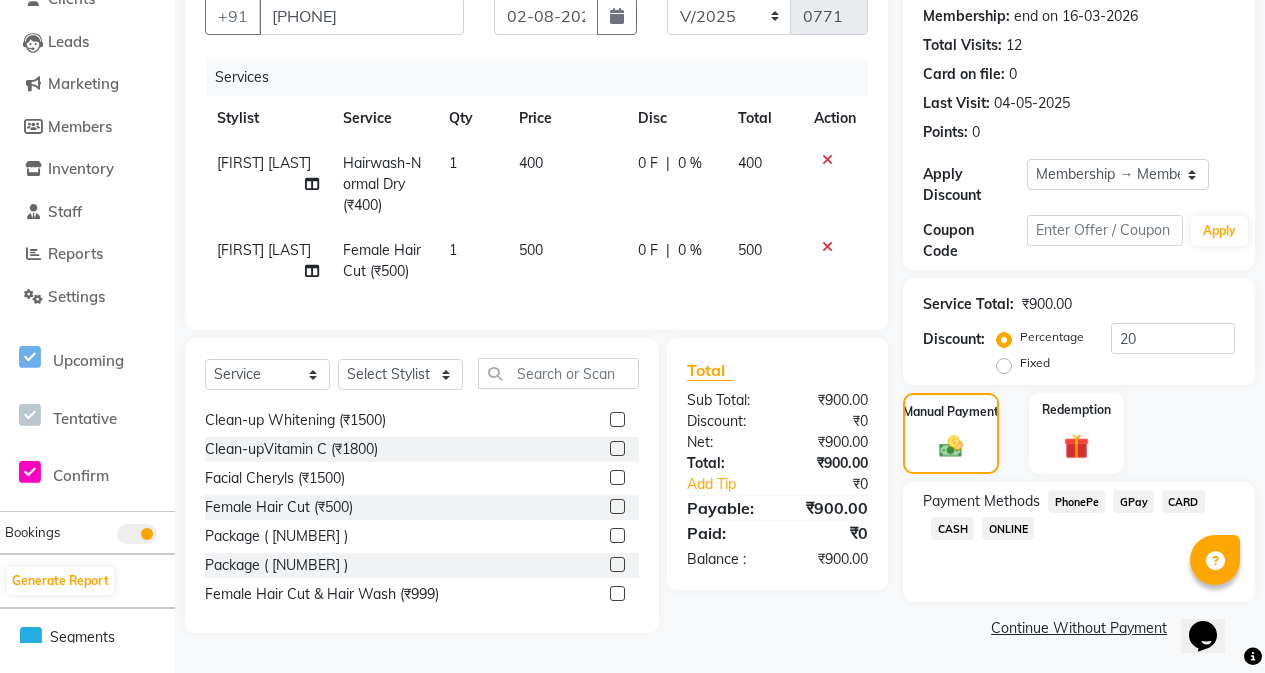 click on "CASH" 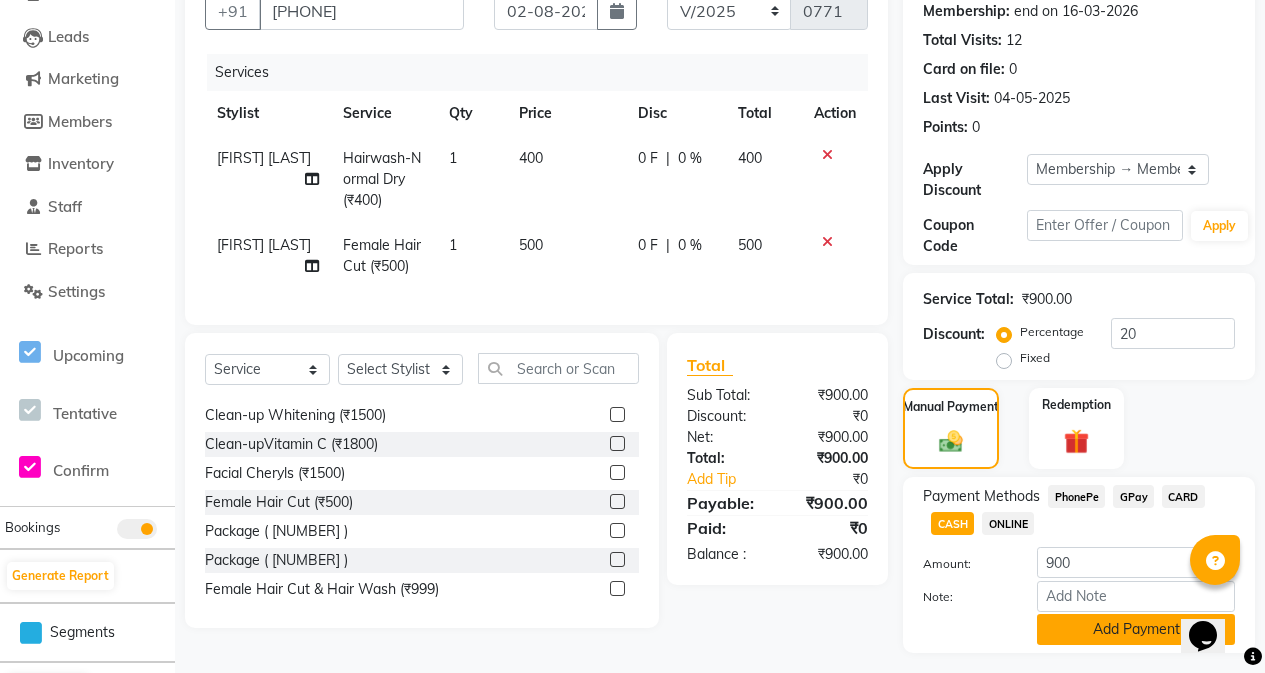 drag, startPoint x: 1084, startPoint y: 631, endPoint x: 1034, endPoint y: 514, distance: 127.236 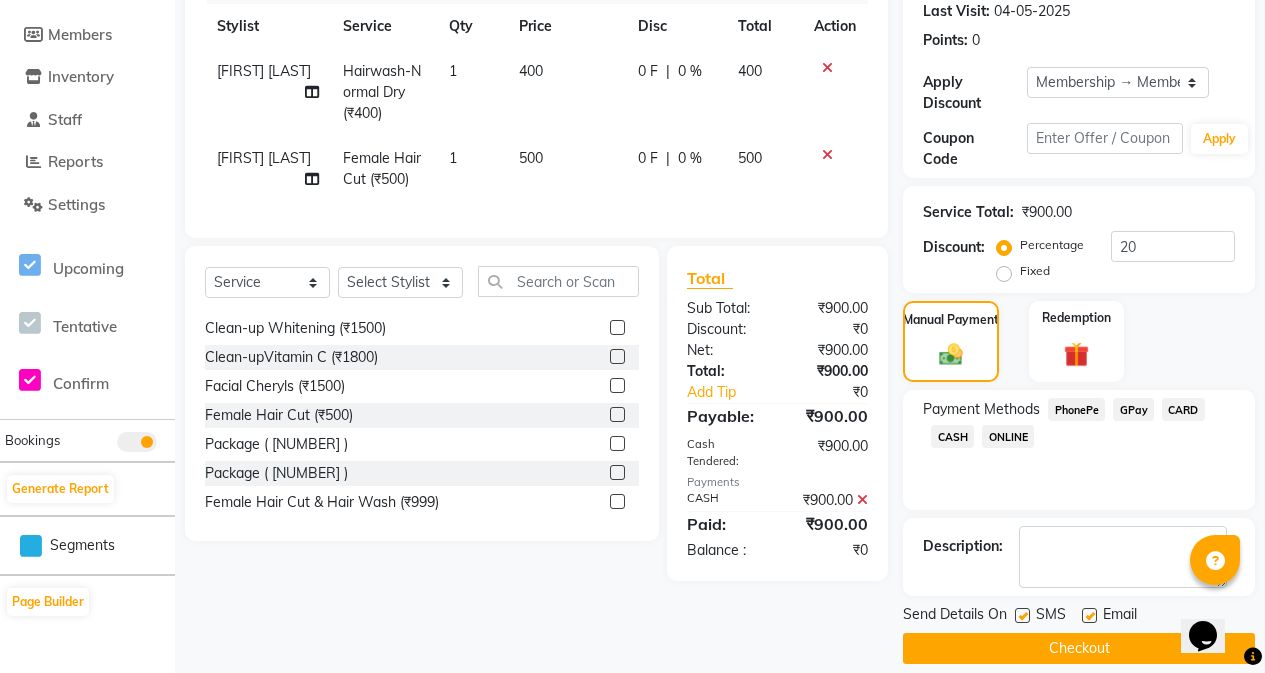 scroll, scrollTop: 302, scrollLeft: 0, axis: vertical 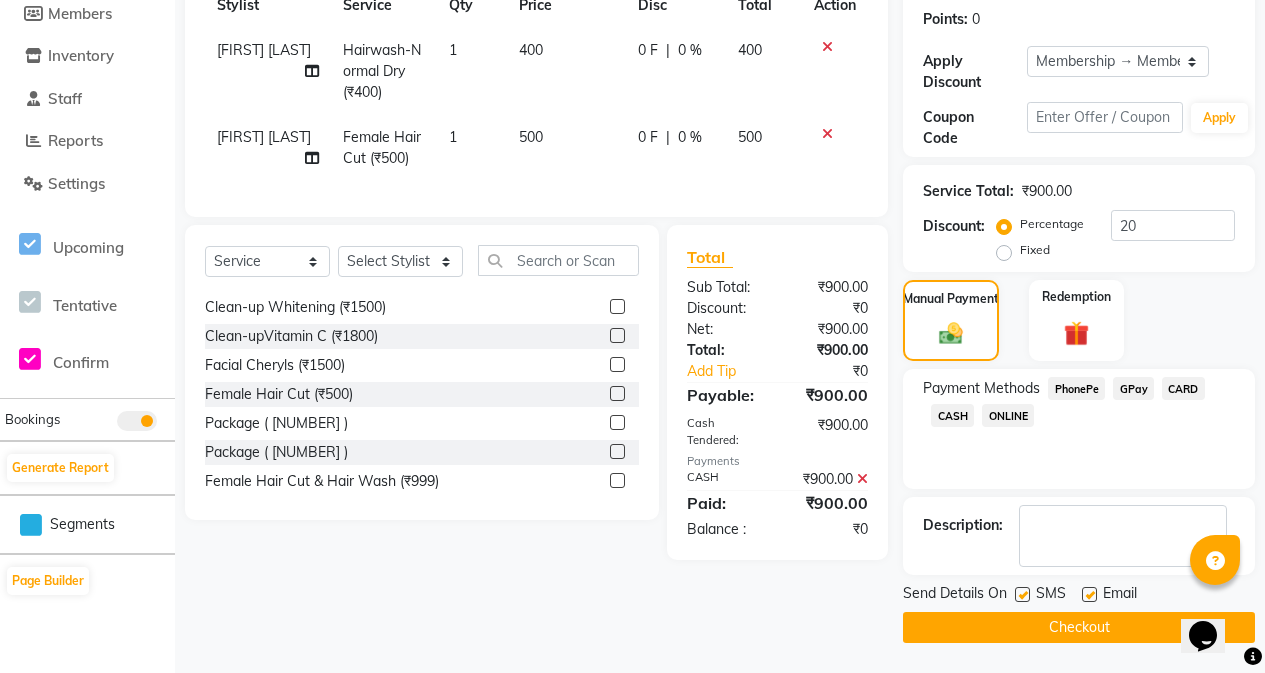click 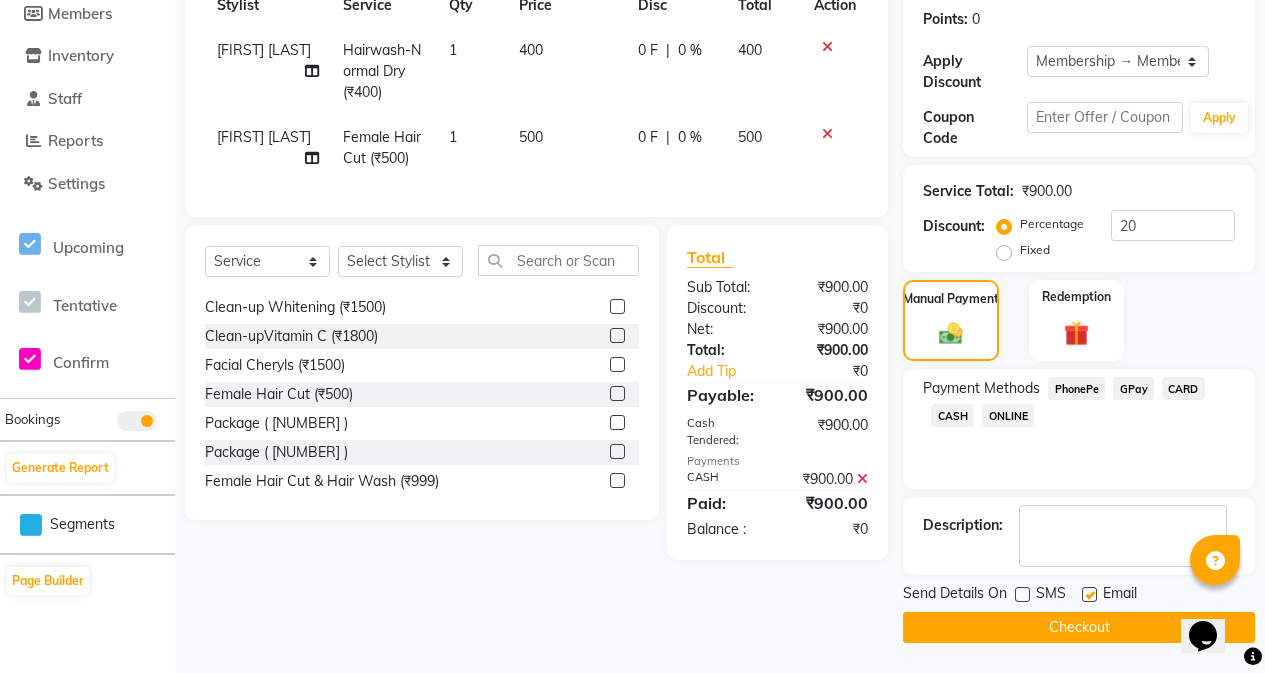 click on "Checkout" 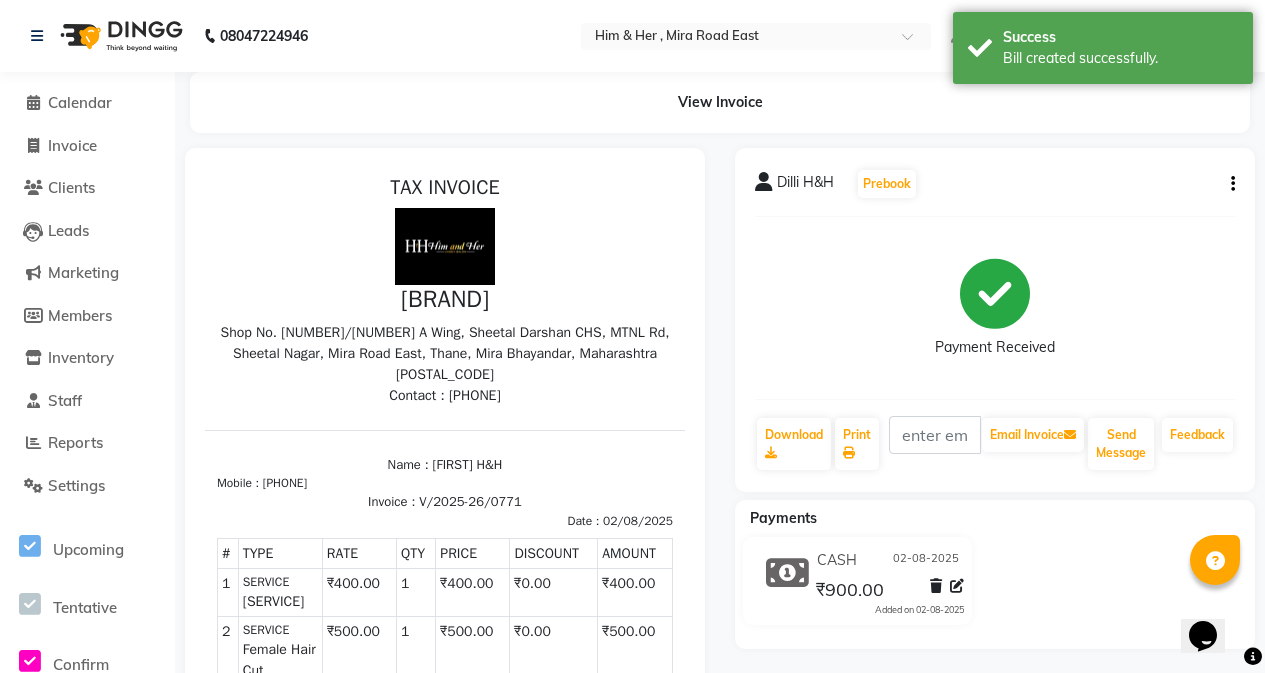 scroll, scrollTop: 0, scrollLeft: 0, axis: both 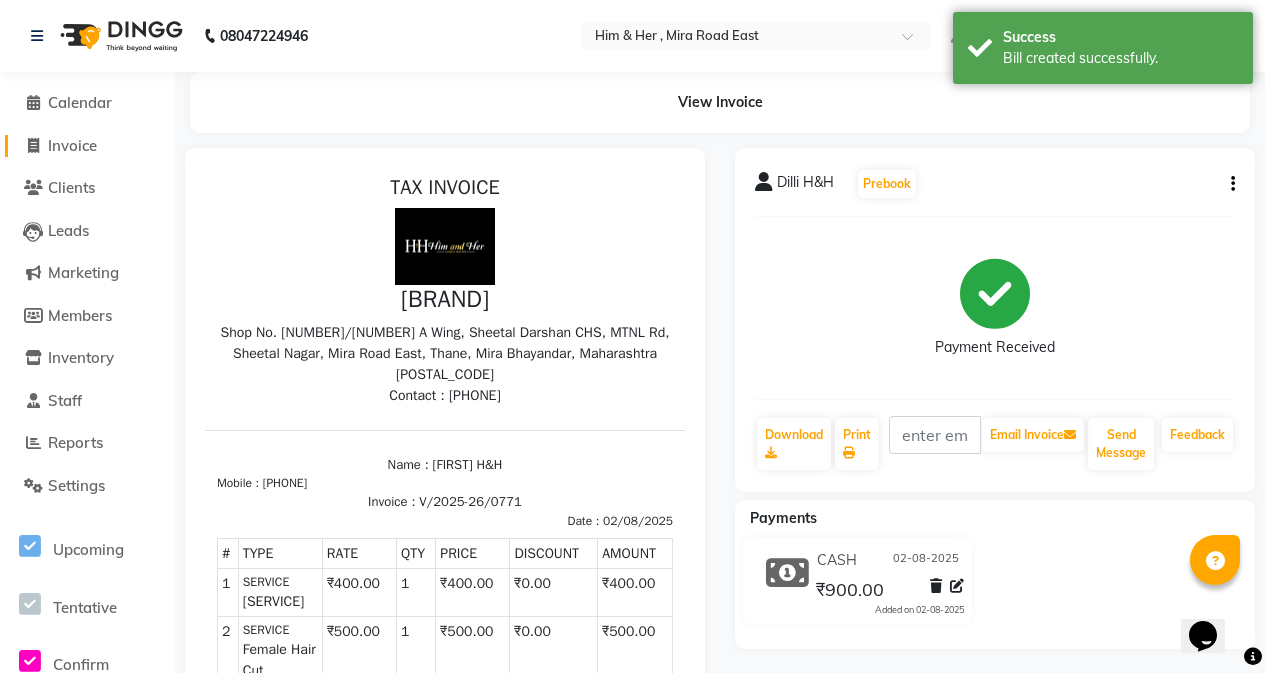 click on "Invoice" 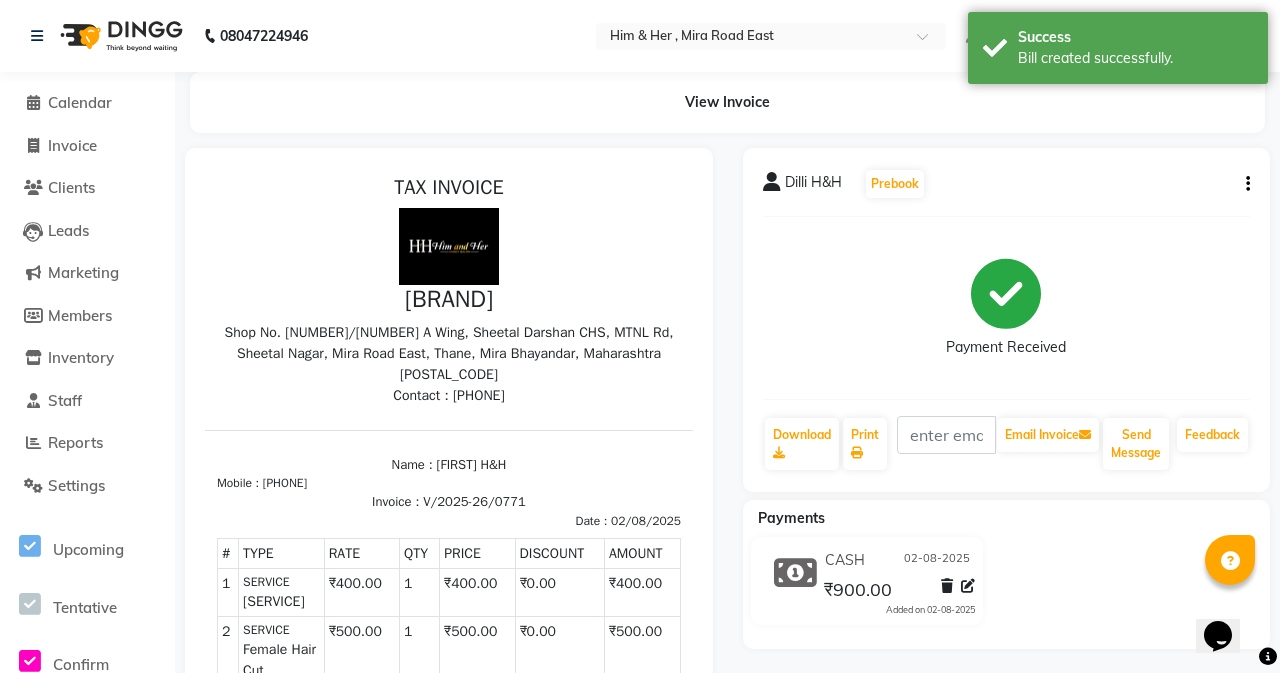 select on "service" 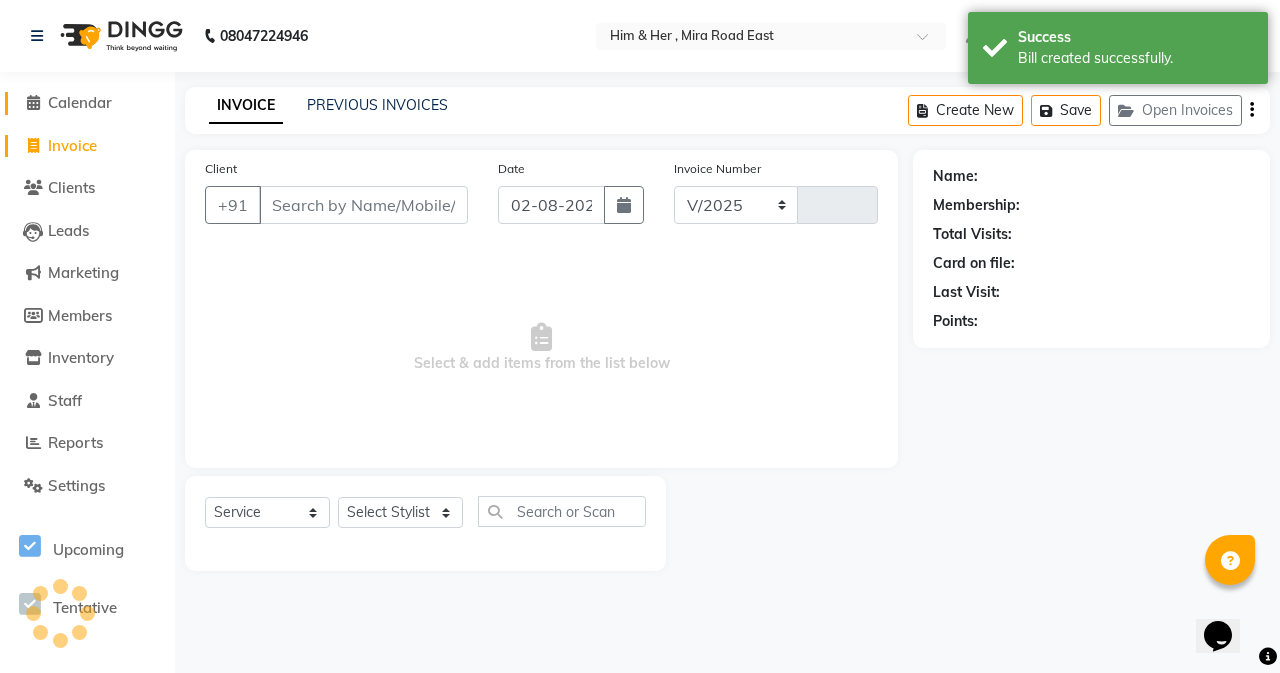 select on "5934" 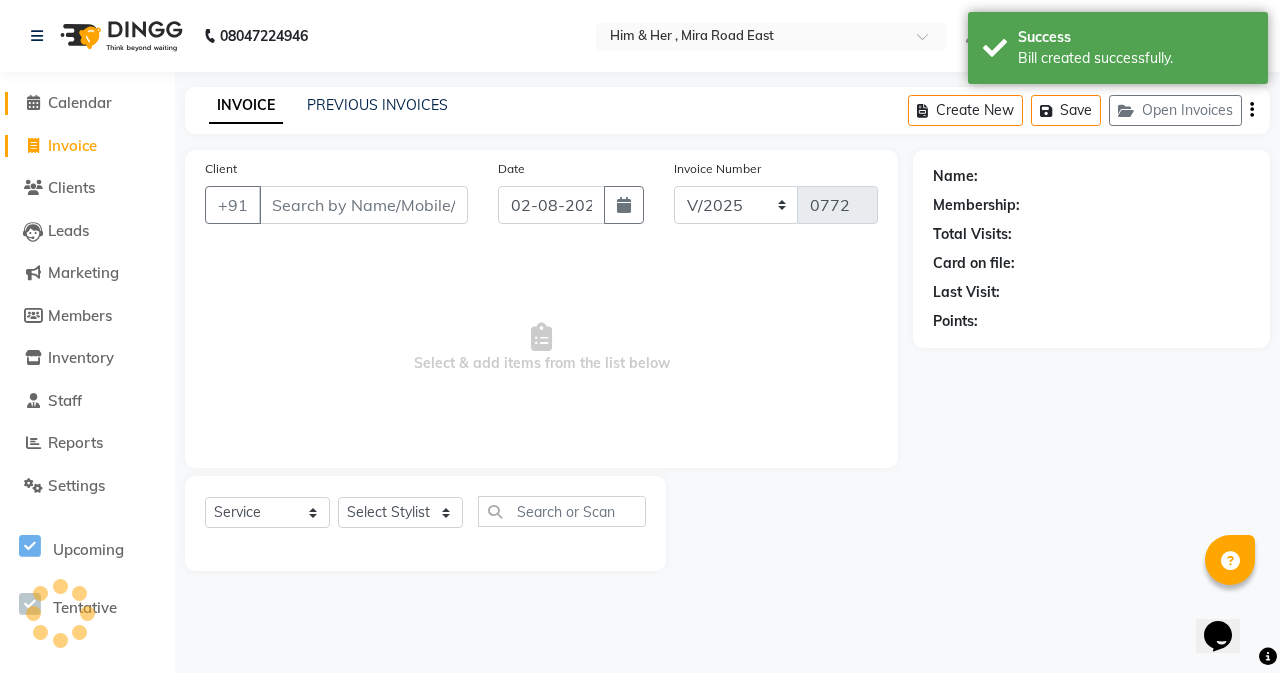 click on "Calendar" 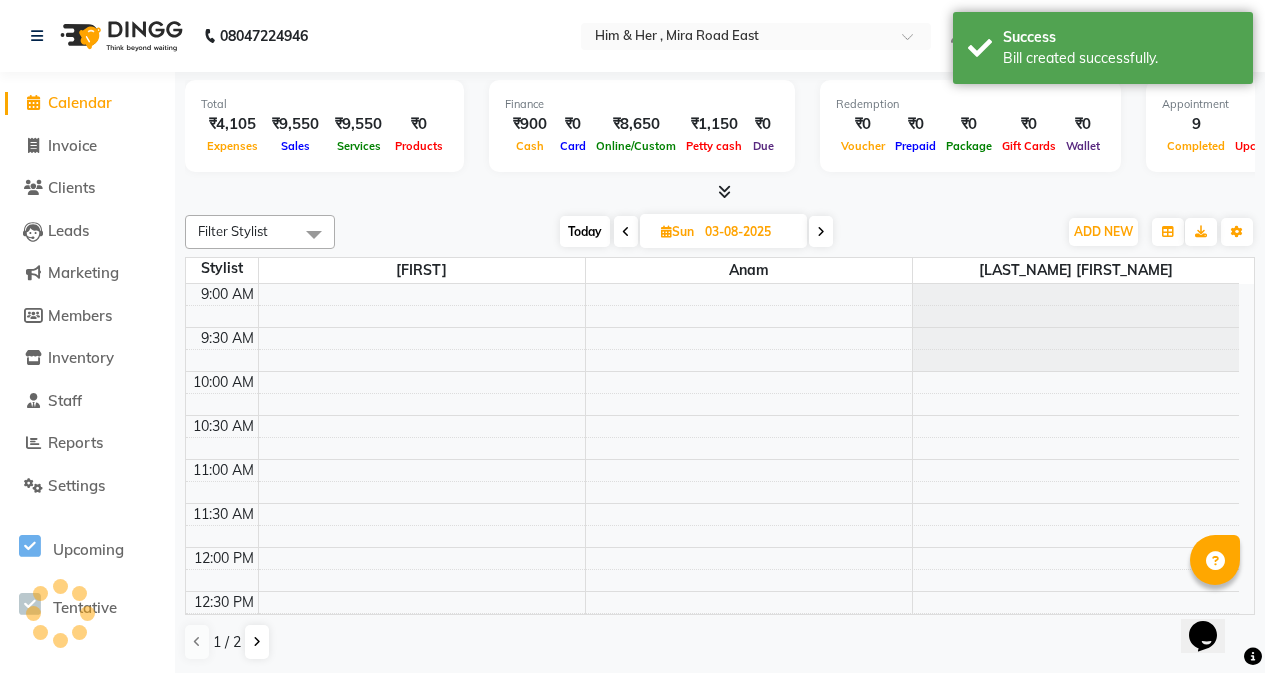 scroll, scrollTop: 0, scrollLeft: 0, axis: both 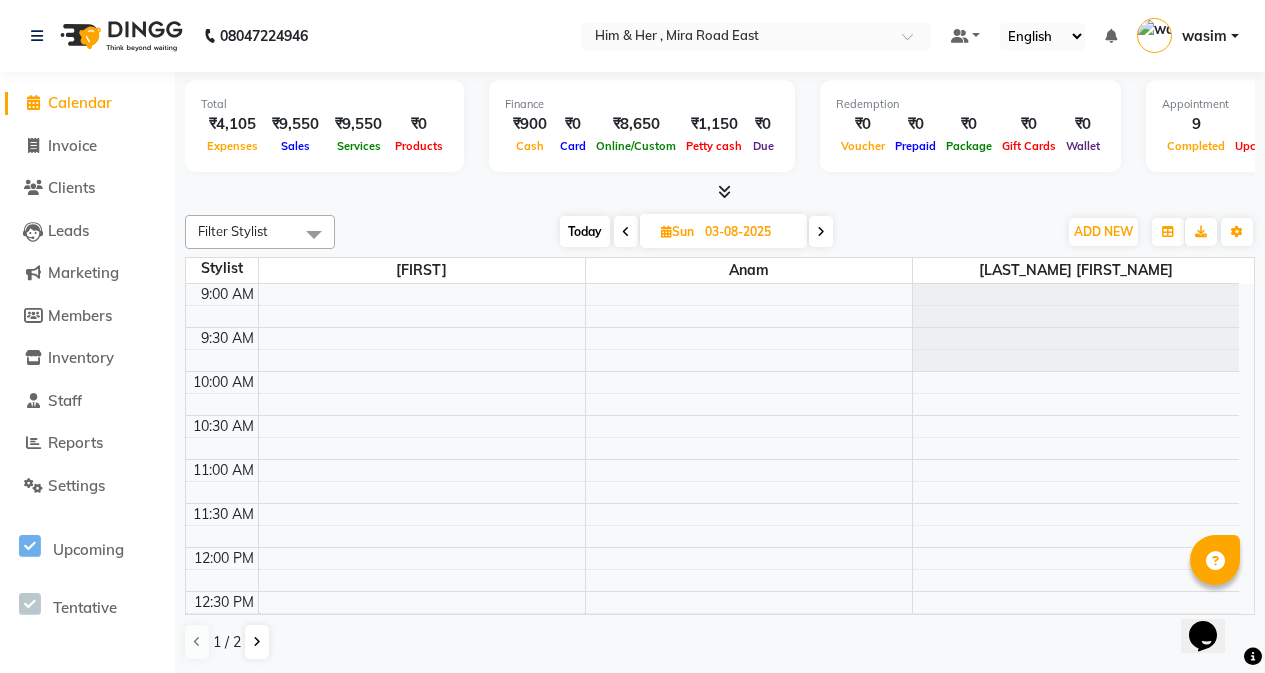 click at bounding box center [626, 231] 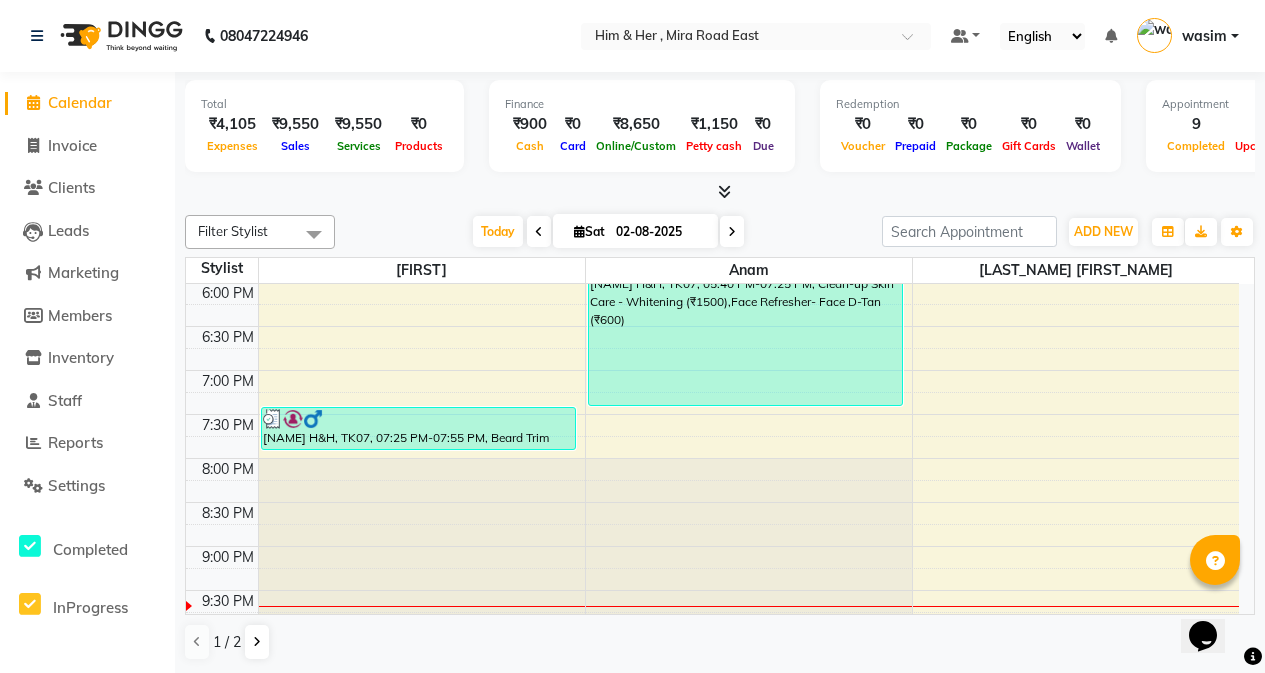 scroll, scrollTop: 813, scrollLeft: 0, axis: vertical 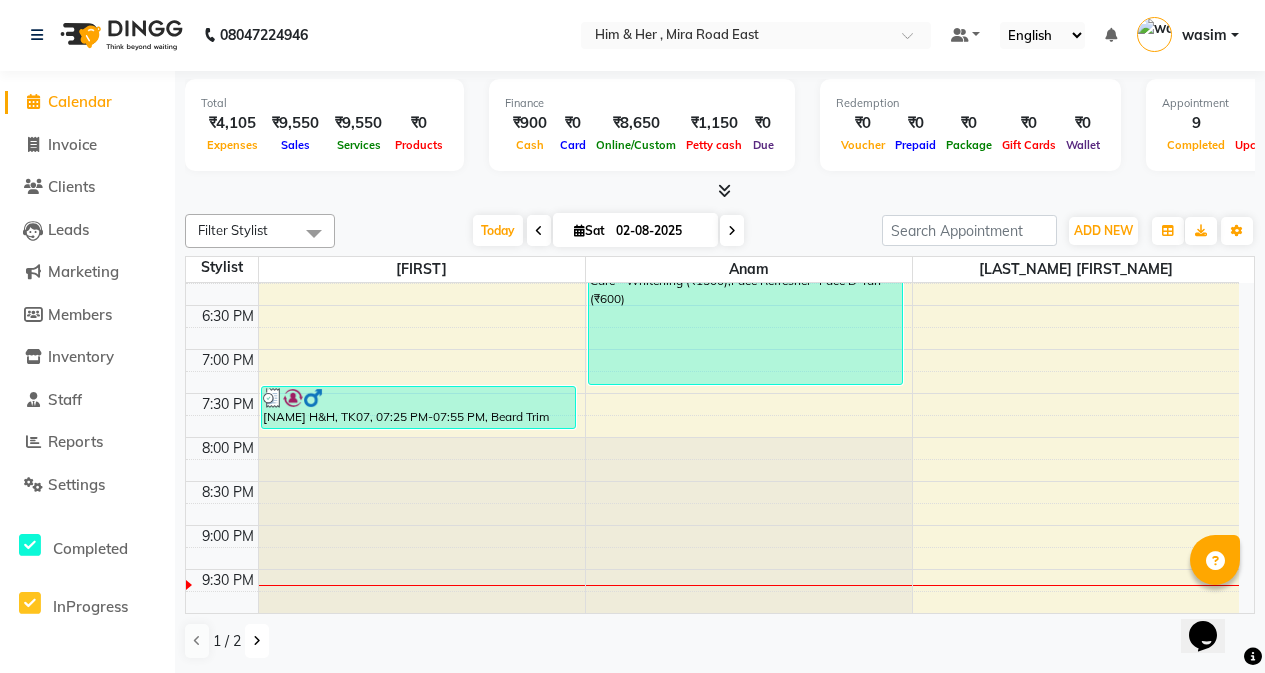 click at bounding box center [257, 641] 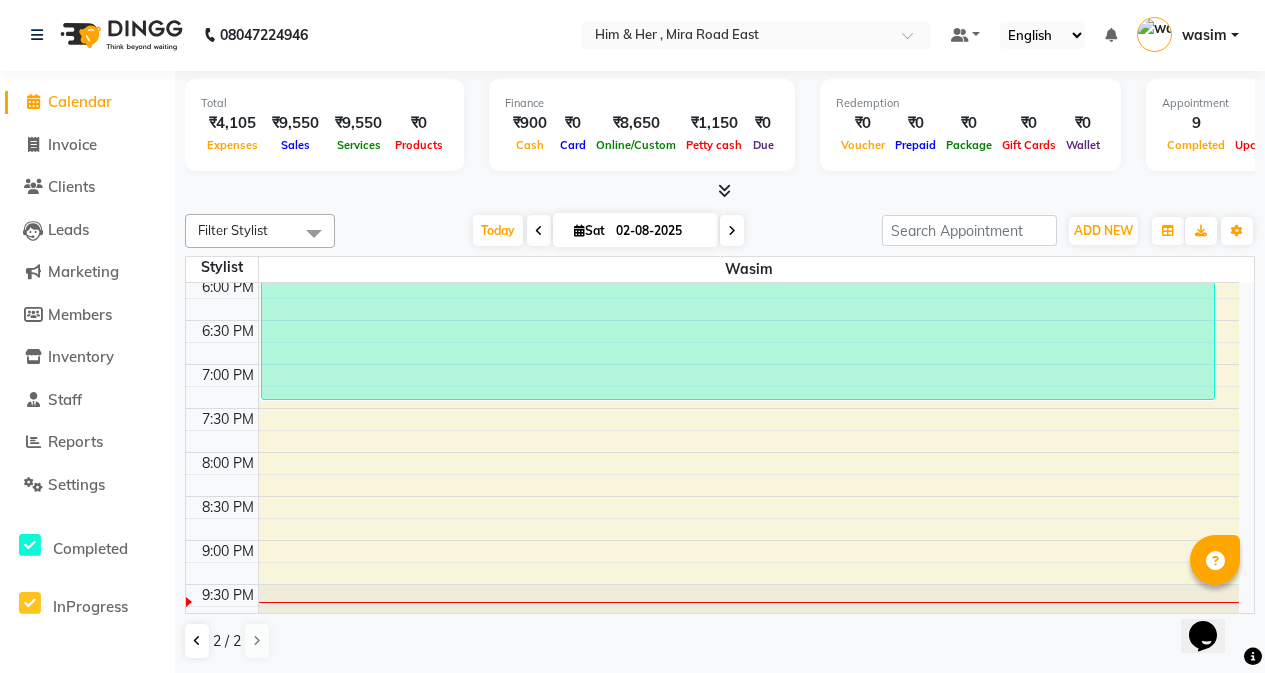 scroll, scrollTop: 813, scrollLeft: 0, axis: vertical 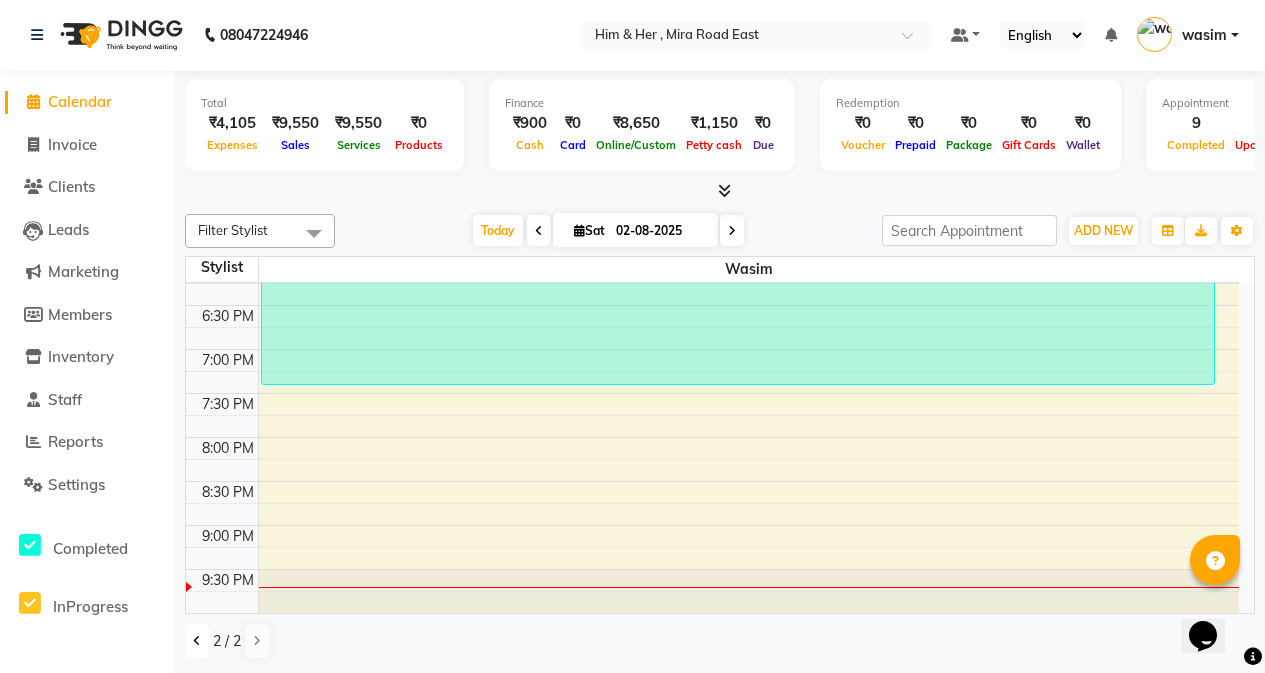 click at bounding box center [197, 641] 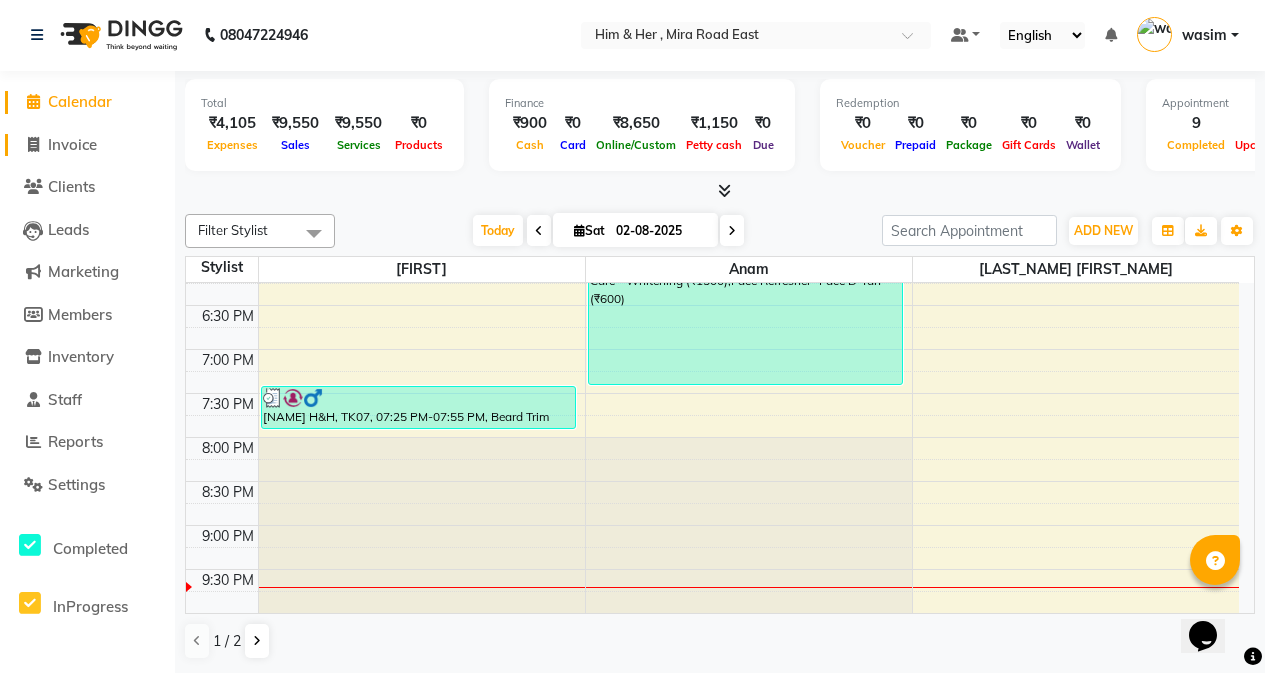 click on "Invoice" 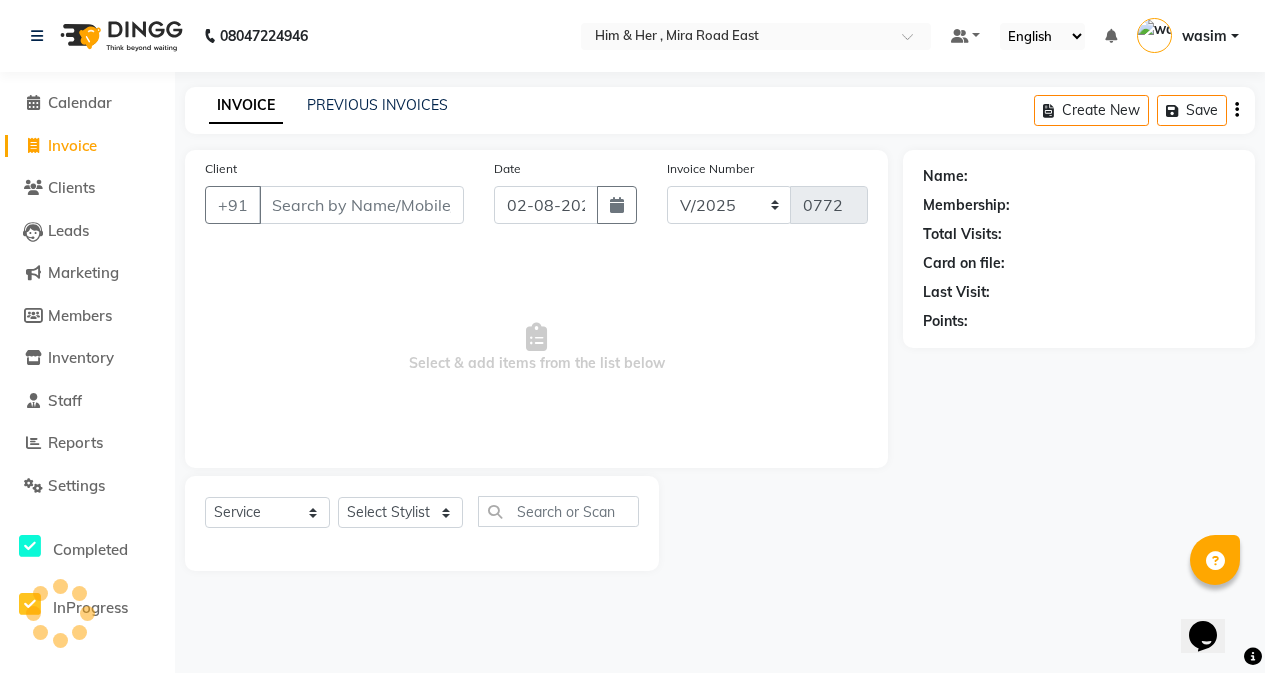 scroll, scrollTop: 0, scrollLeft: 0, axis: both 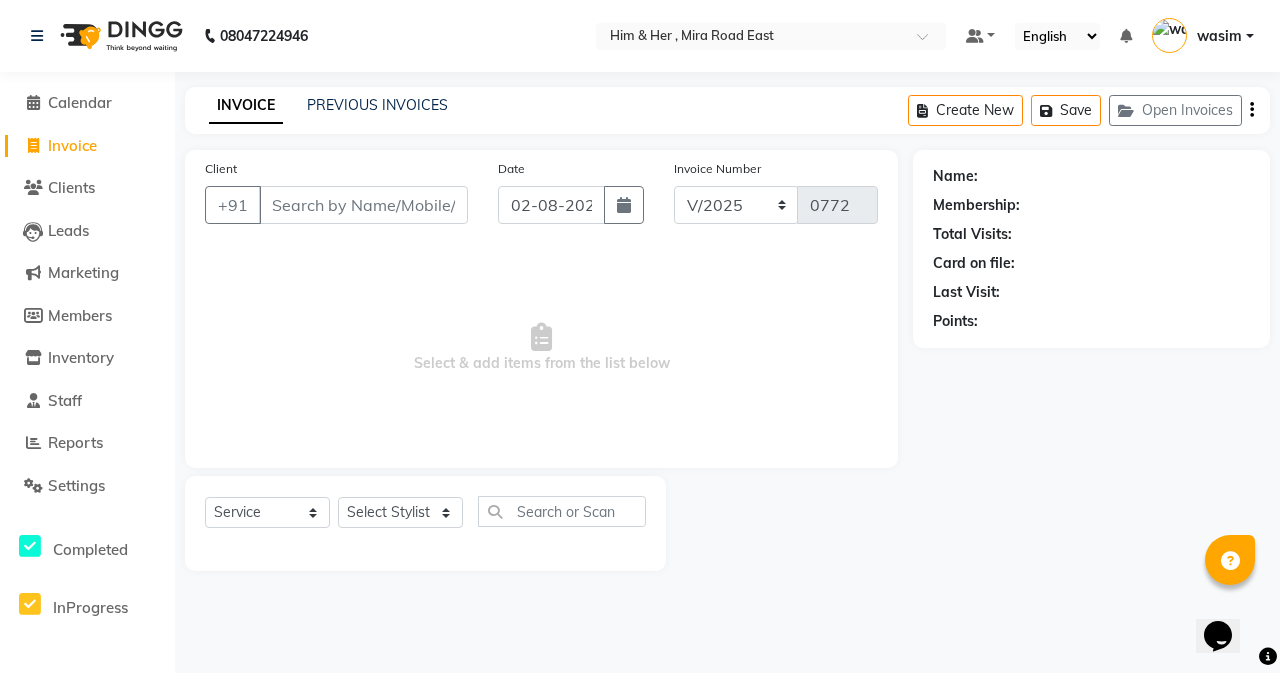 click on "INVOICE PREVIOUS INVOICES Create New   Save   Open Invoices" 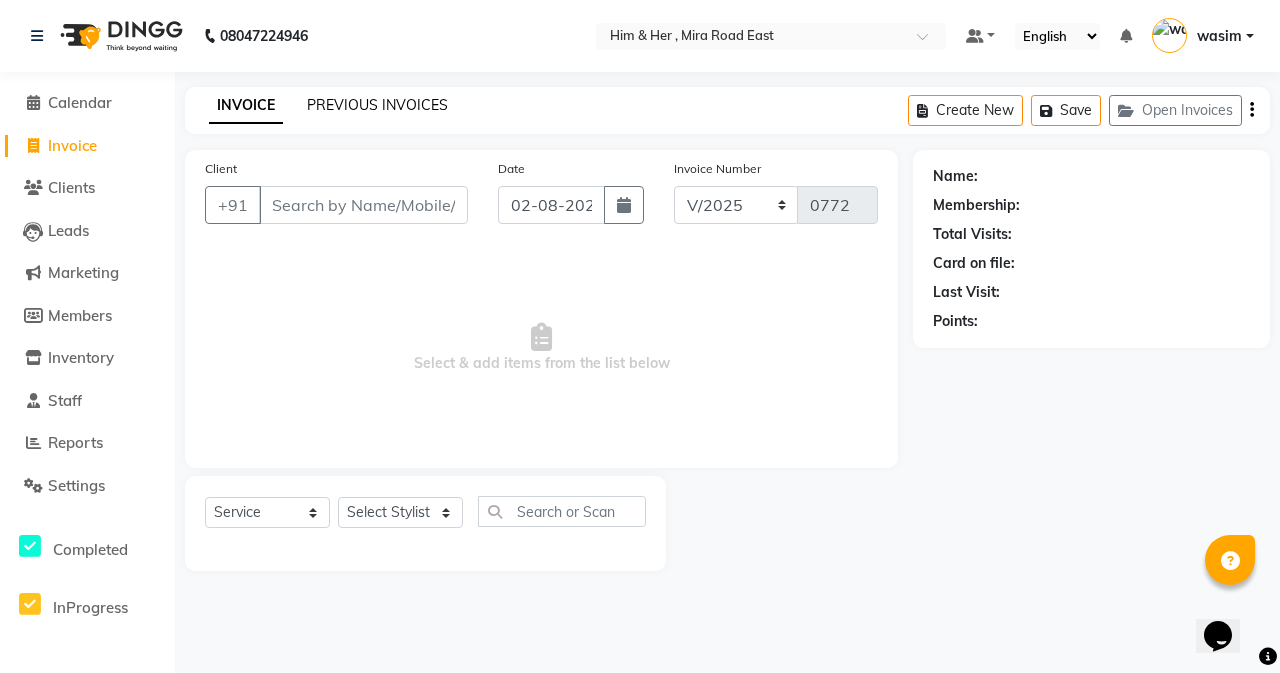 click on "PREVIOUS INVOICES" 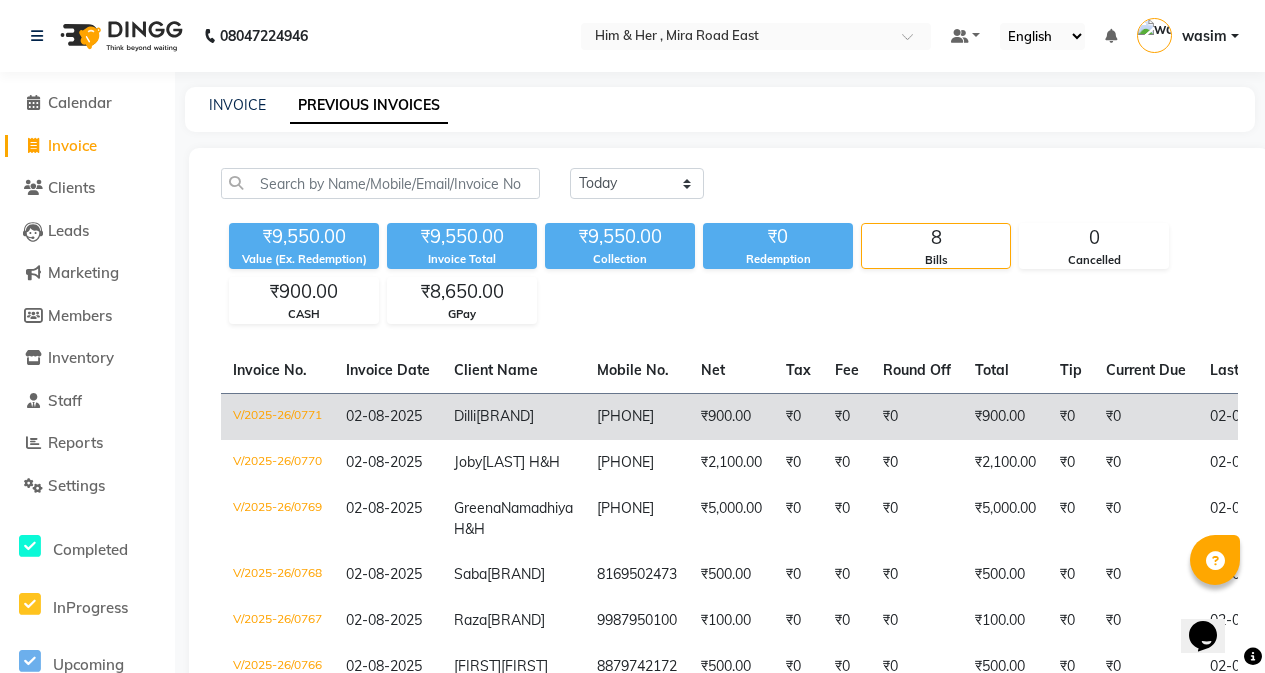 click on "₹900.00" 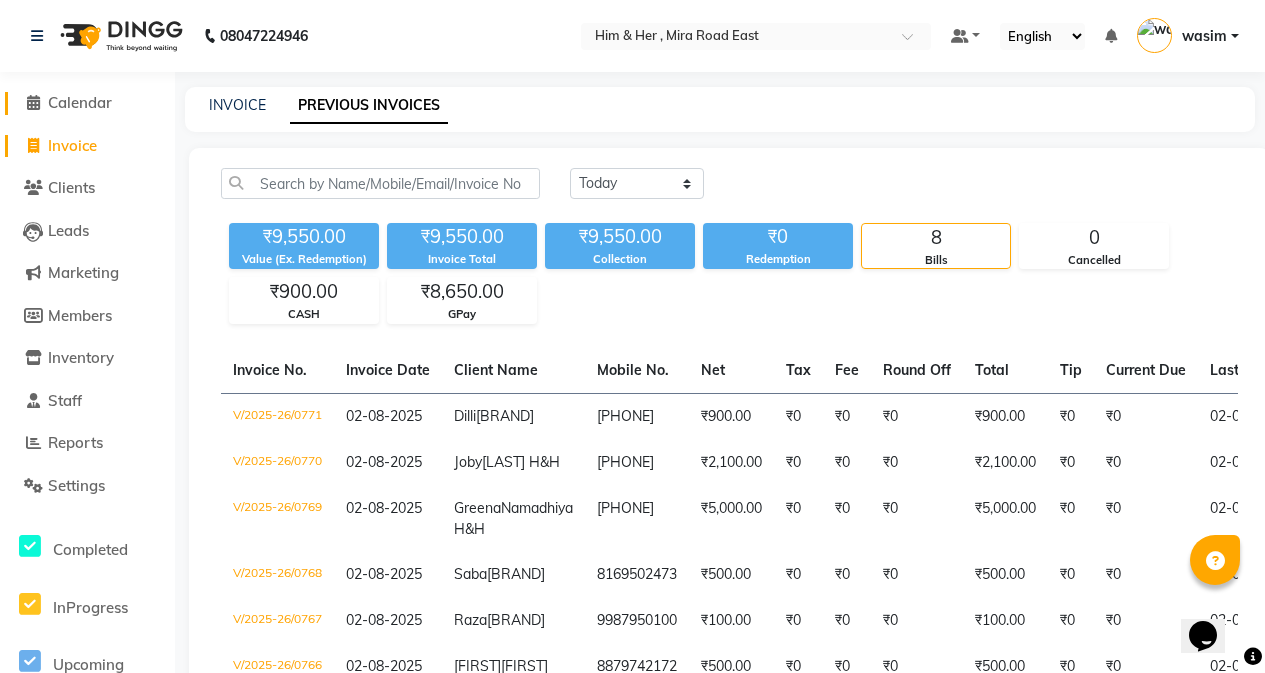 click on "Calendar" 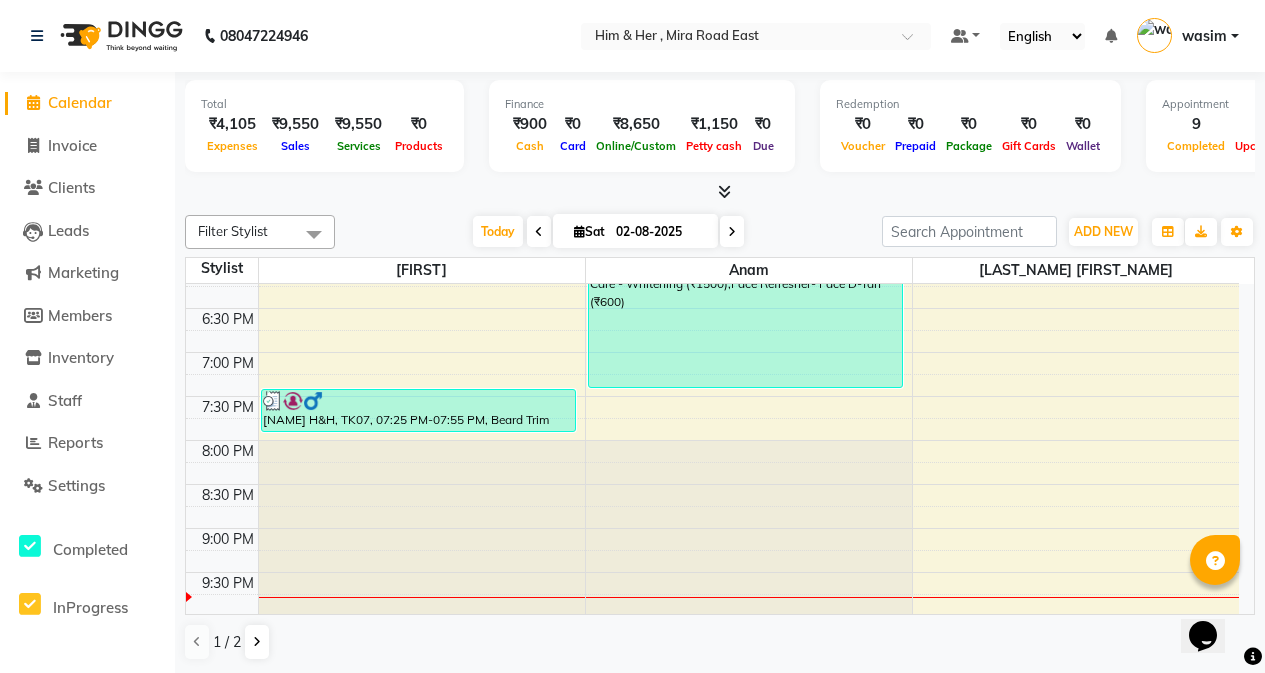 scroll, scrollTop: 813, scrollLeft: 0, axis: vertical 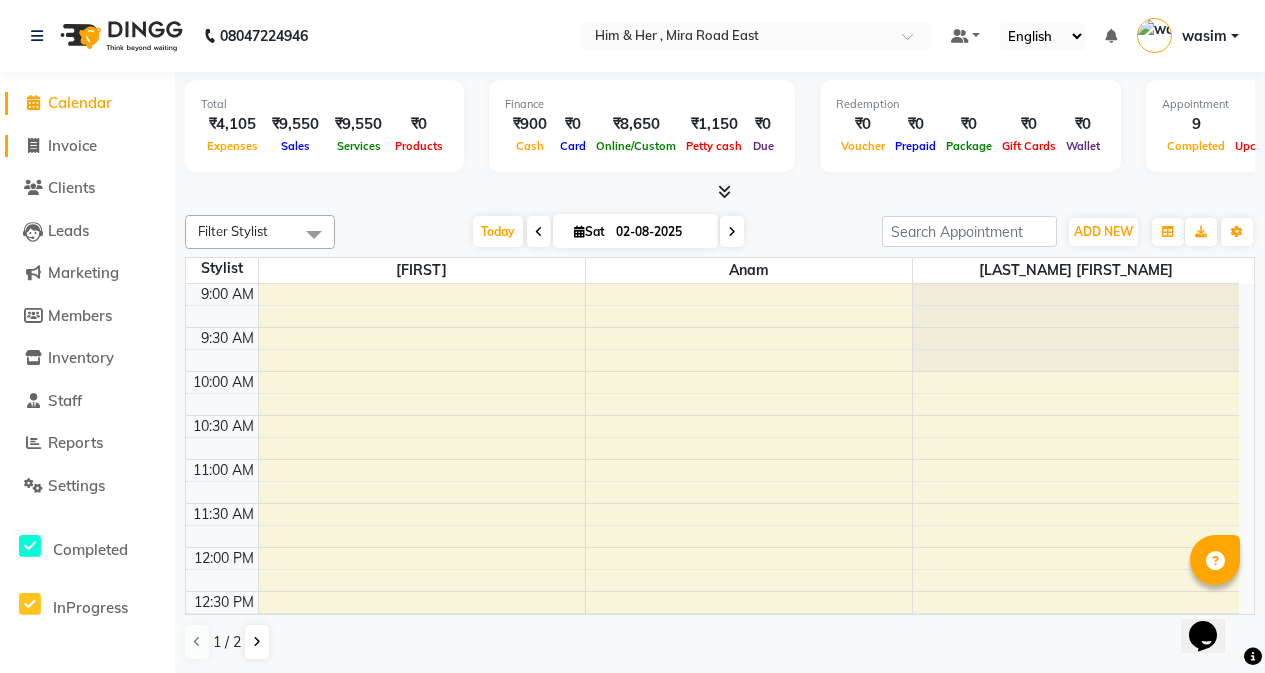 click on "Invoice" 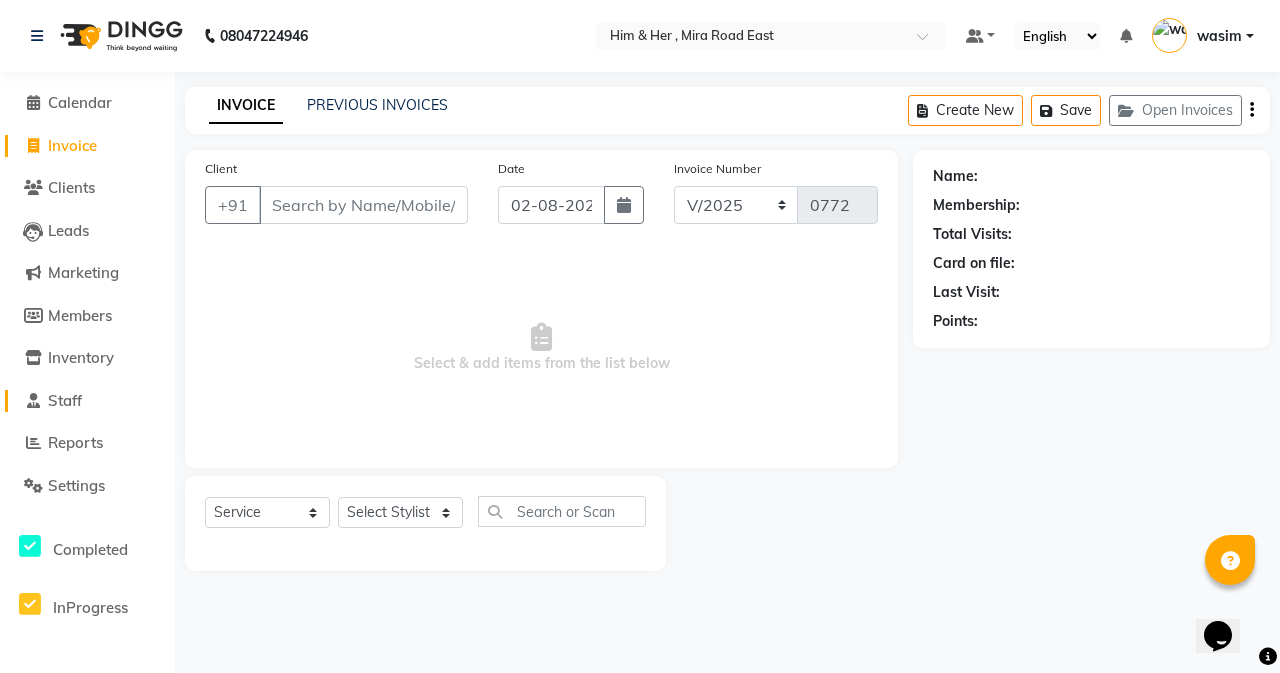 click on "Staff" 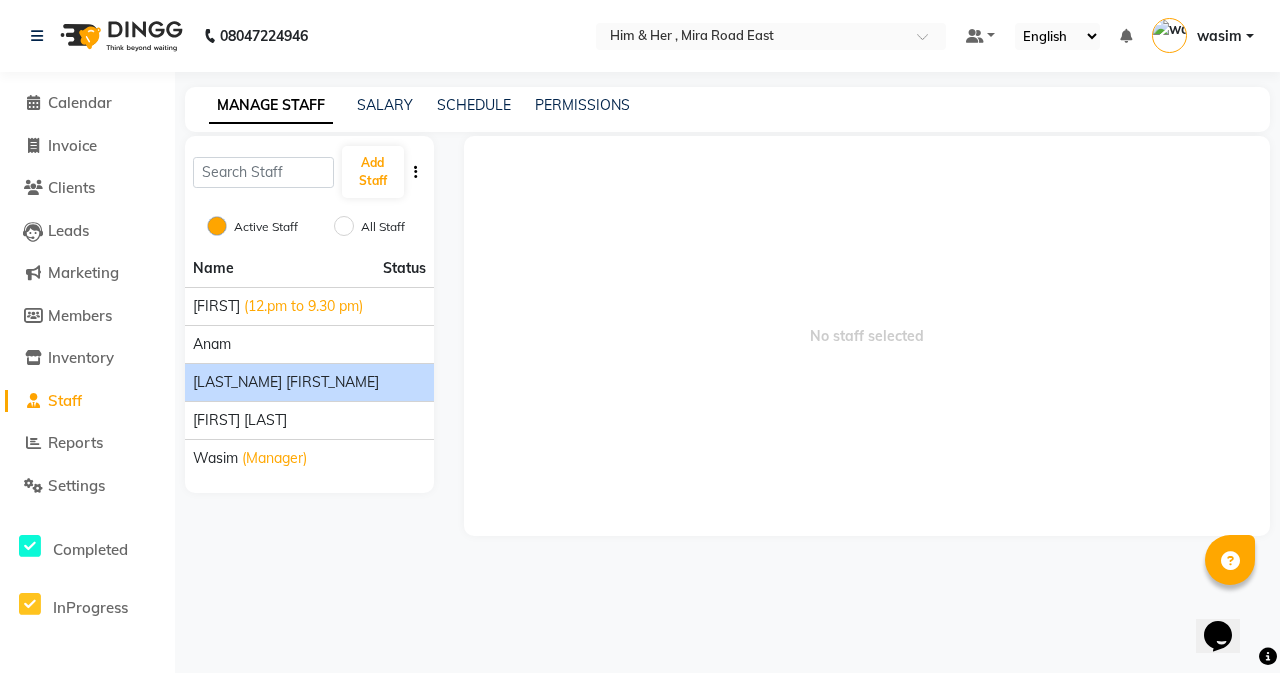 click on "Banaz Shaikh" 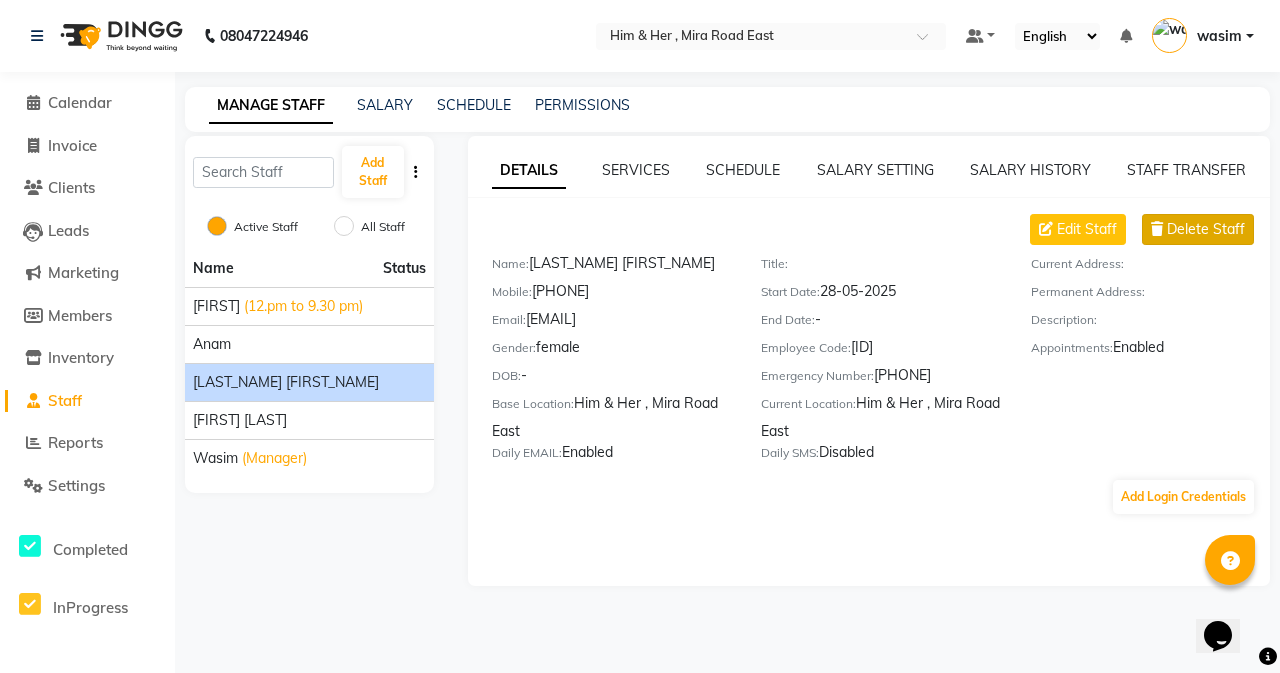 click on "Delete Staff" 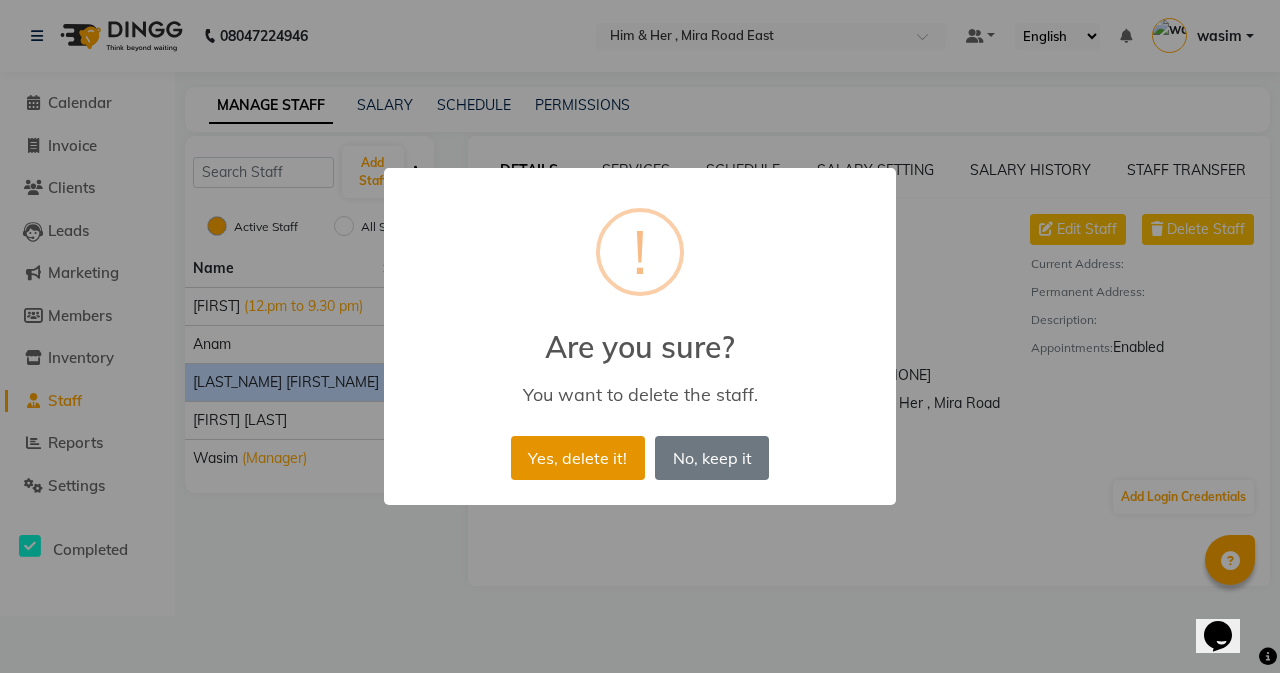 click on "Yes, delete it!" at bounding box center [578, 458] 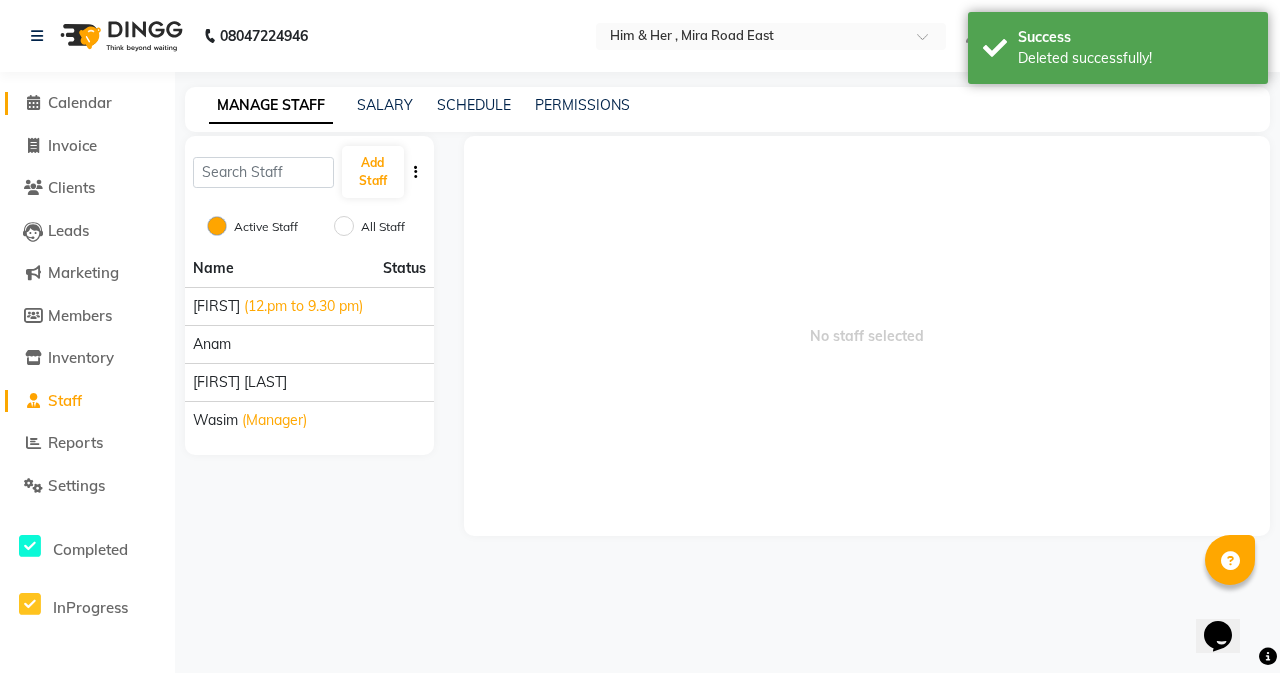 click on "Calendar" 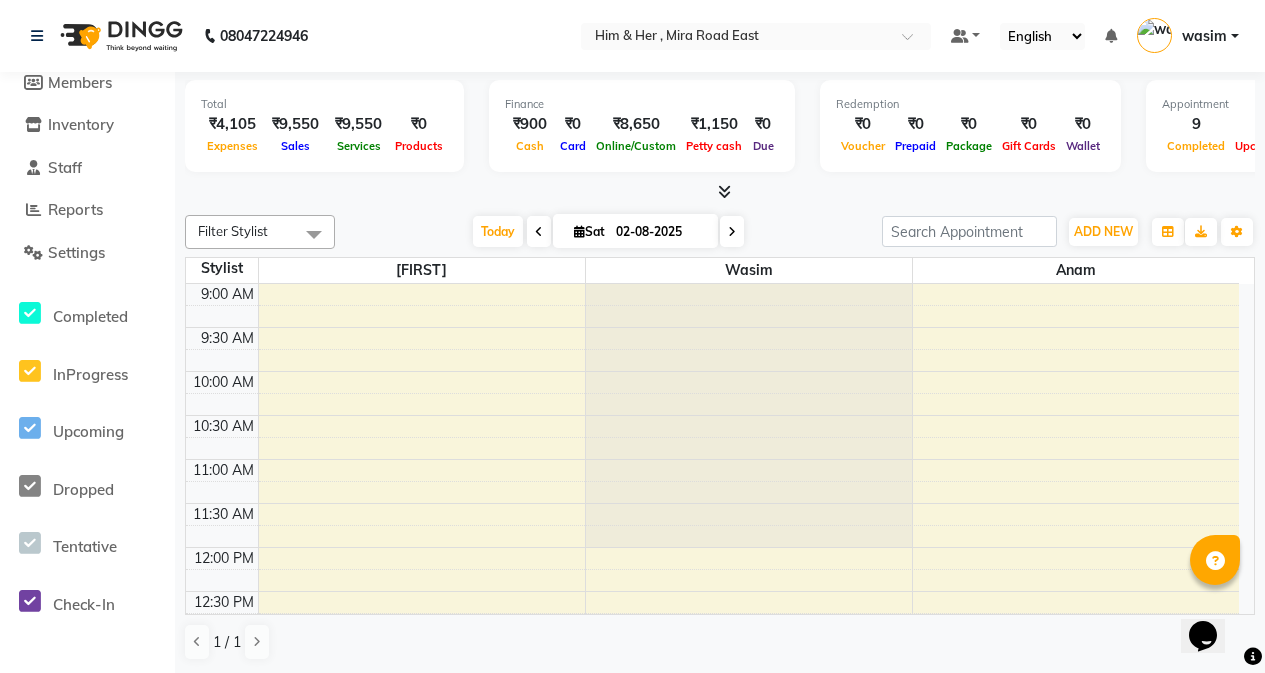 scroll, scrollTop: 400, scrollLeft: 0, axis: vertical 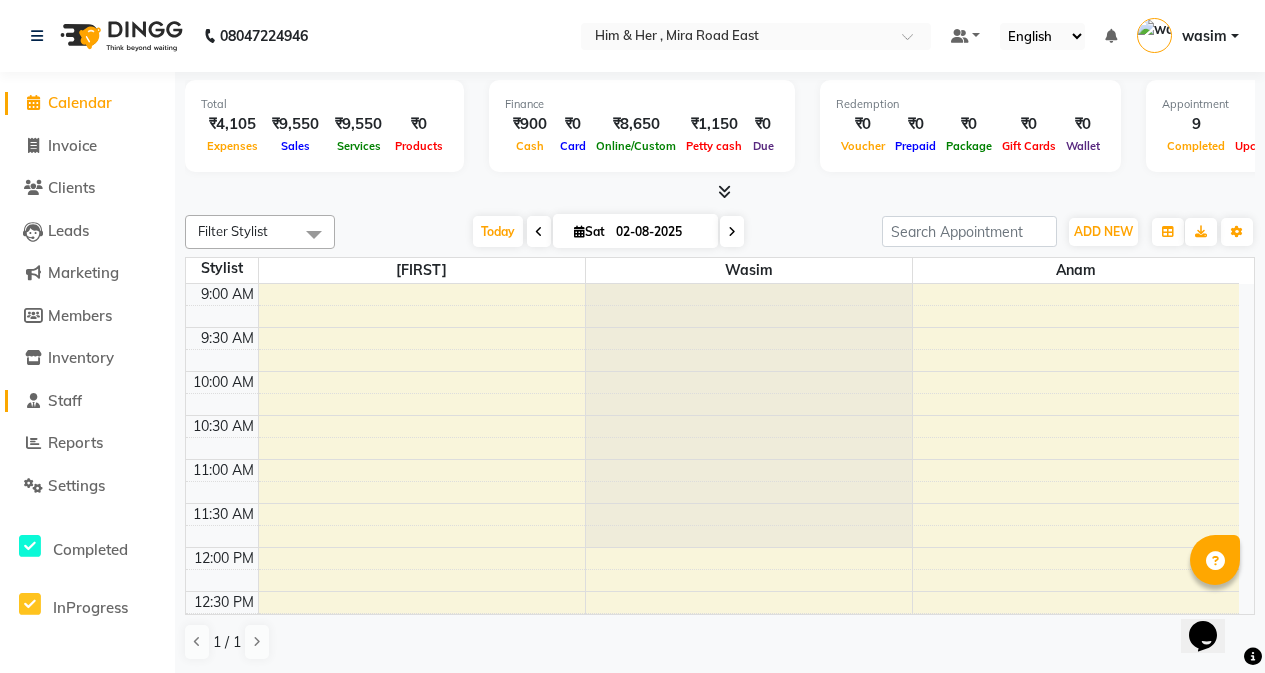 click on "Staff" 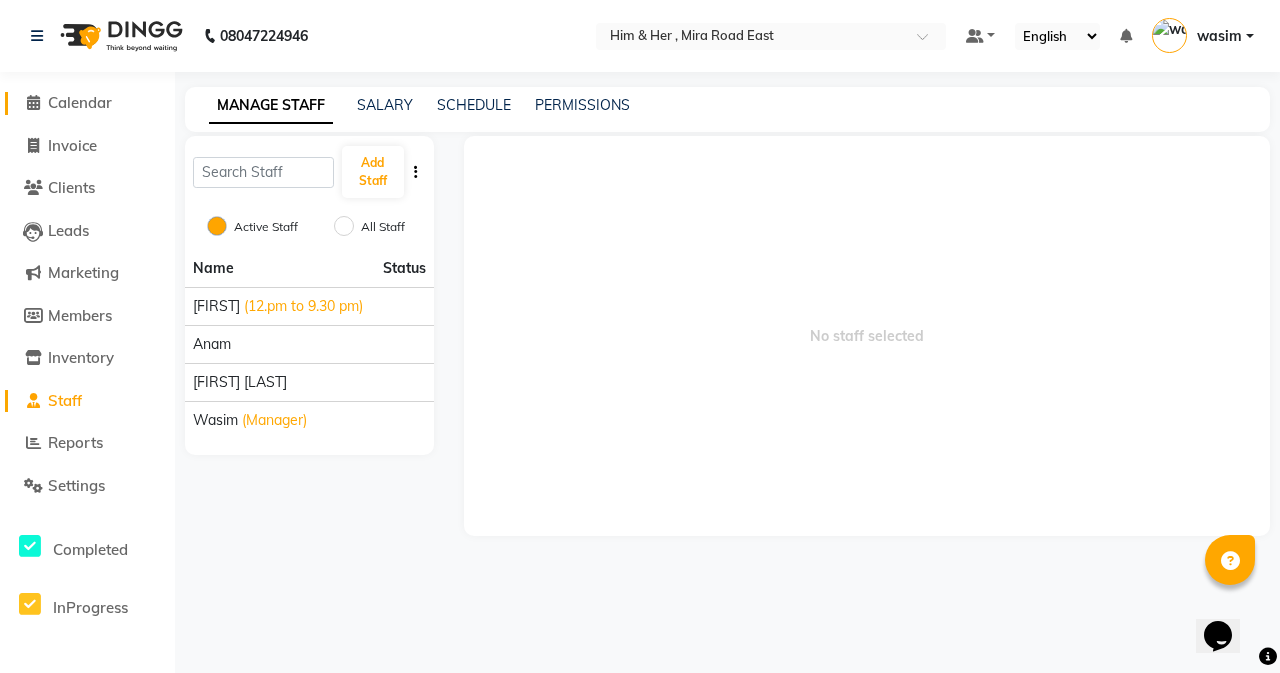 click on "Calendar" 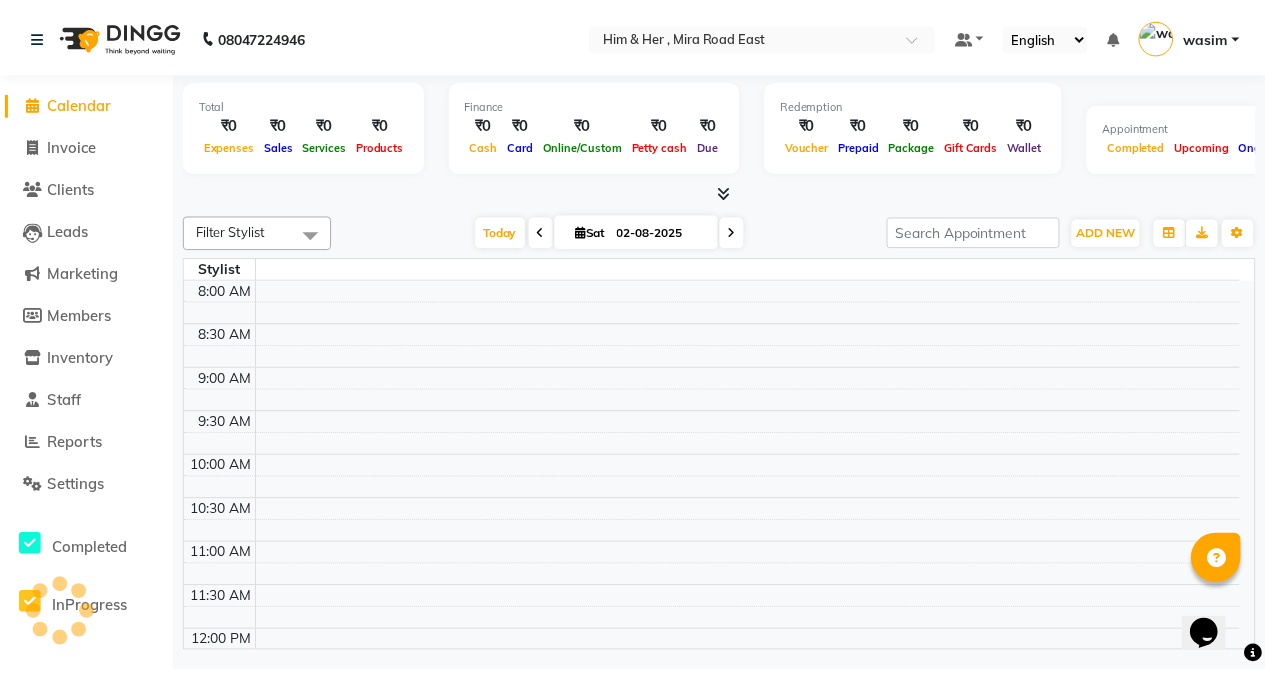 scroll, scrollTop: 775, scrollLeft: 0, axis: vertical 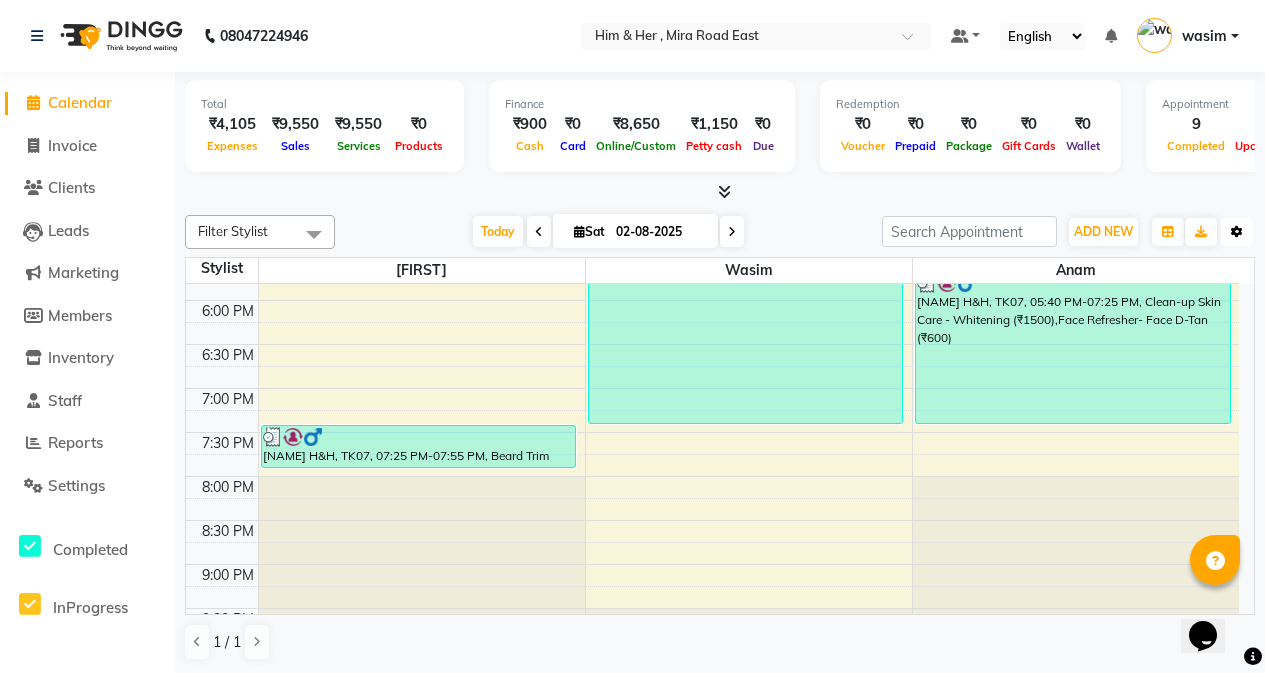 click at bounding box center (1237, 232) 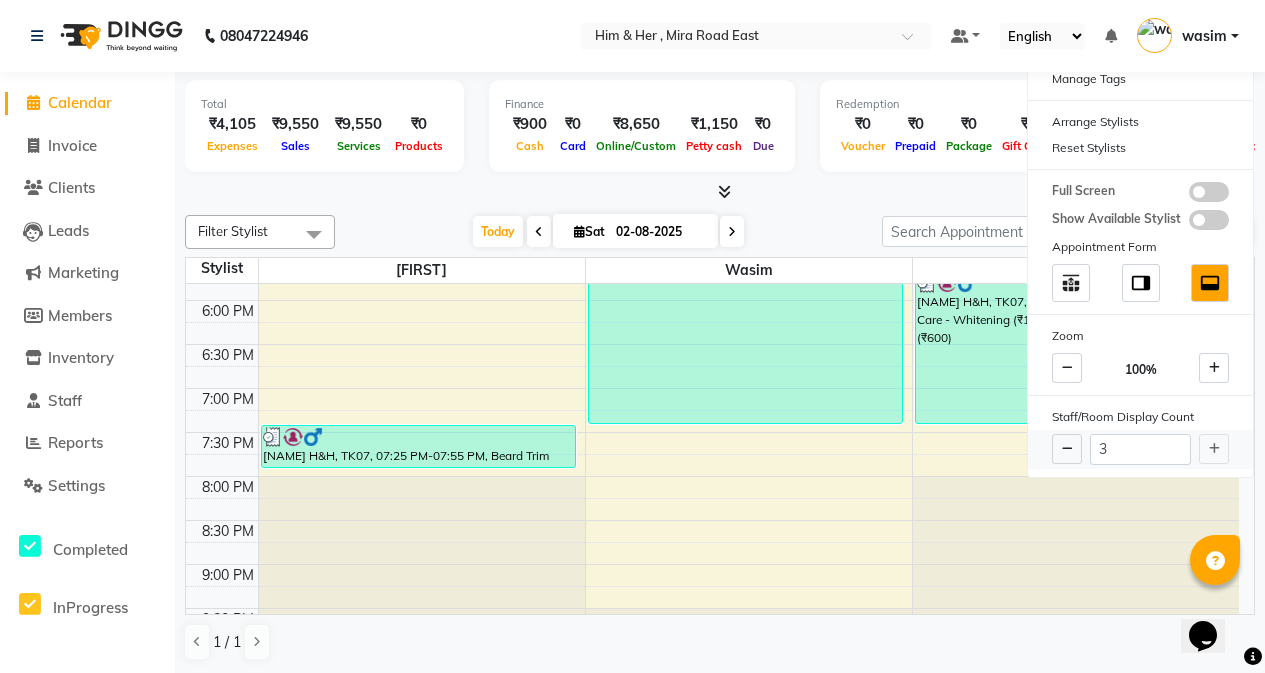 click on "3" at bounding box center [1140, 449] 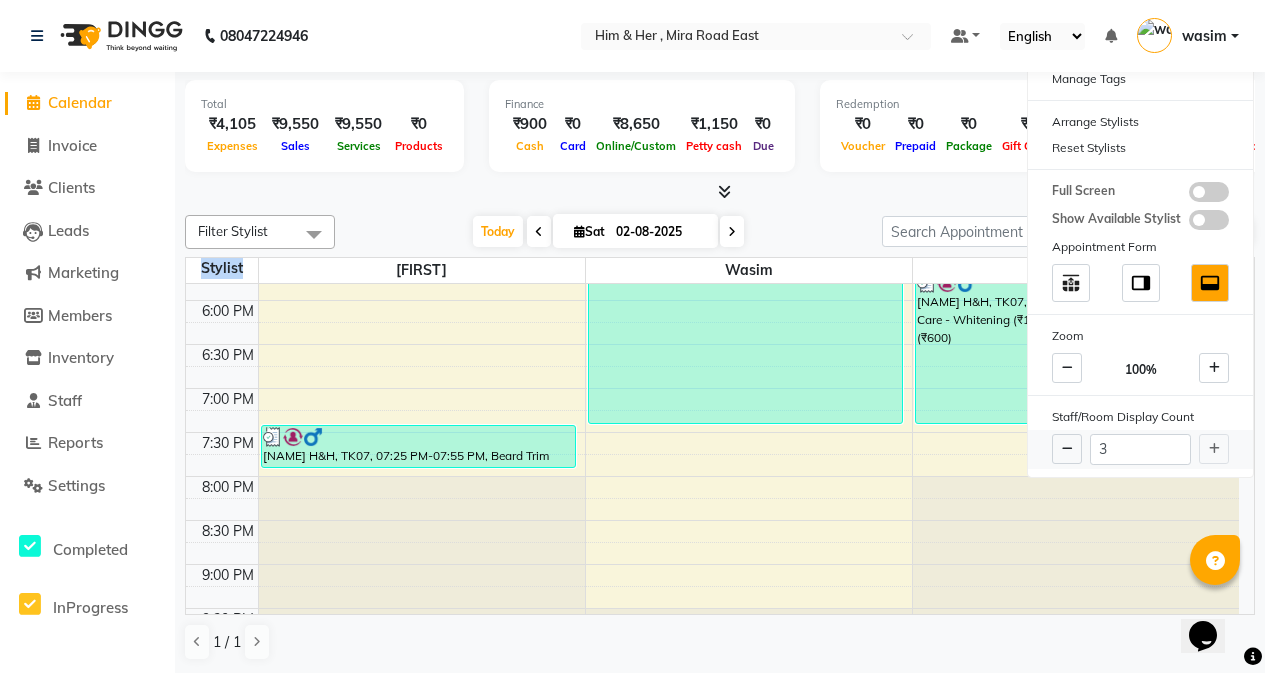 click on "3" at bounding box center [1140, 449] 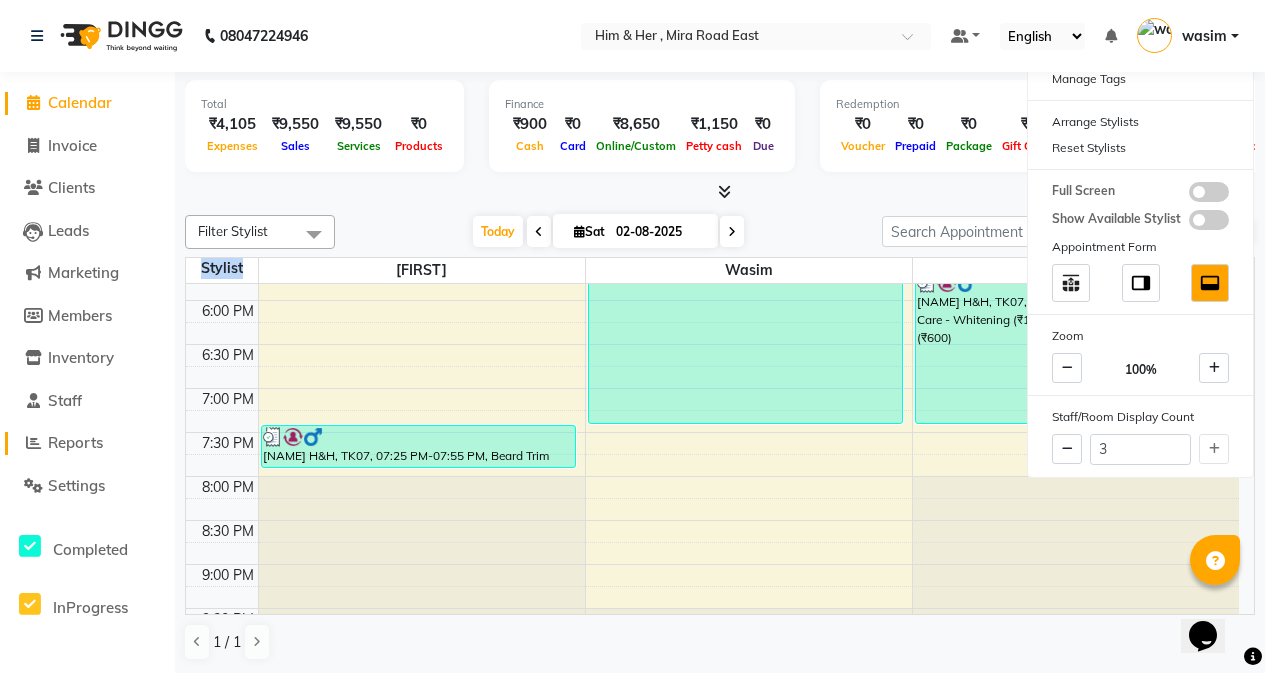 click on "Reports" 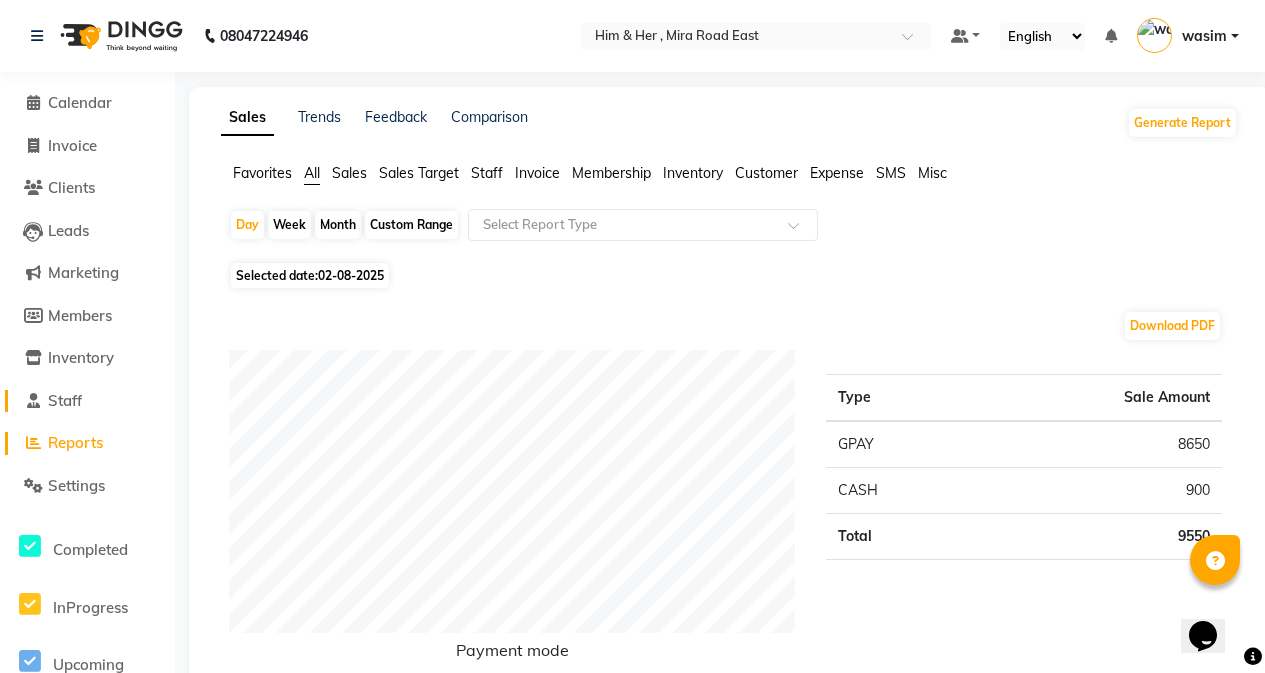 click on "Staff" 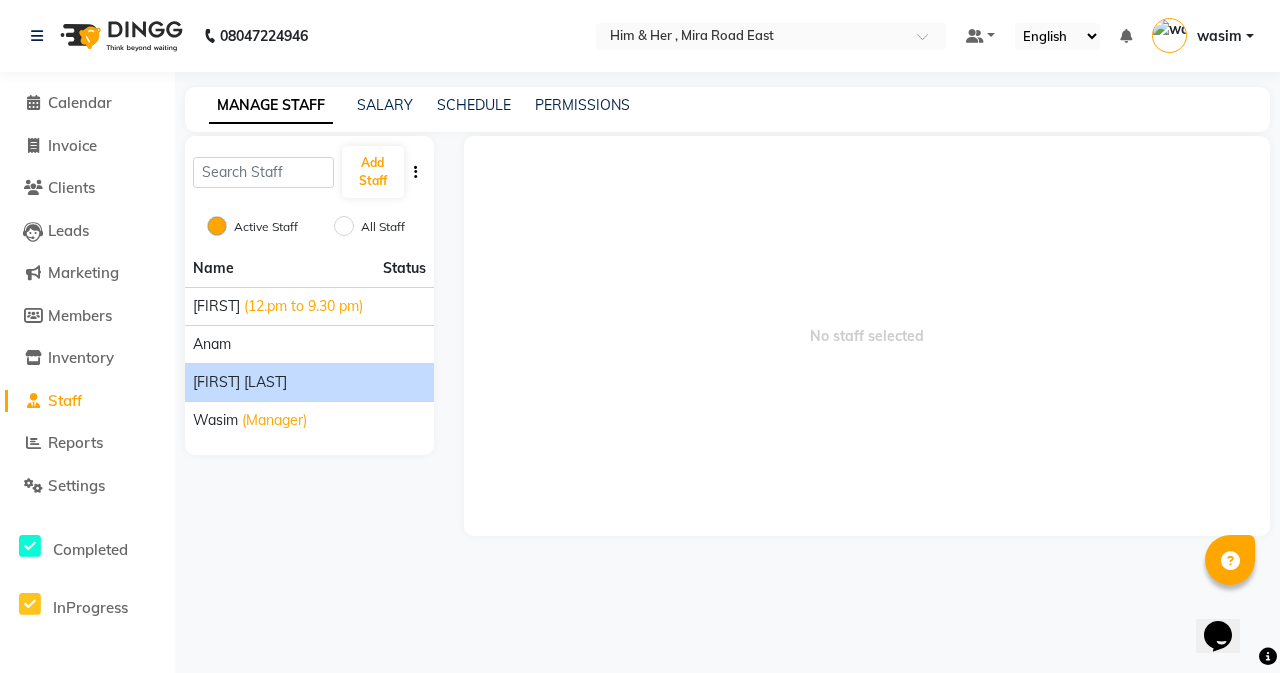 click on "Shivam Gaud" 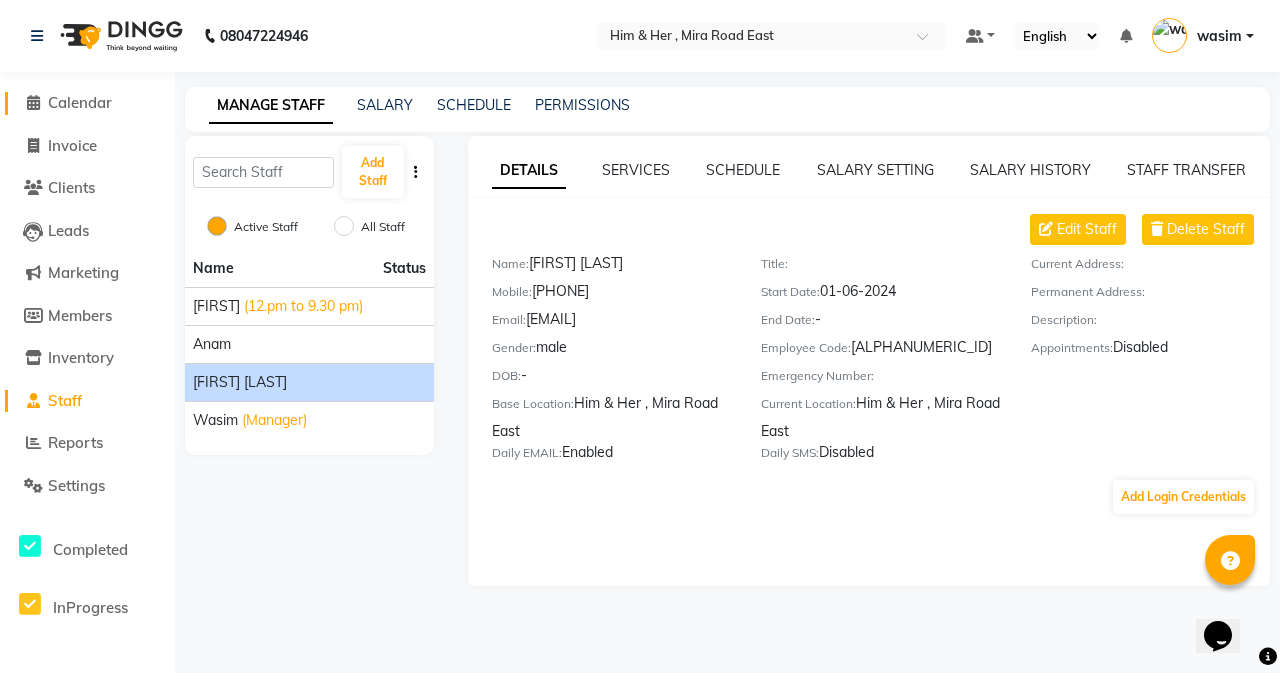 click on "Calendar" 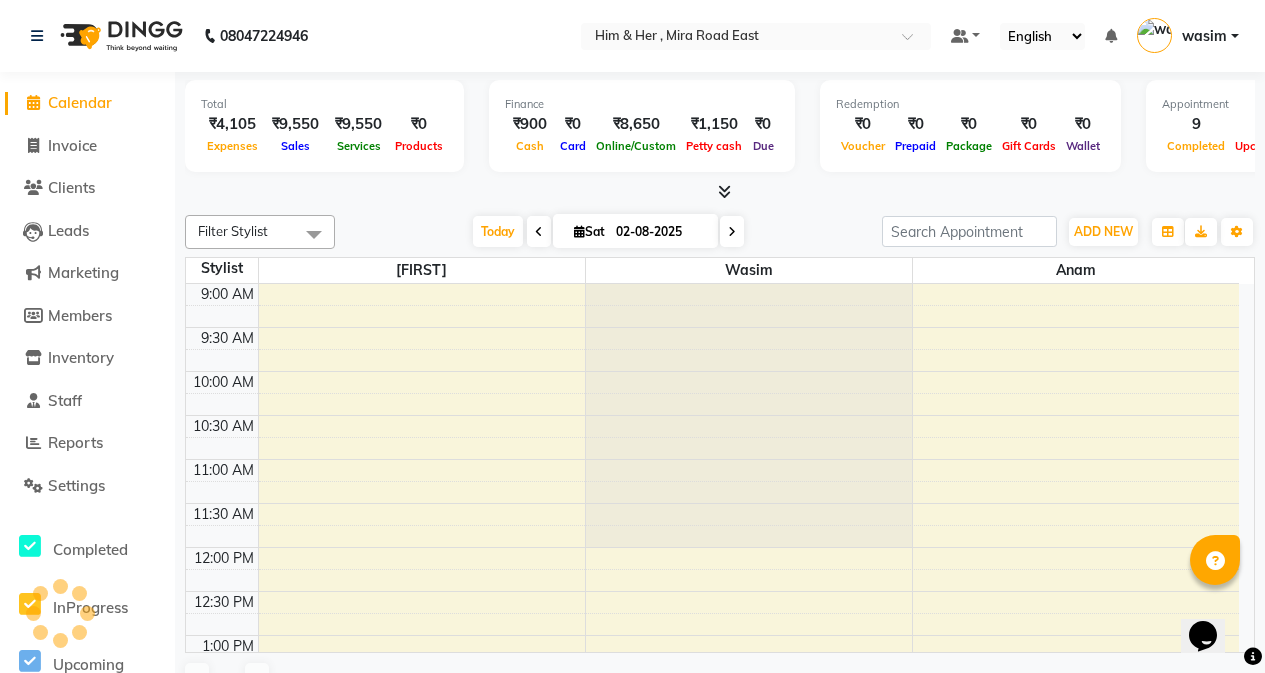 scroll, scrollTop: 0, scrollLeft: 0, axis: both 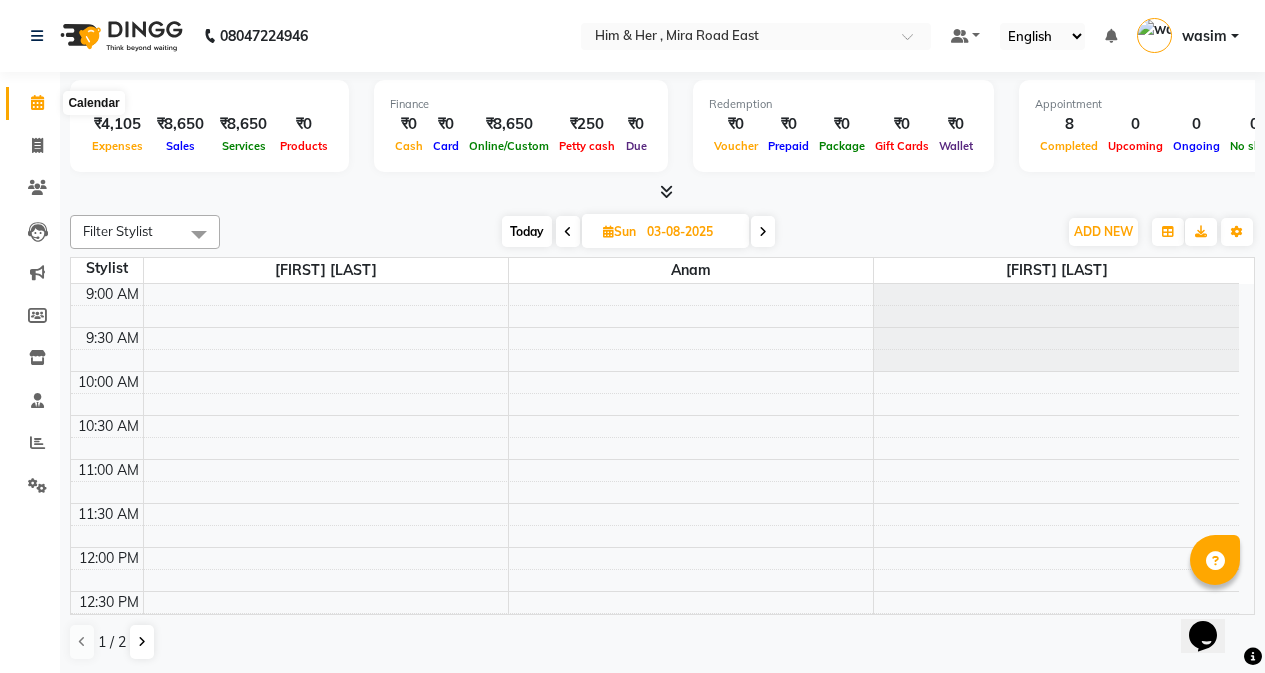 click 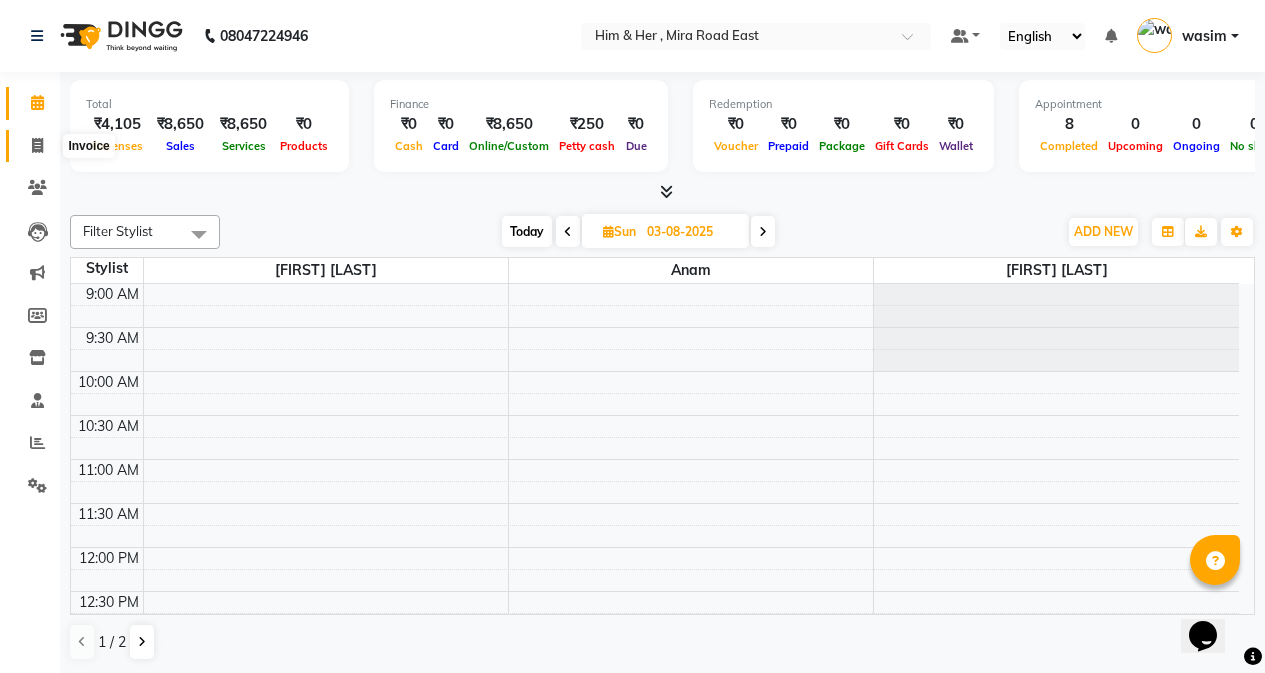 click 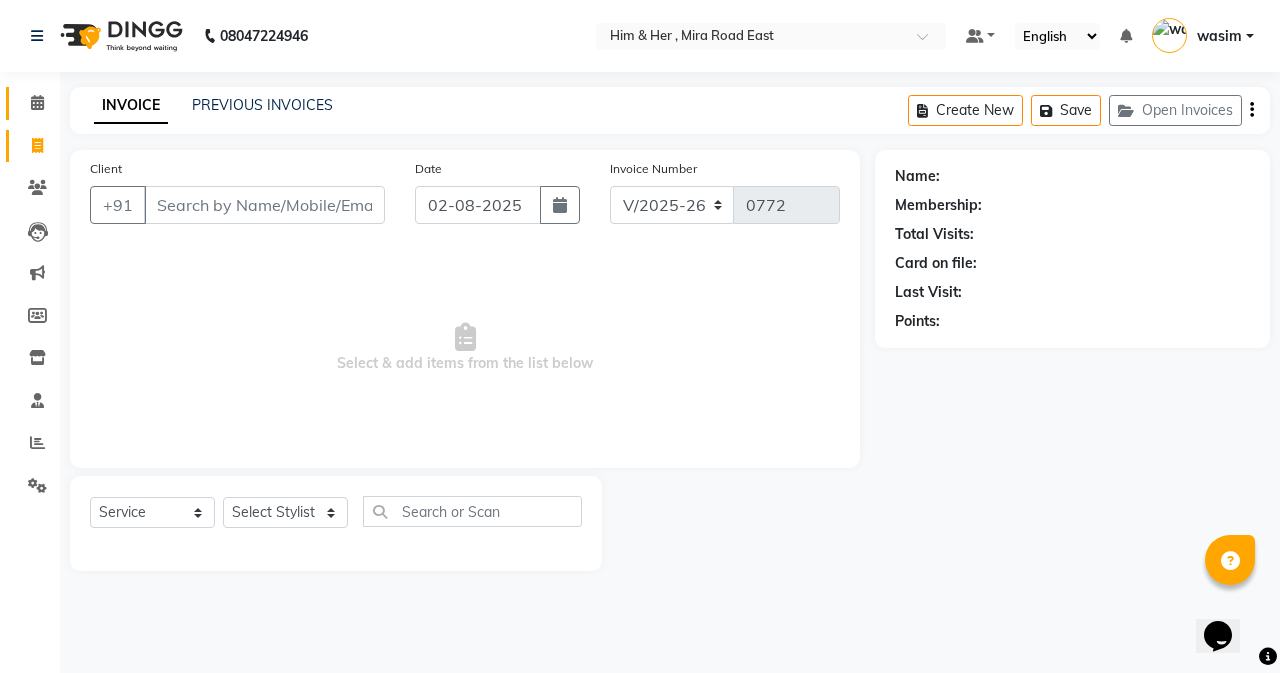 click on "Calendar" 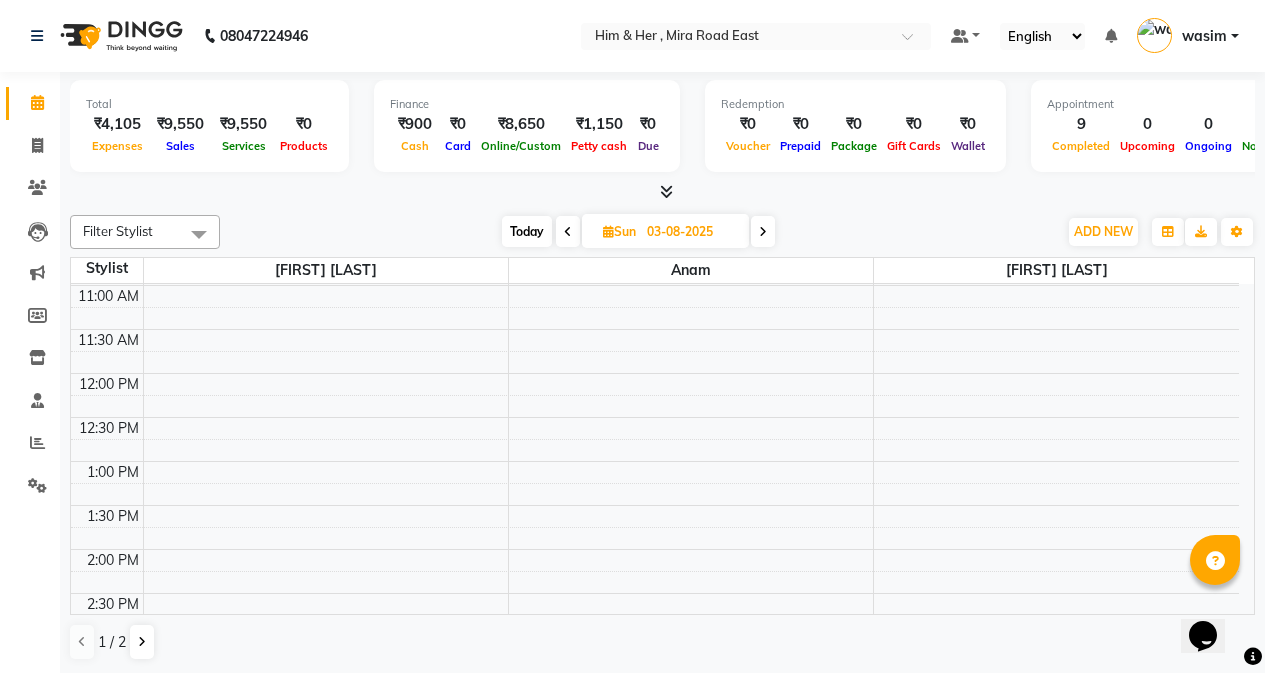 scroll, scrollTop: 200, scrollLeft: 0, axis: vertical 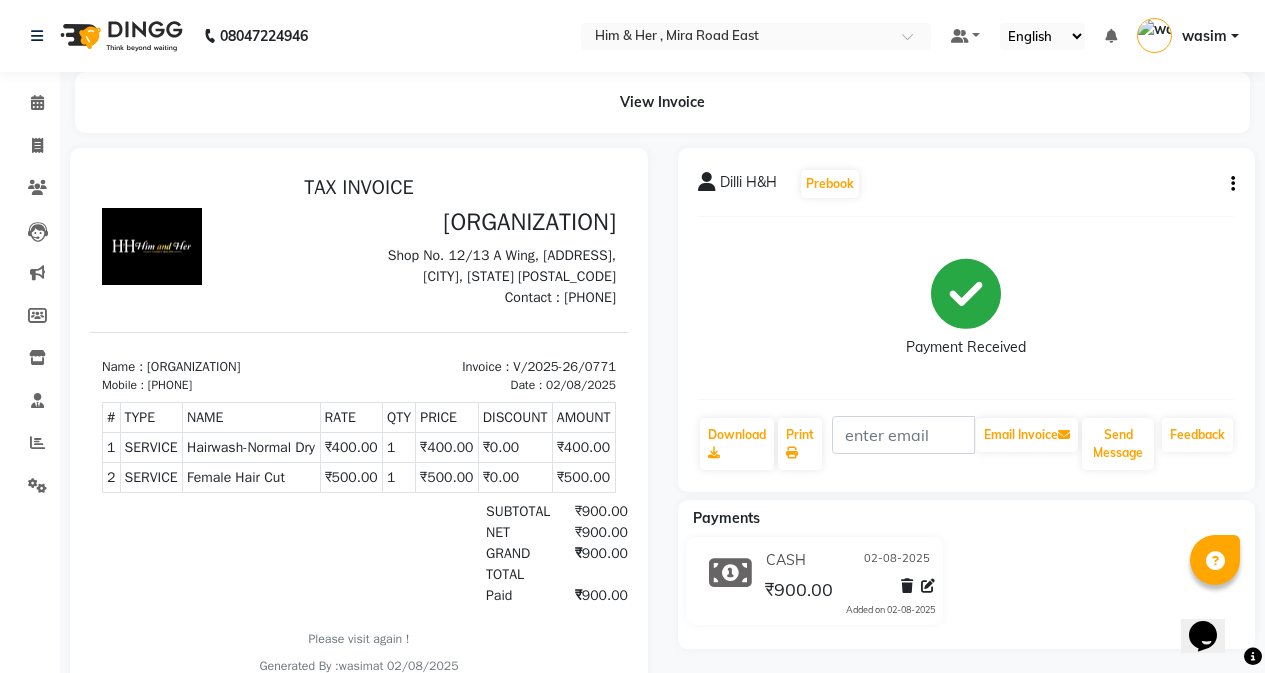click 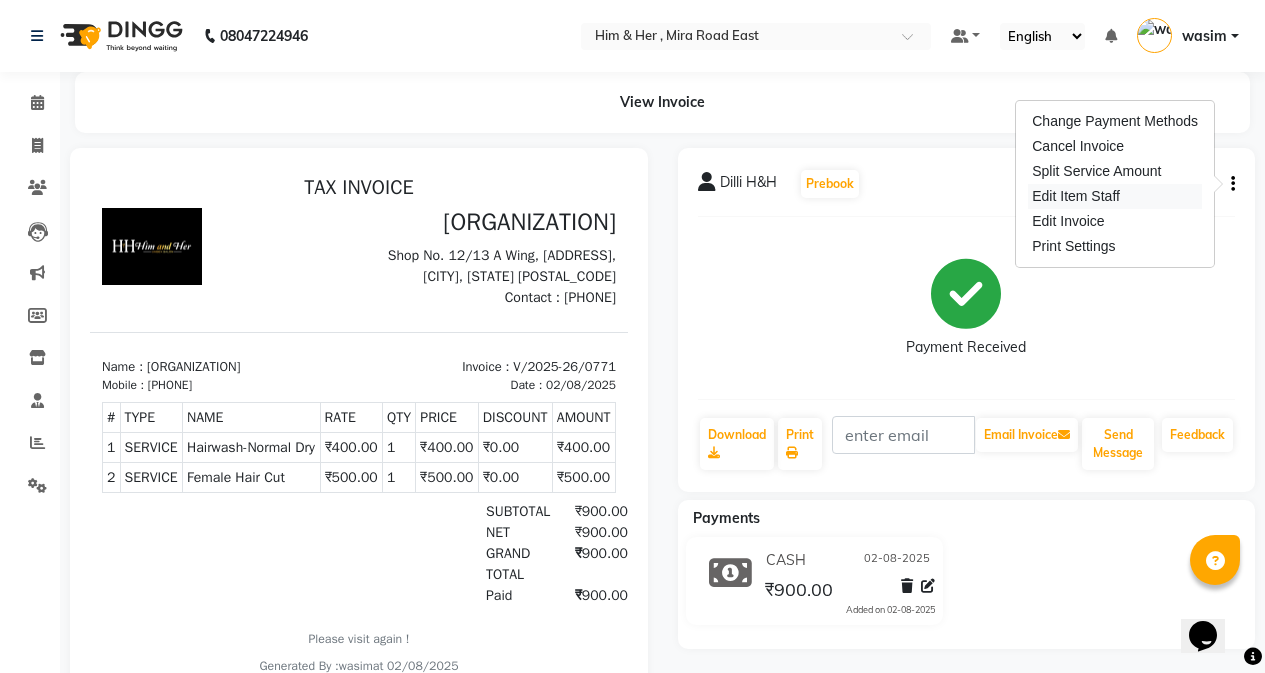 click on "Edit Item Staff" at bounding box center [1115, 196] 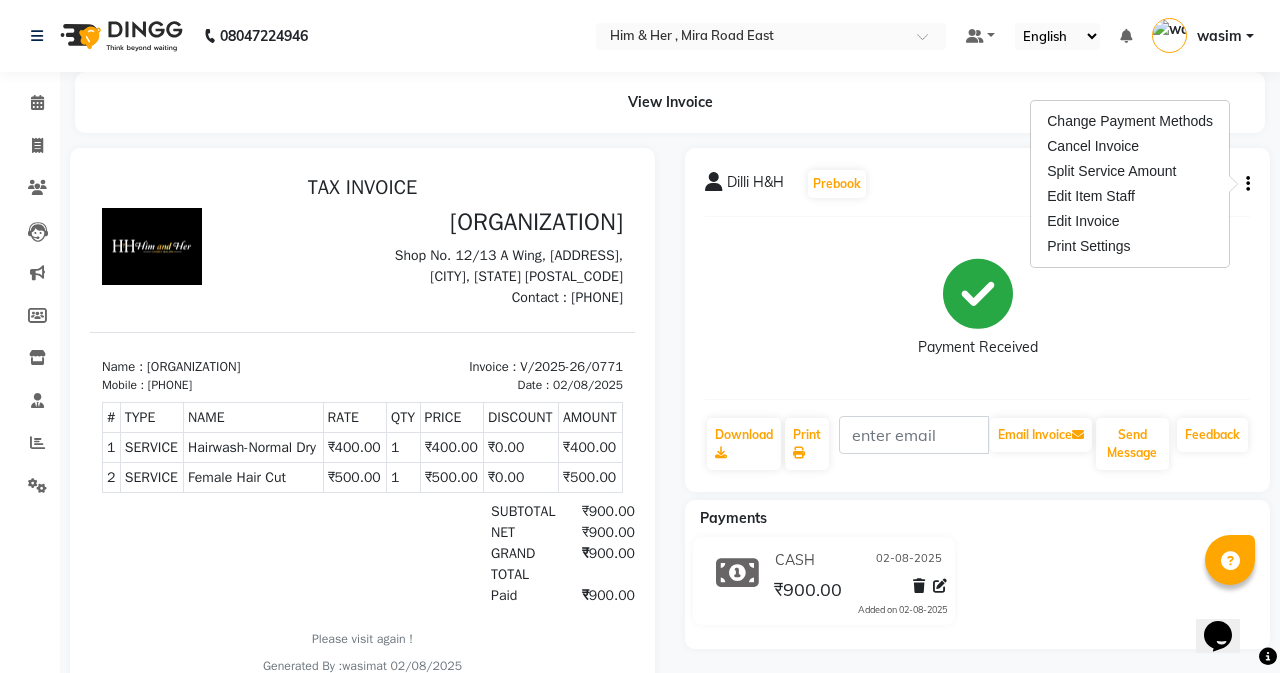 select on "[POSTAL_CODE]" 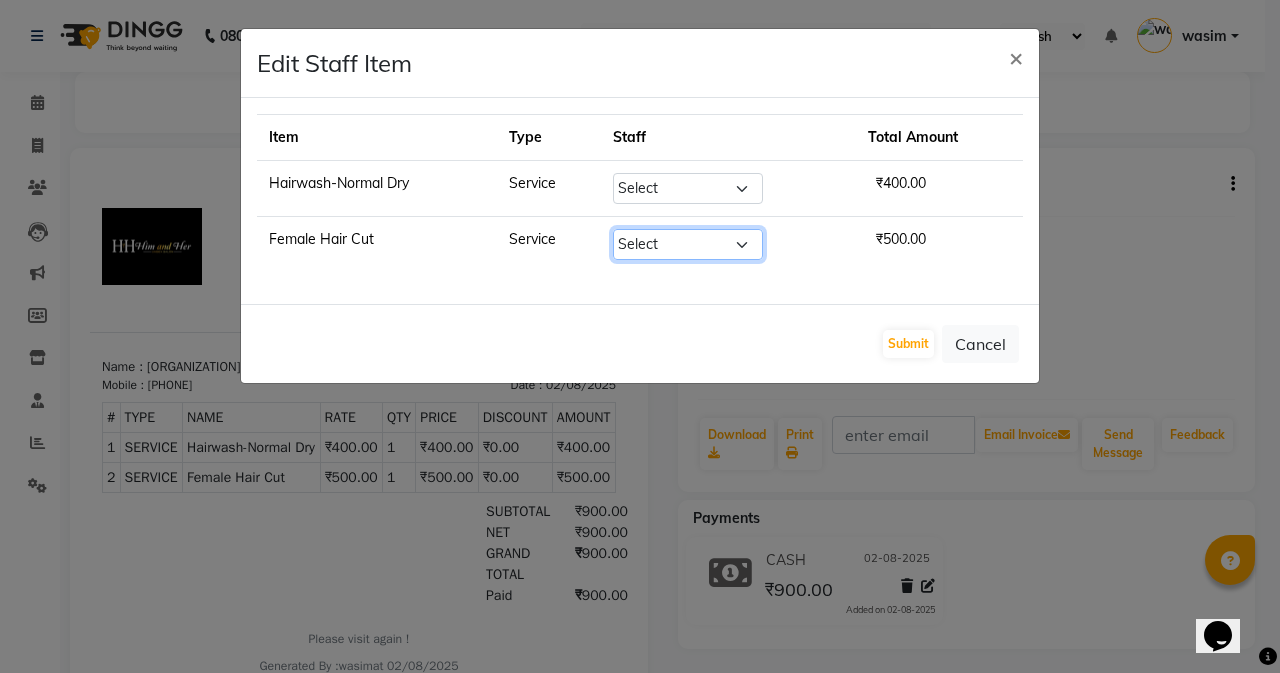 click on "Select  Abdul Ahad   Anam   Banaz Shaikh   Shivam Gaud   wasim" 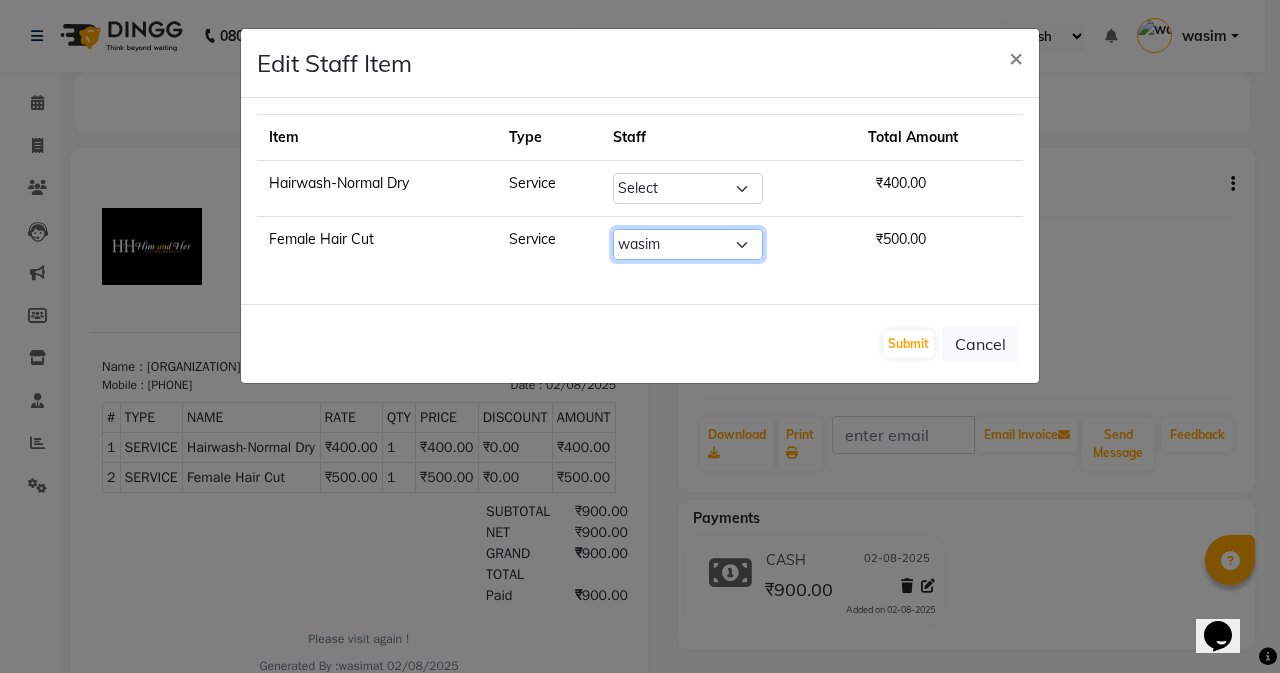click on "Select  Abdul Ahad   Anam   Banaz Shaikh   Shivam Gaud   wasim" 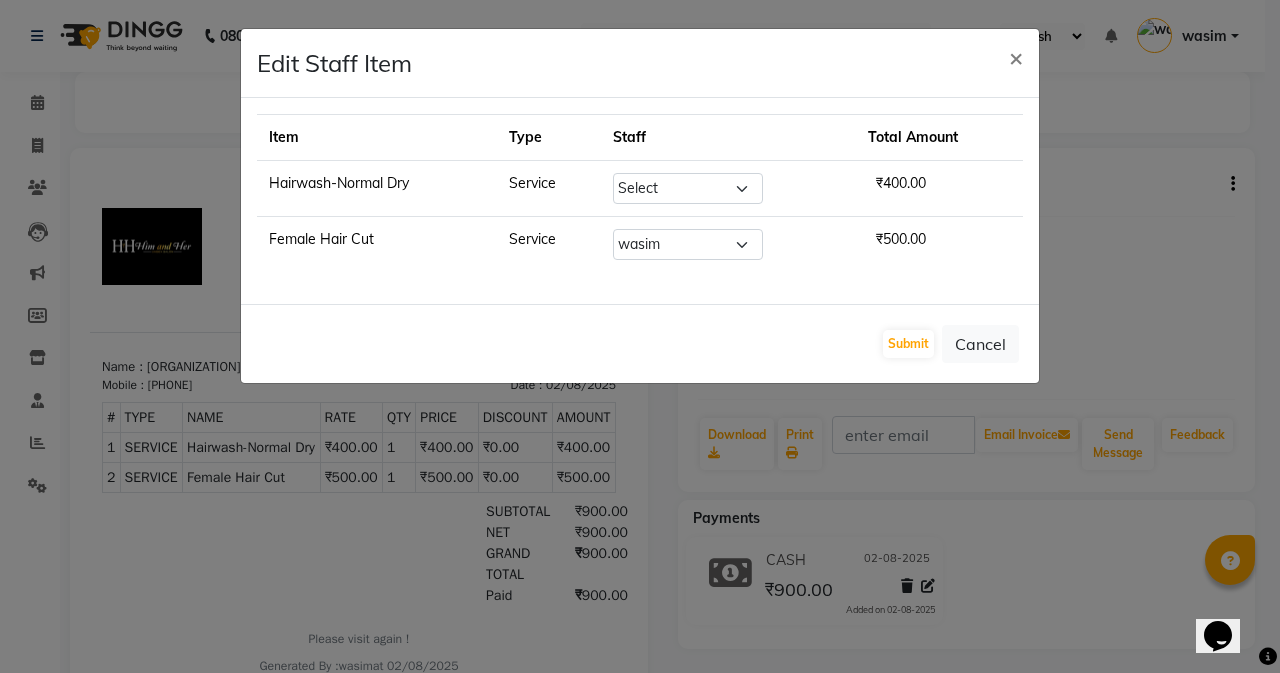 click on "Submit   Cancel" 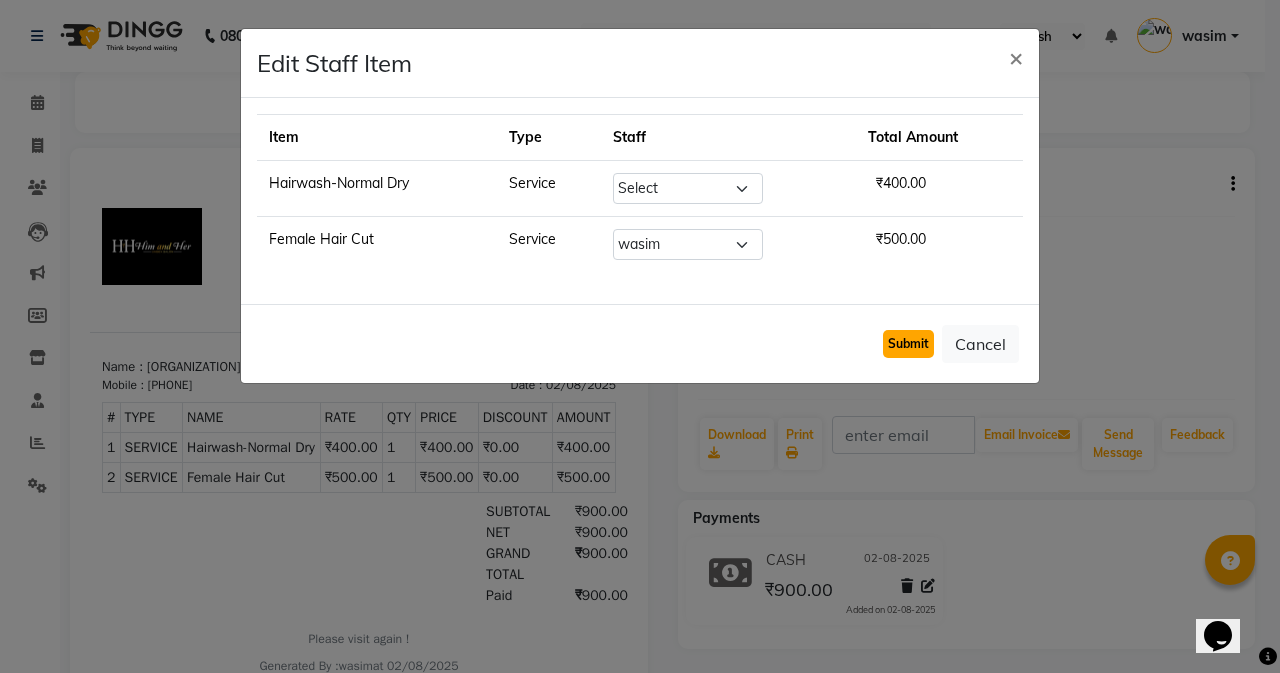 click on "Submit" 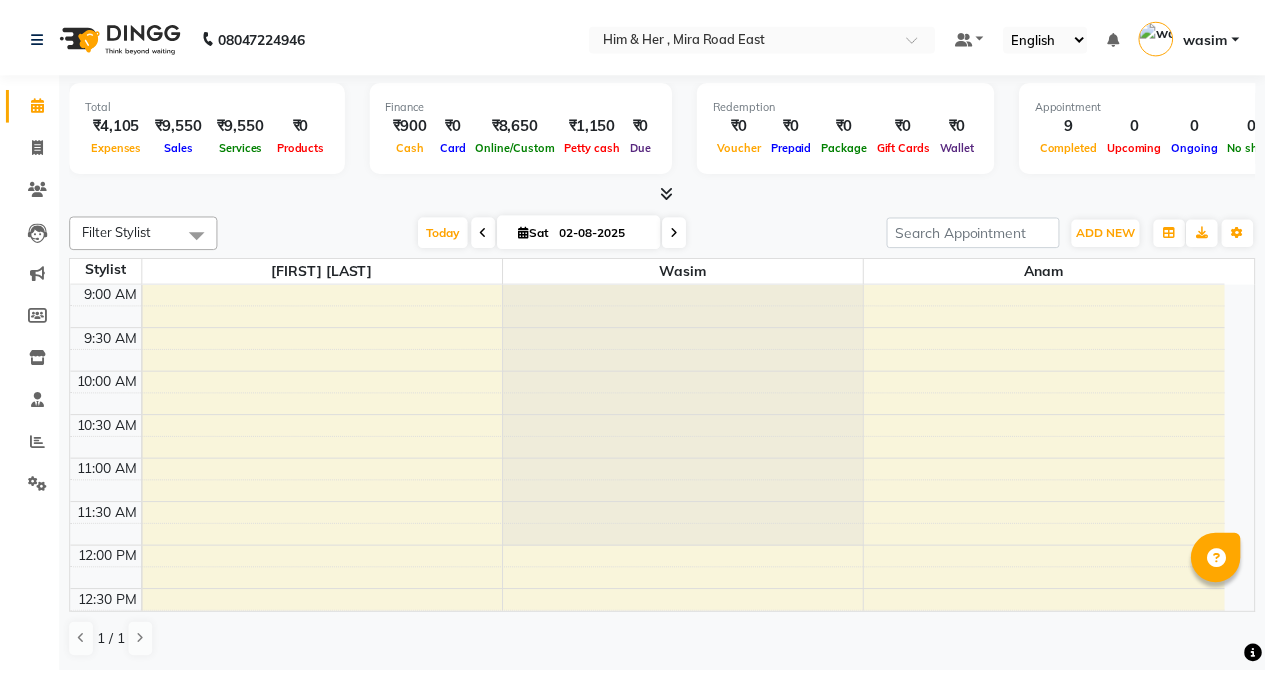 scroll, scrollTop: 0, scrollLeft: 0, axis: both 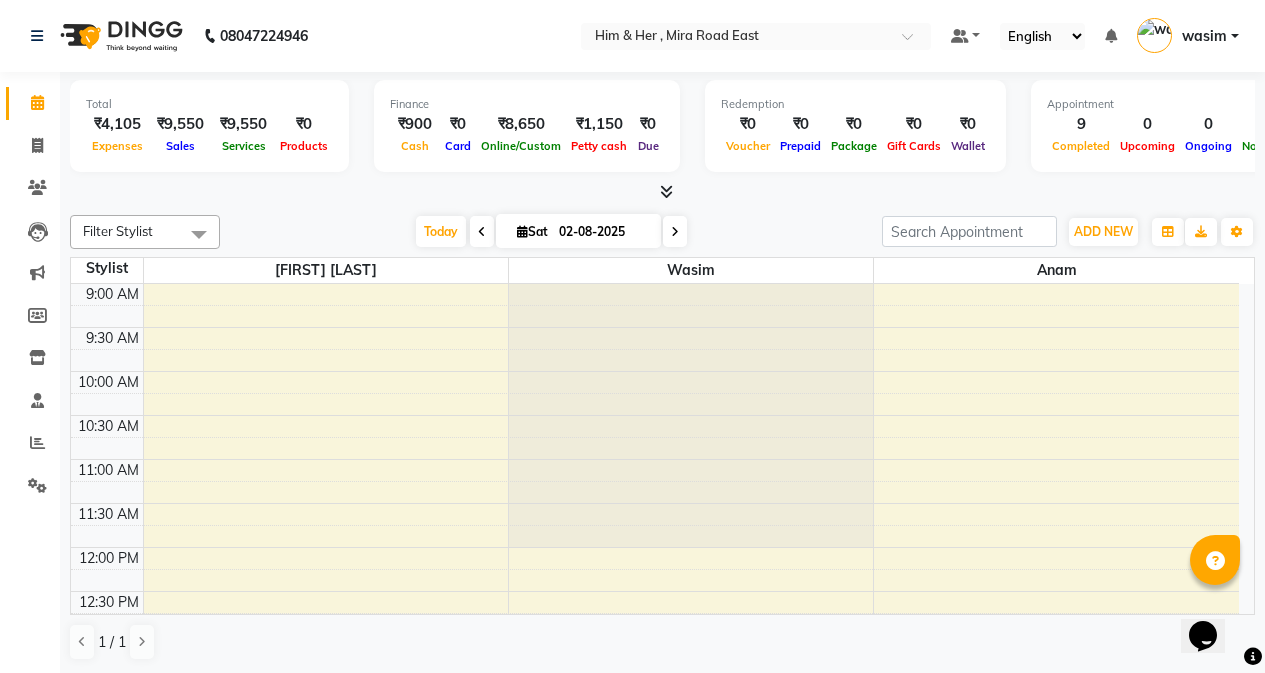 click on "08047224946" 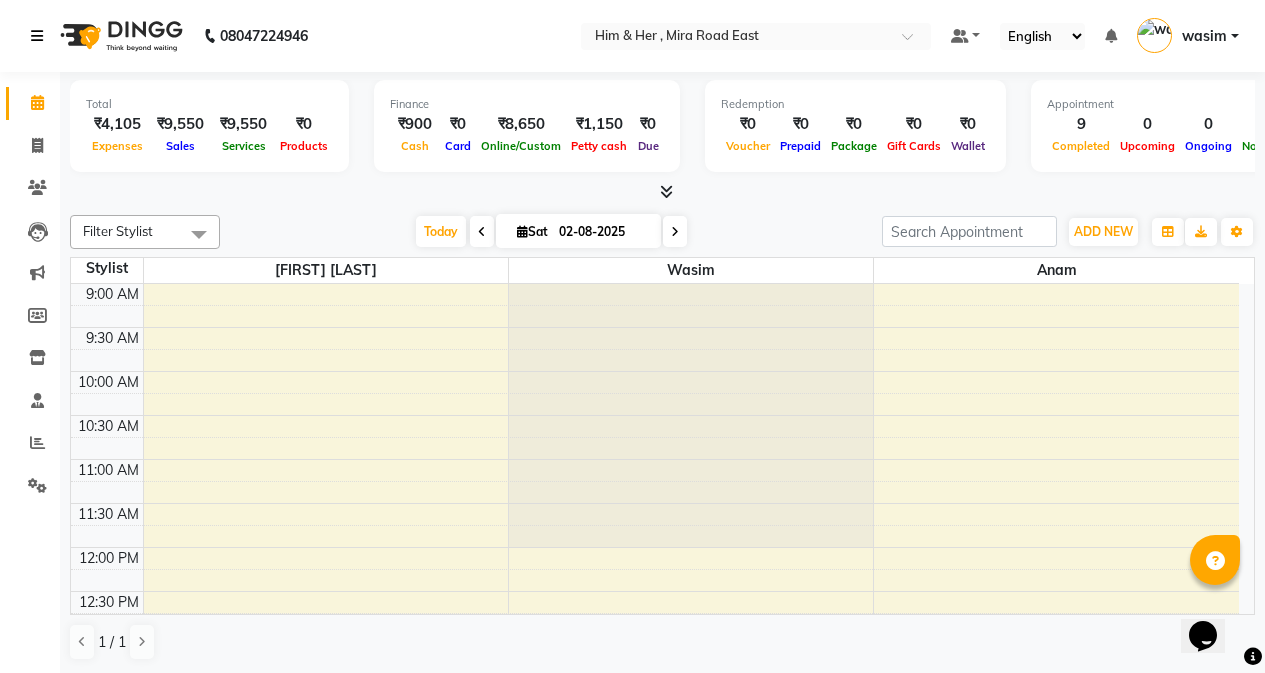 click at bounding box center [37, 36] 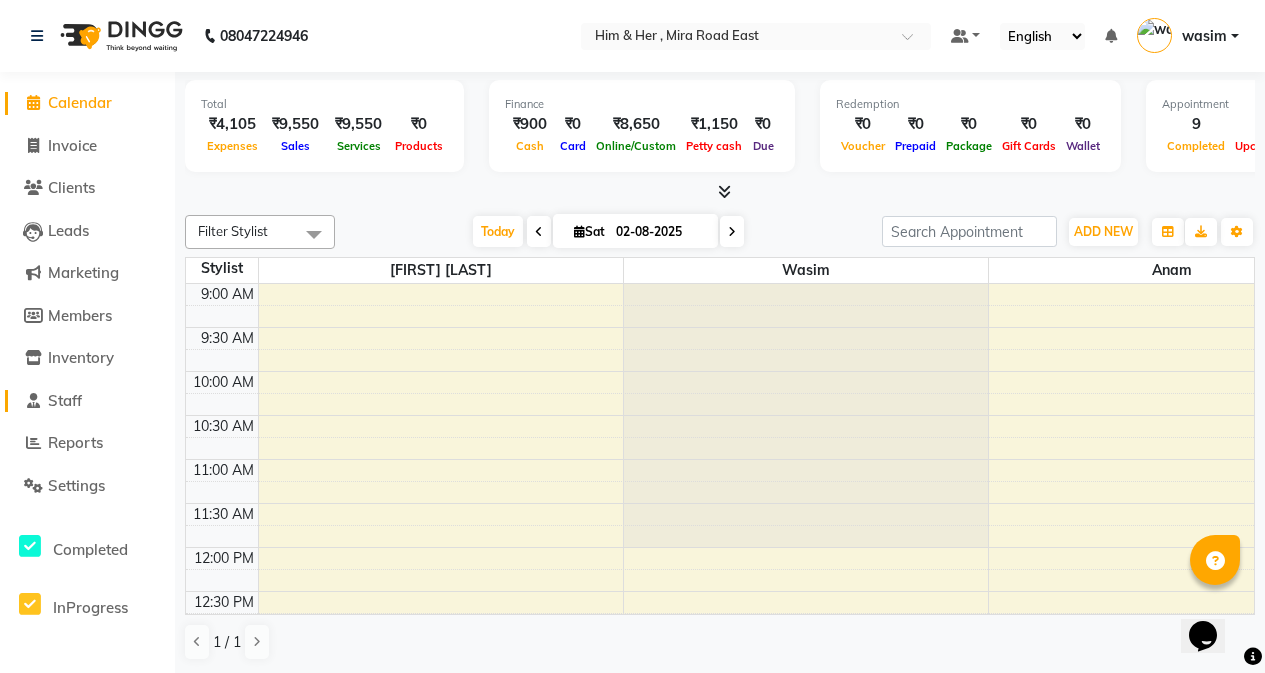 click on "Staff" 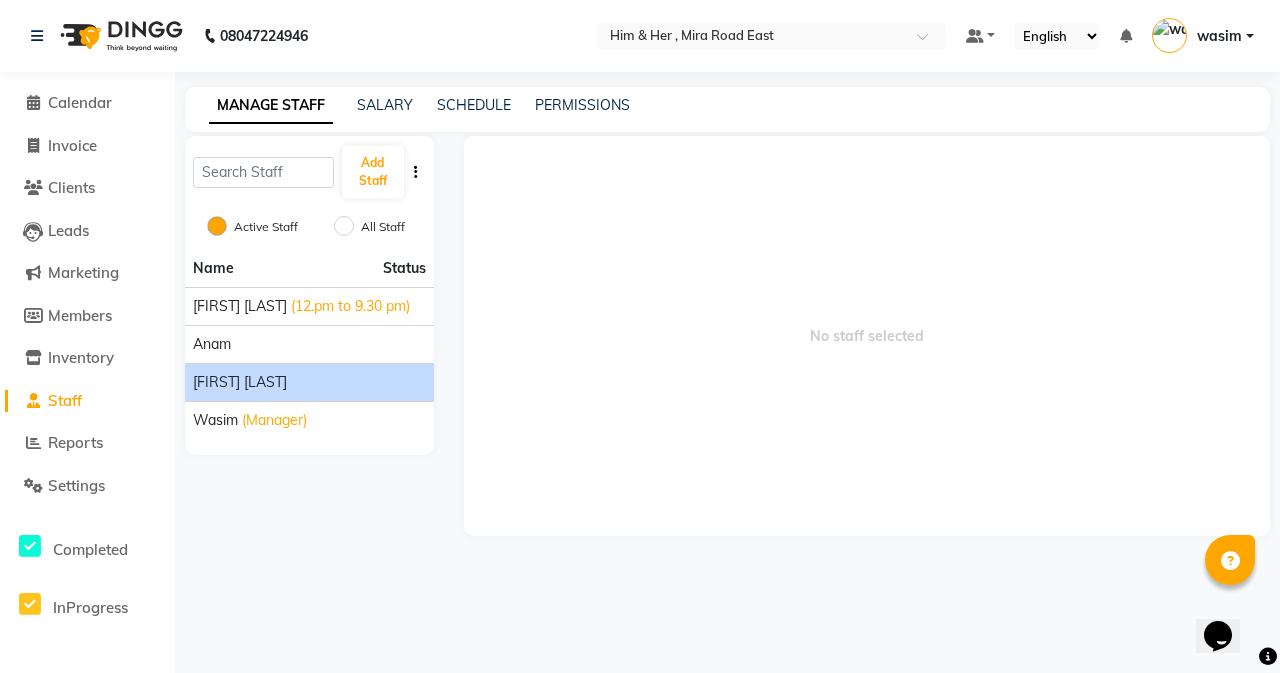 click on "[FIRST] [LAST]" 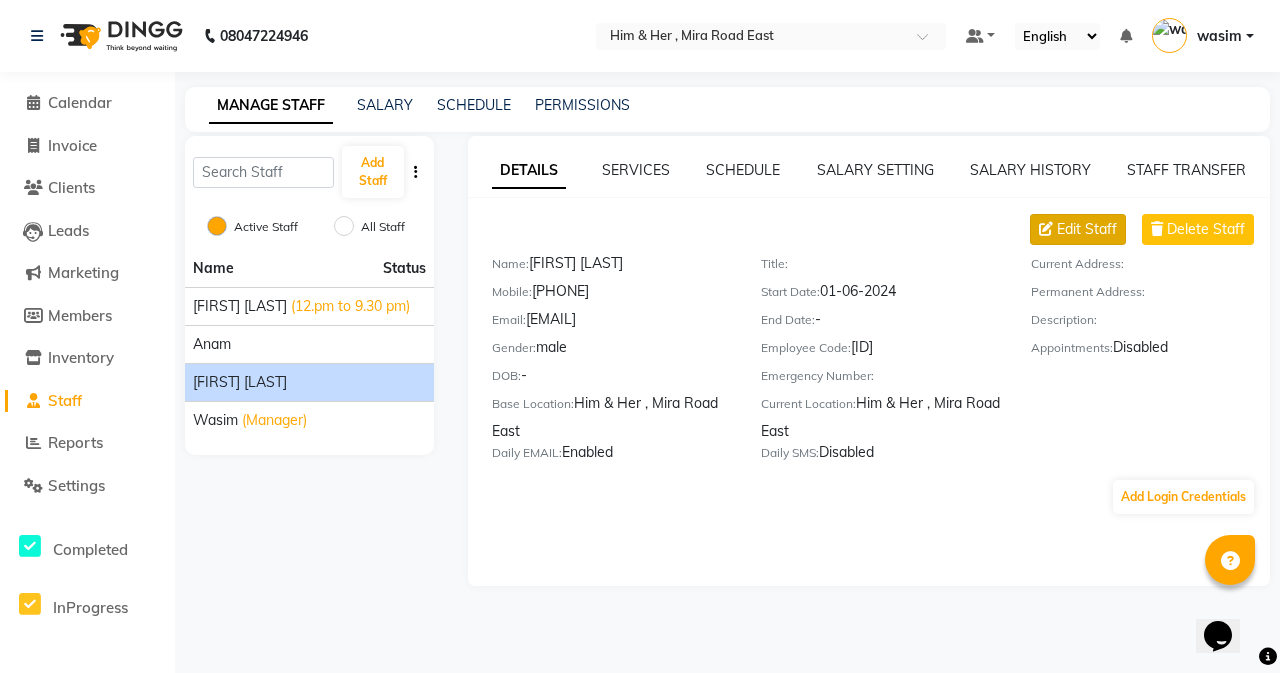 click on "Edit Staff" 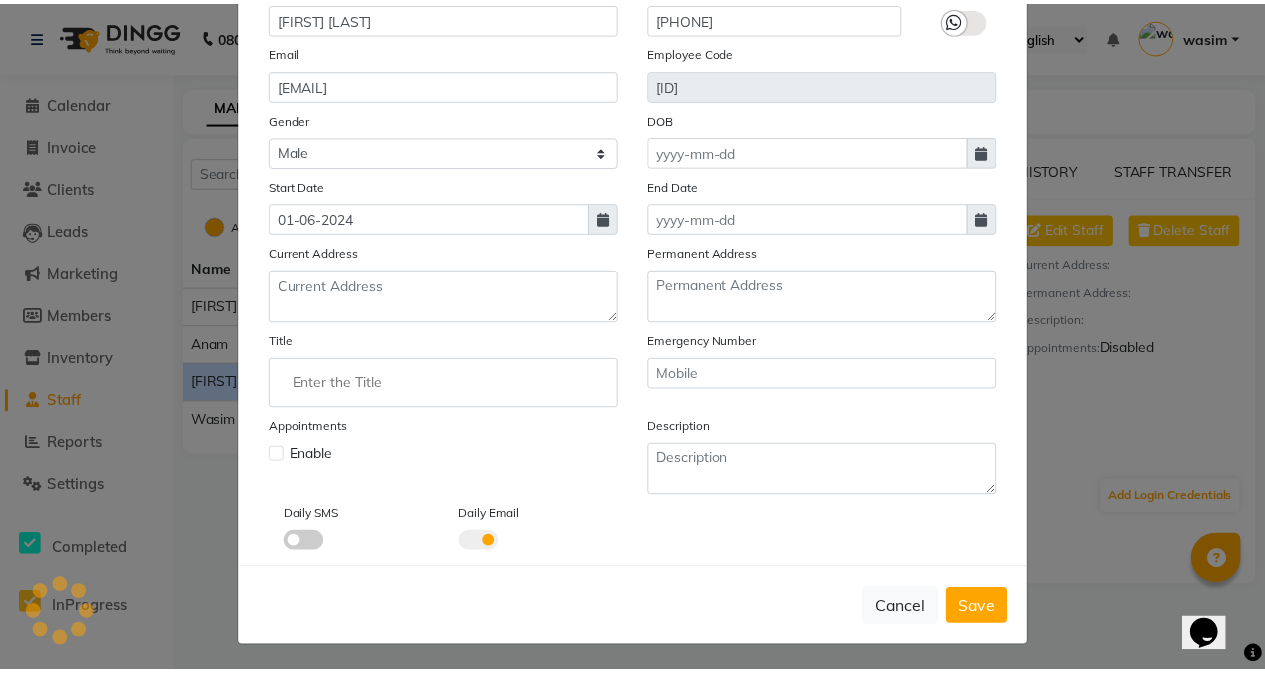 scroll, scrollTop: 209, scrollLeft: 0, axis: vertical 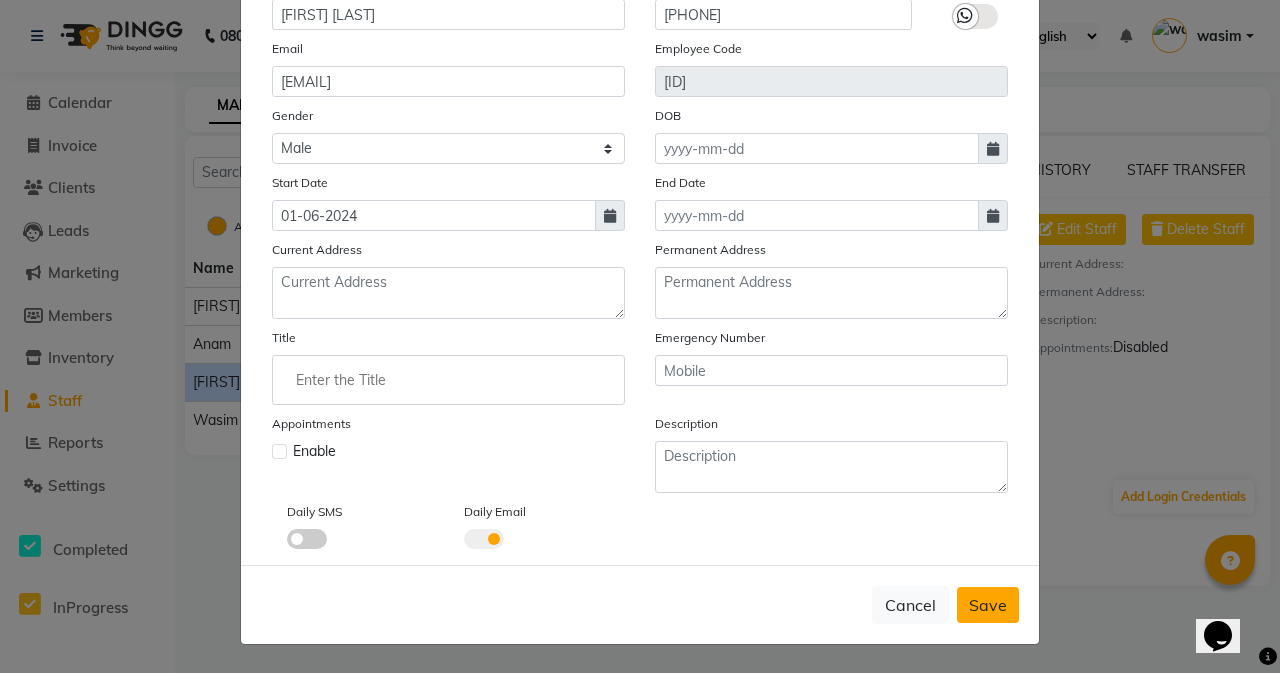 click on "Save" at bounding box center (988, 605) 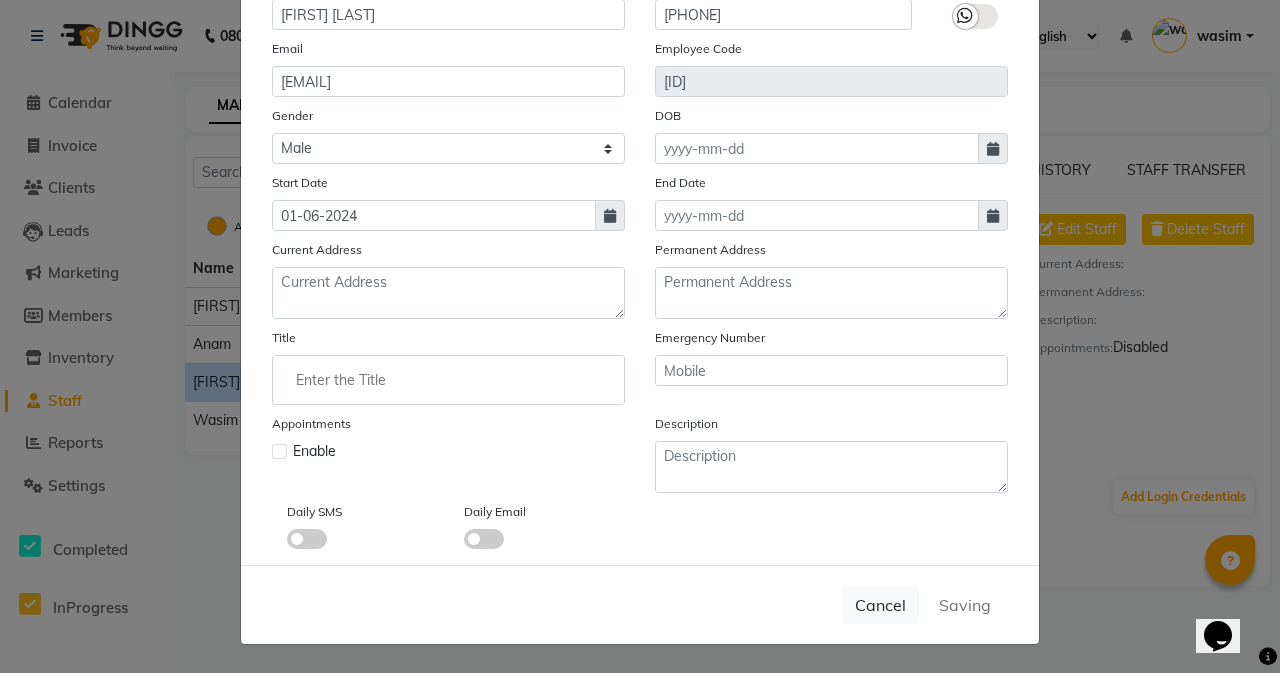 type 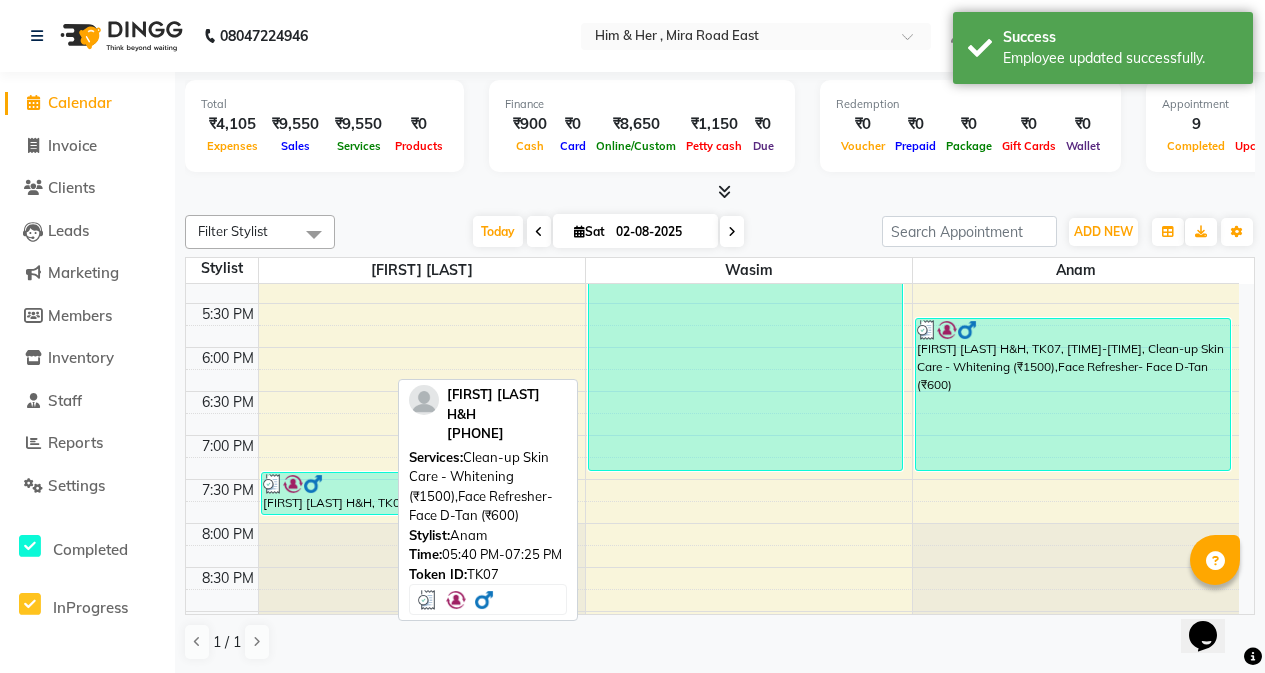 scroll, scrollTop: 813, scrollLeft: 0, axis: vertical 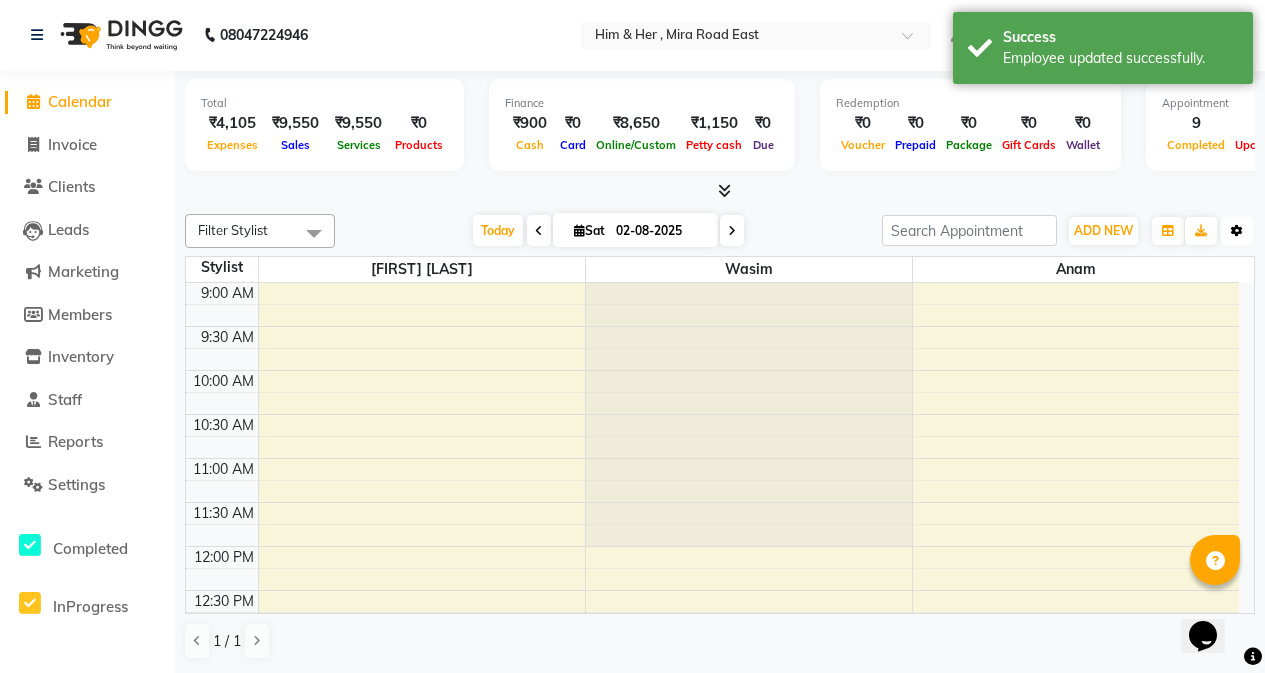 click at bounding box center (1237, 231) 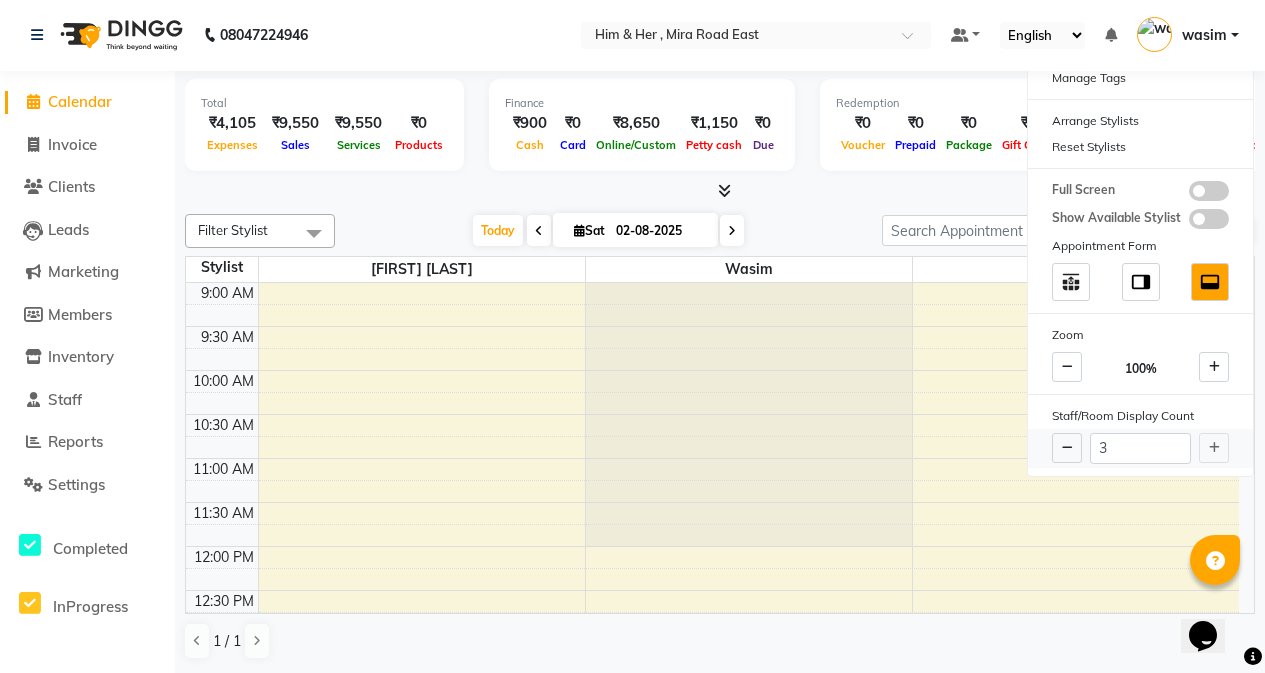 click on "3" at bounding box center [1140, 448] 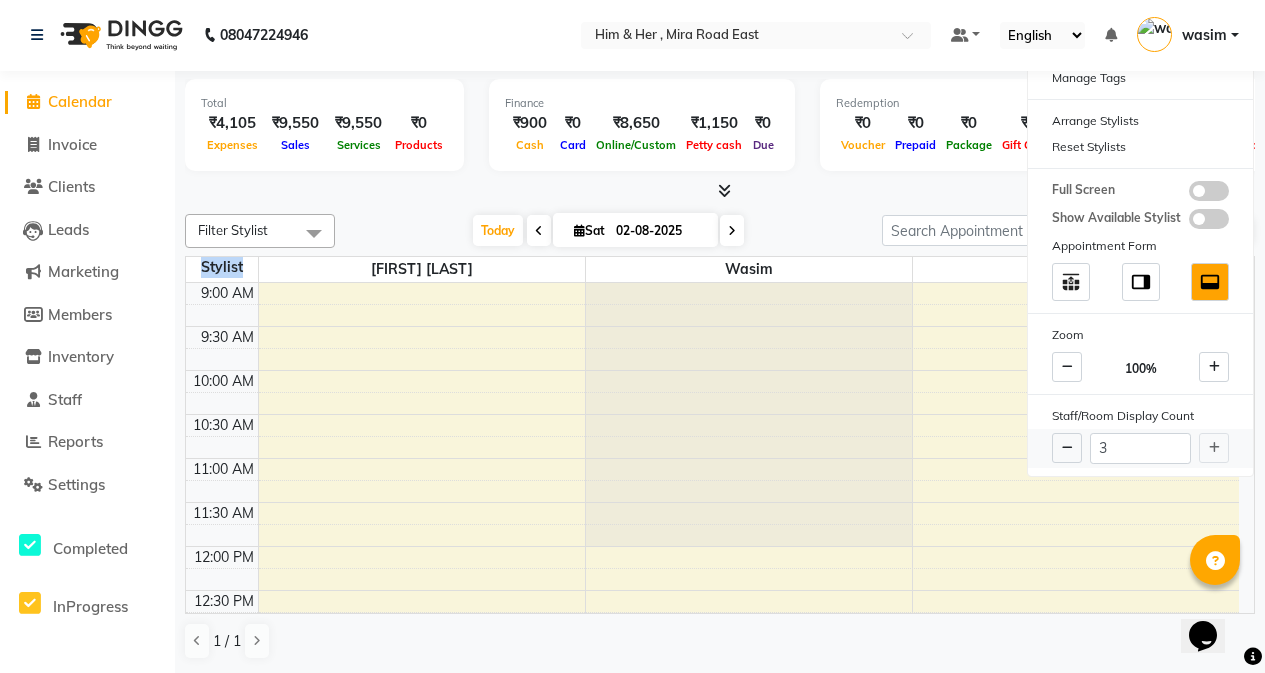 click on "3" at bounding box center [1140, 448] 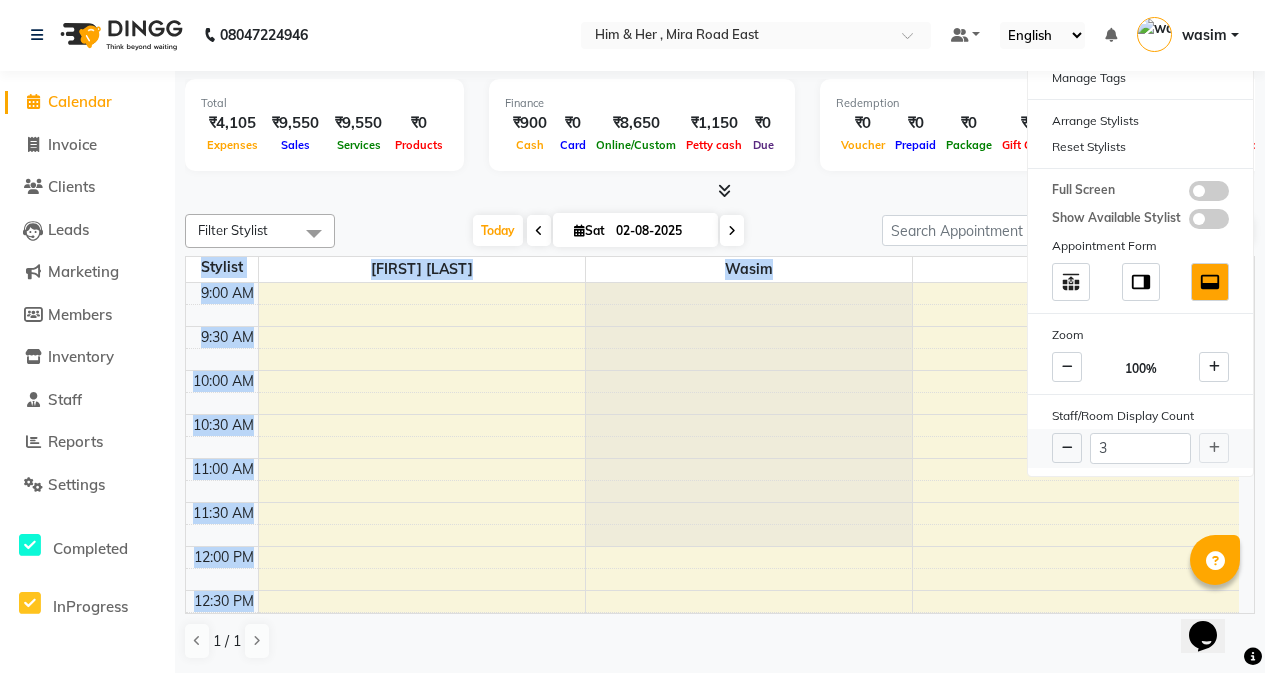 click on "3" at bounding box center [1140, 448] 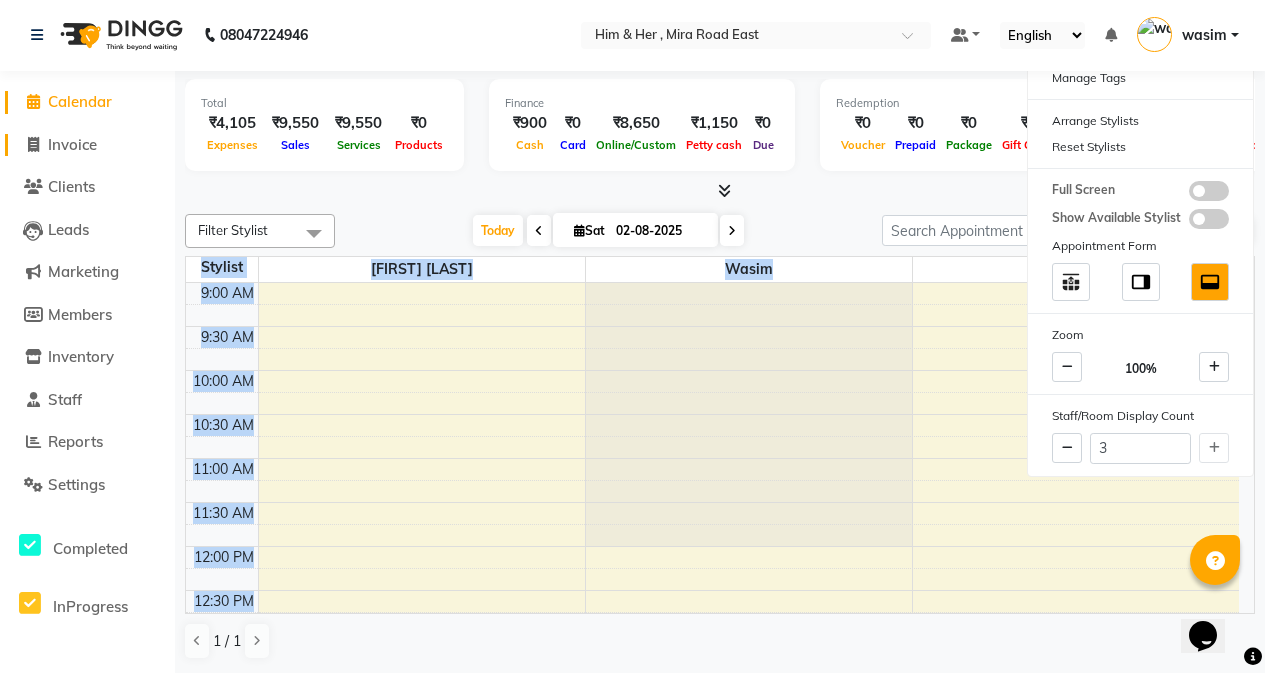 click on "Invoice" 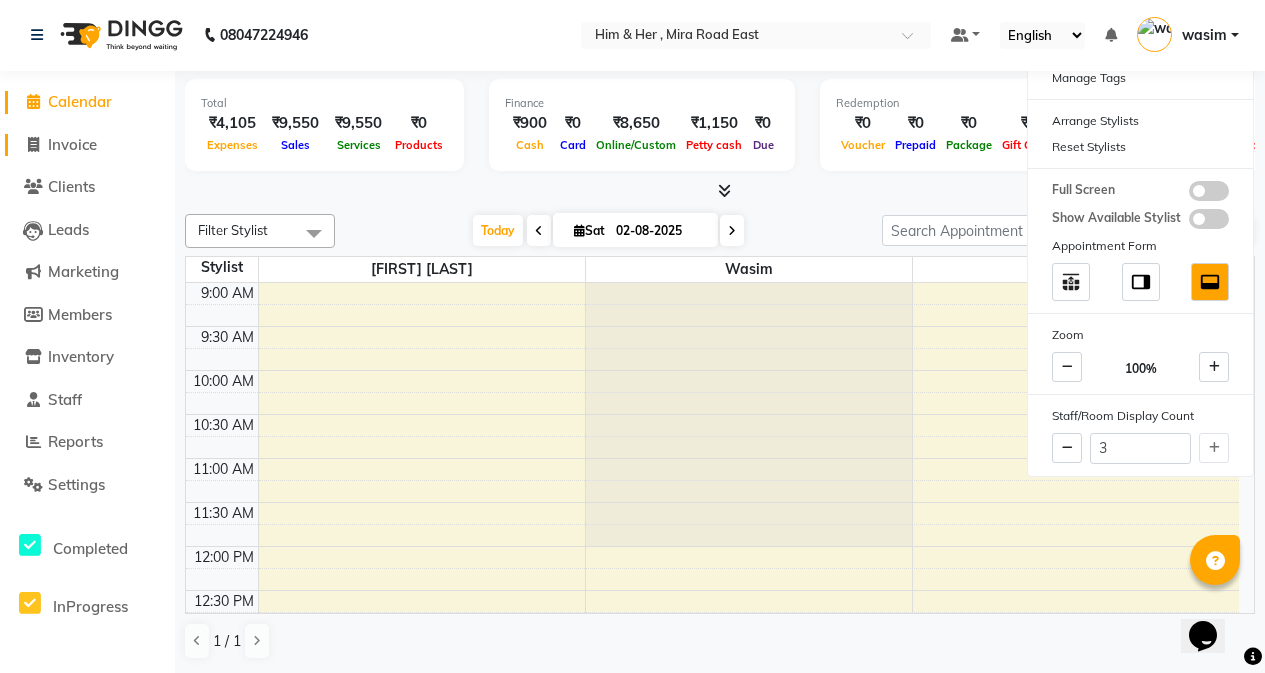 select on "service" 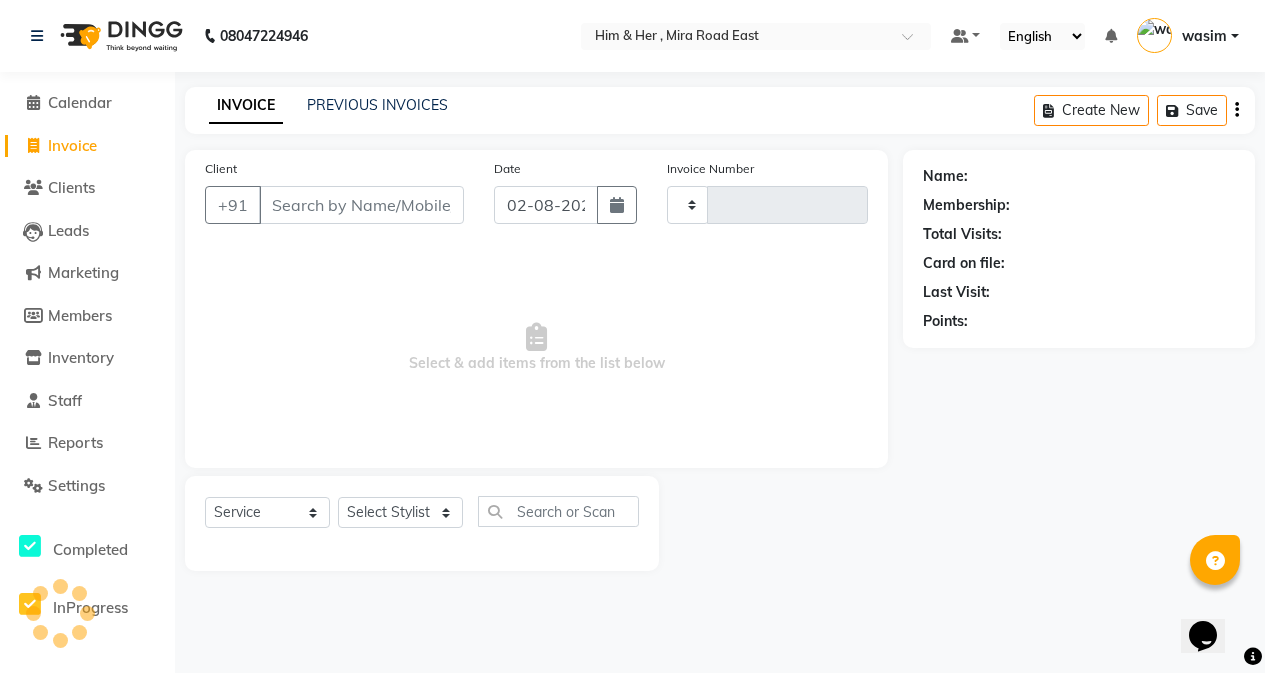 scroll, scrollTop: 0, scrollLeft: 0, axis: both 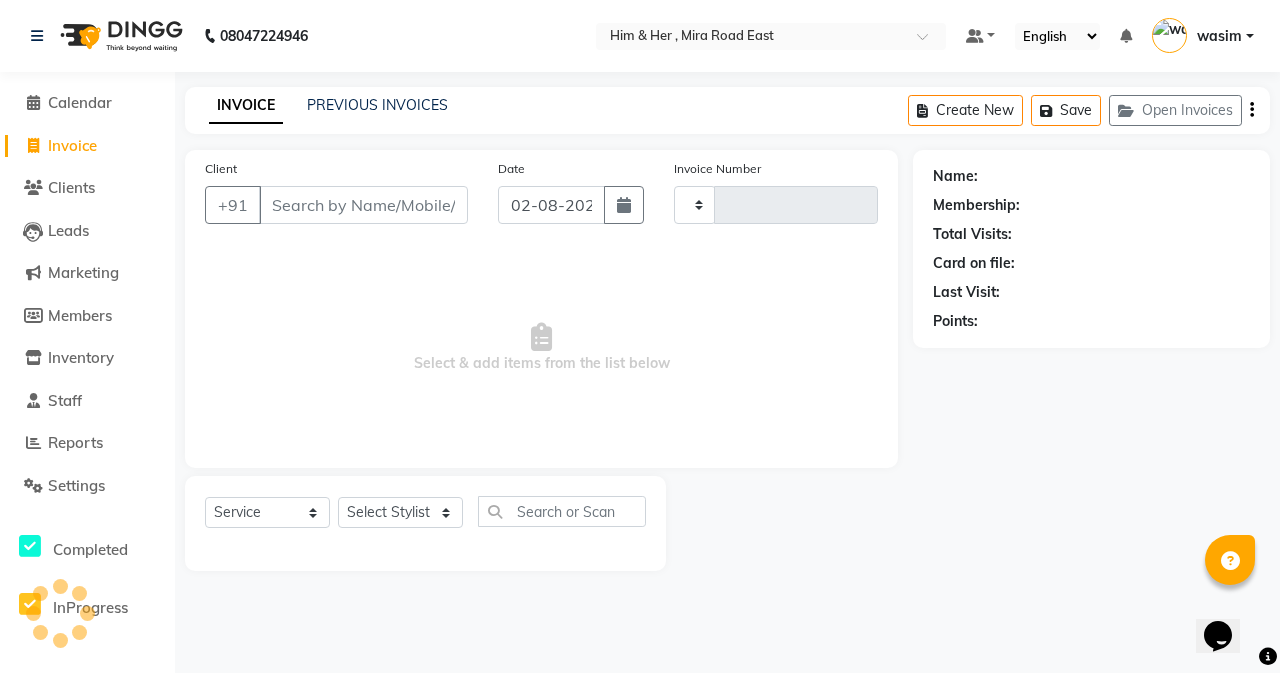 type on "0772" 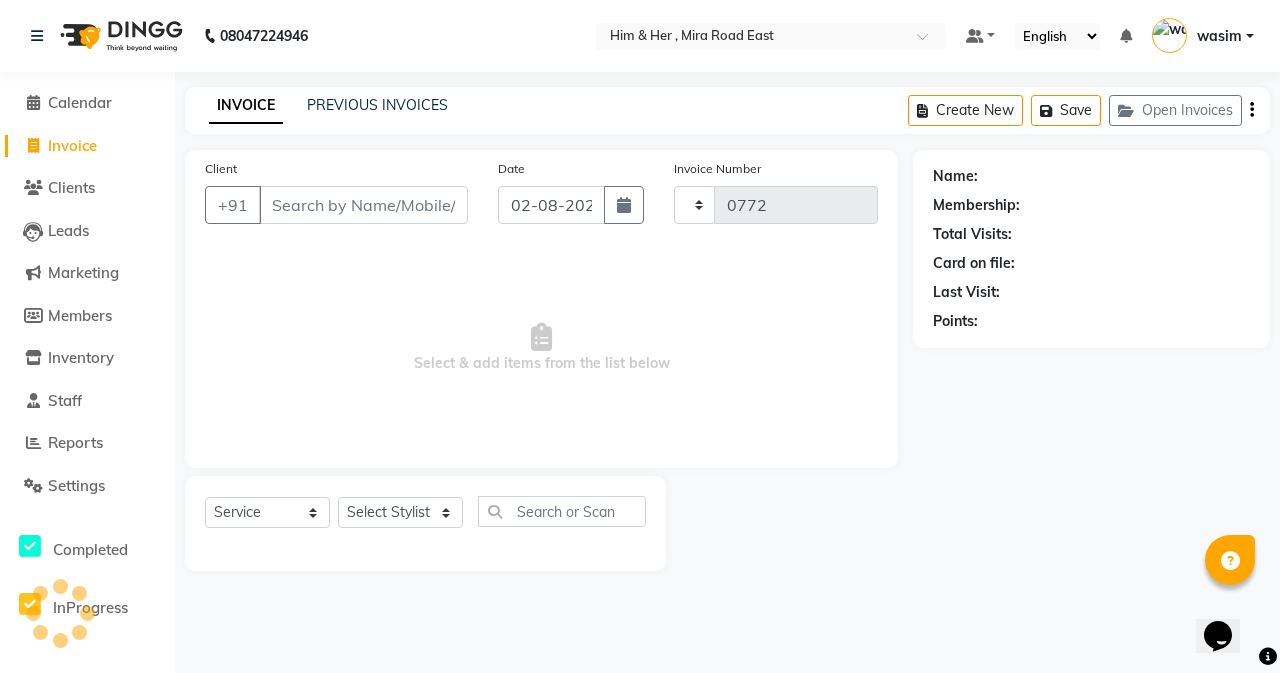 select on "5934" 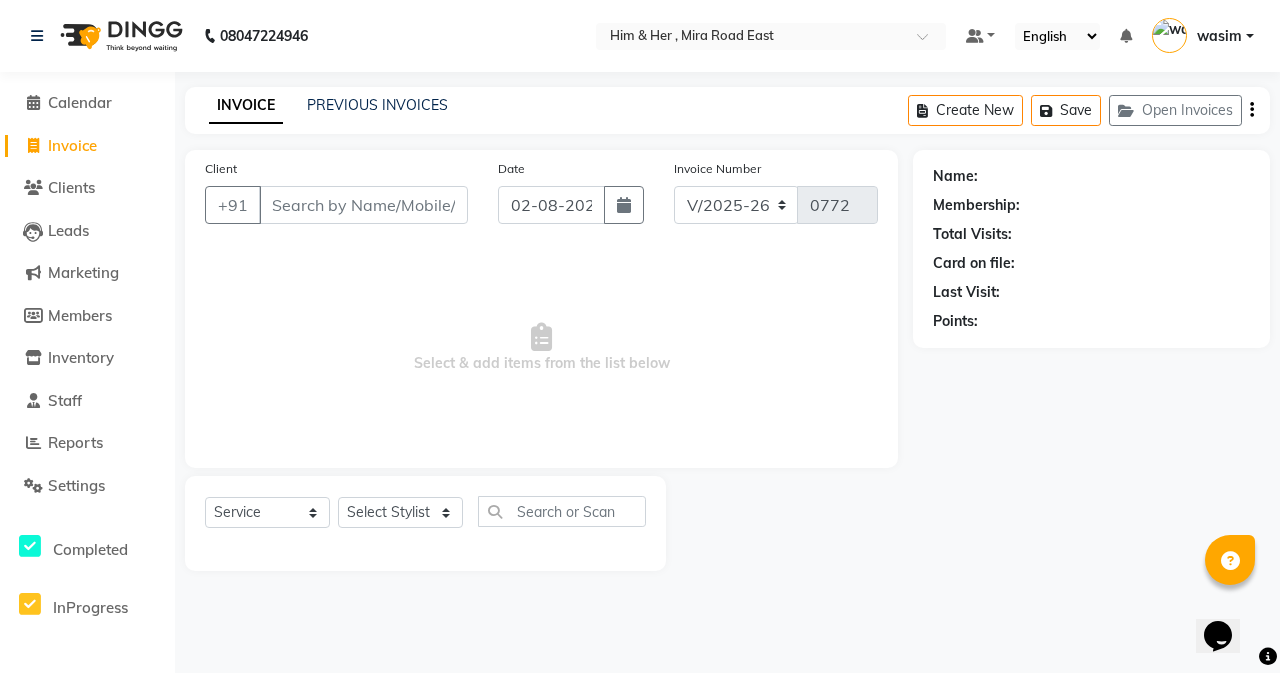 click on "Client" at bounding box center [363, 205] 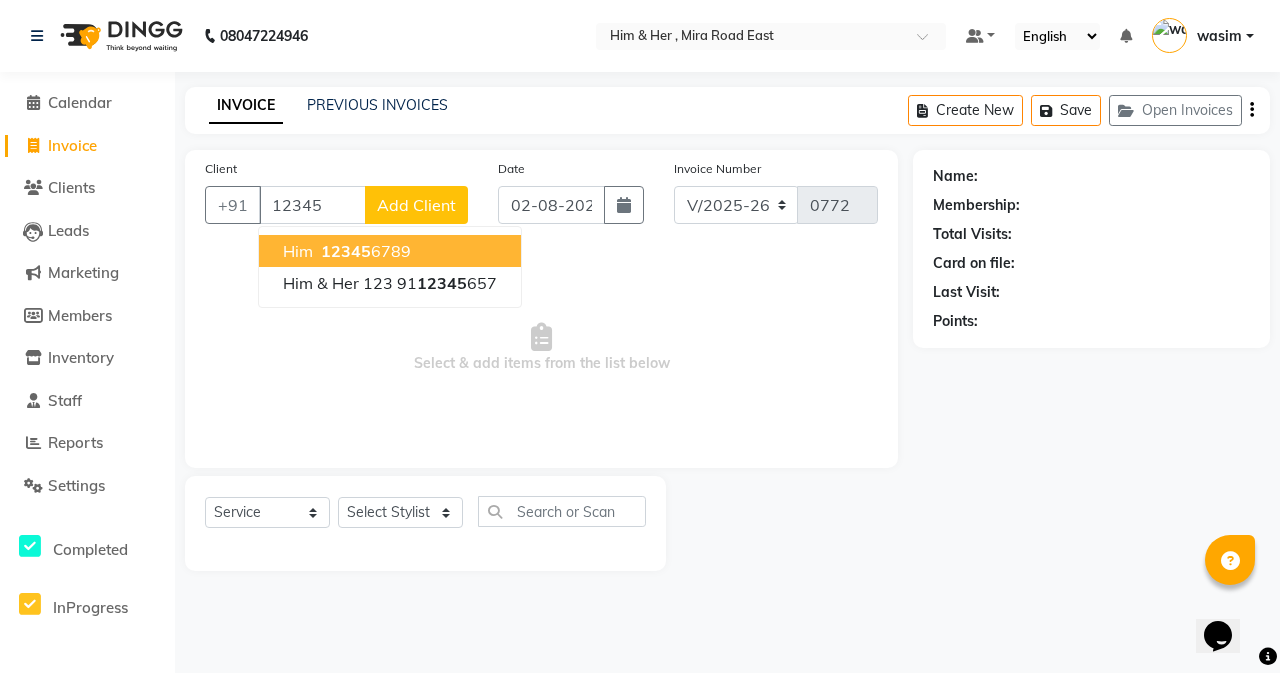 click on "12345" at bounding box center (346, 251) 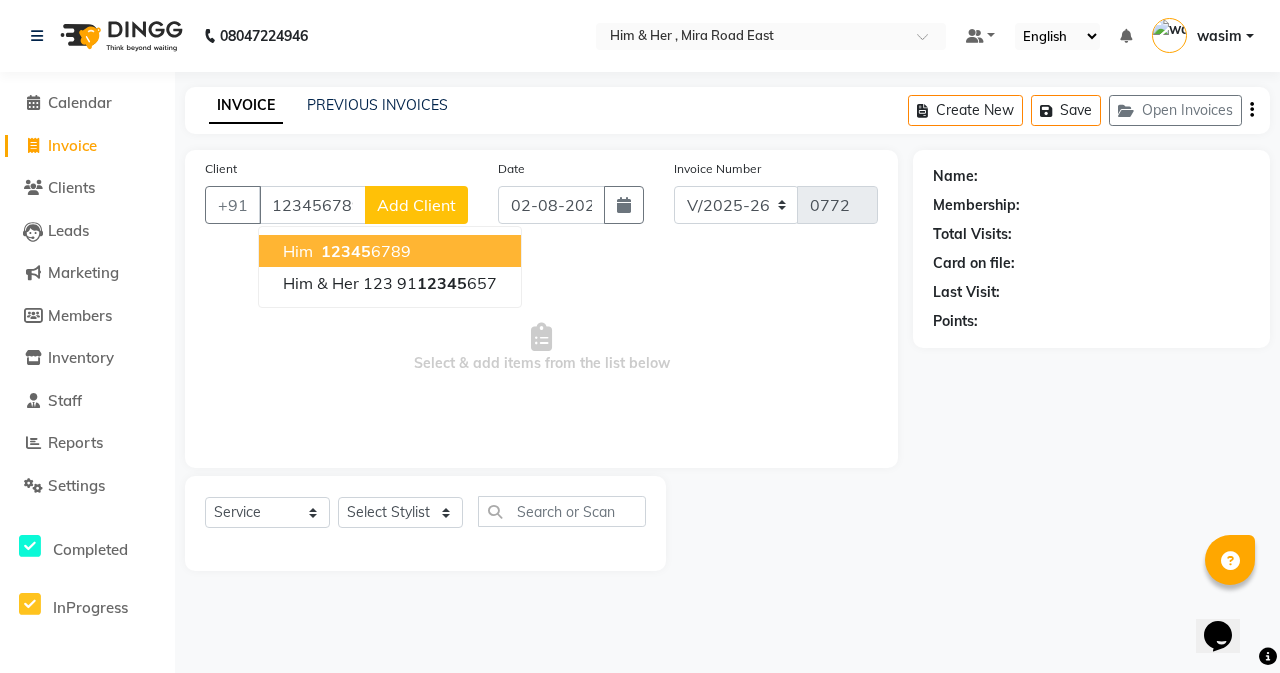 type on "123456789" 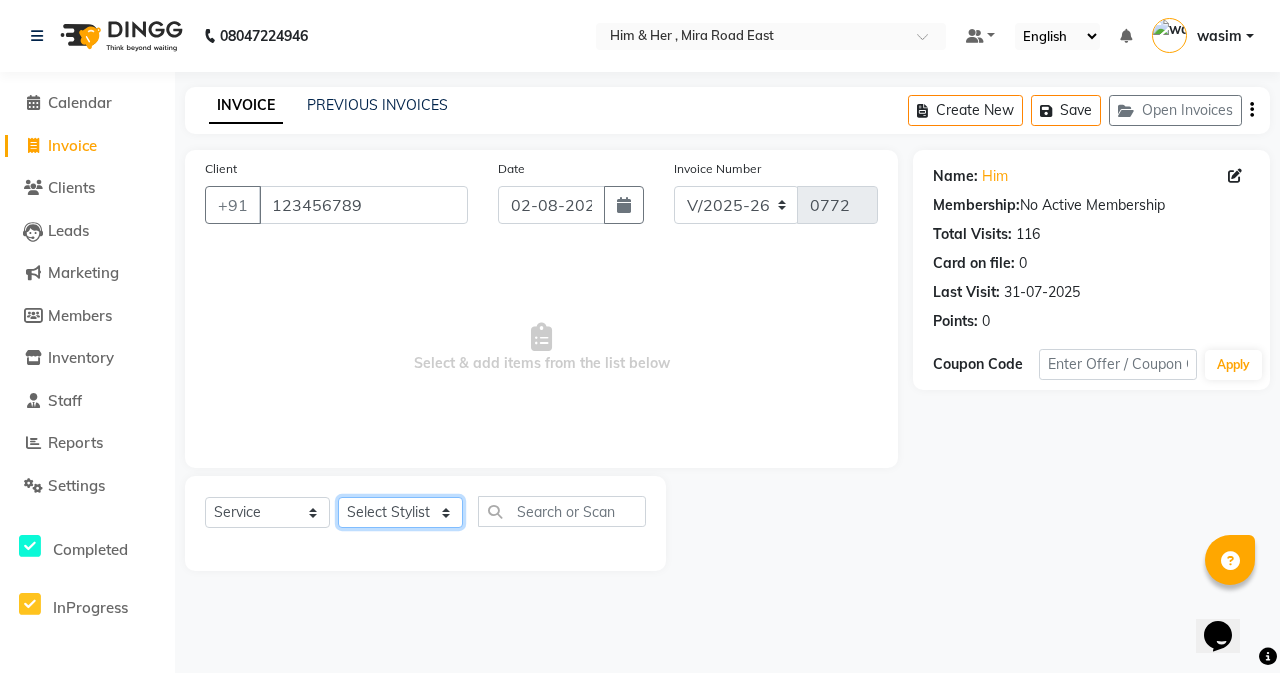 click on "Select Stylist Abdul Ahad Anam Shivam Gaud wasim" 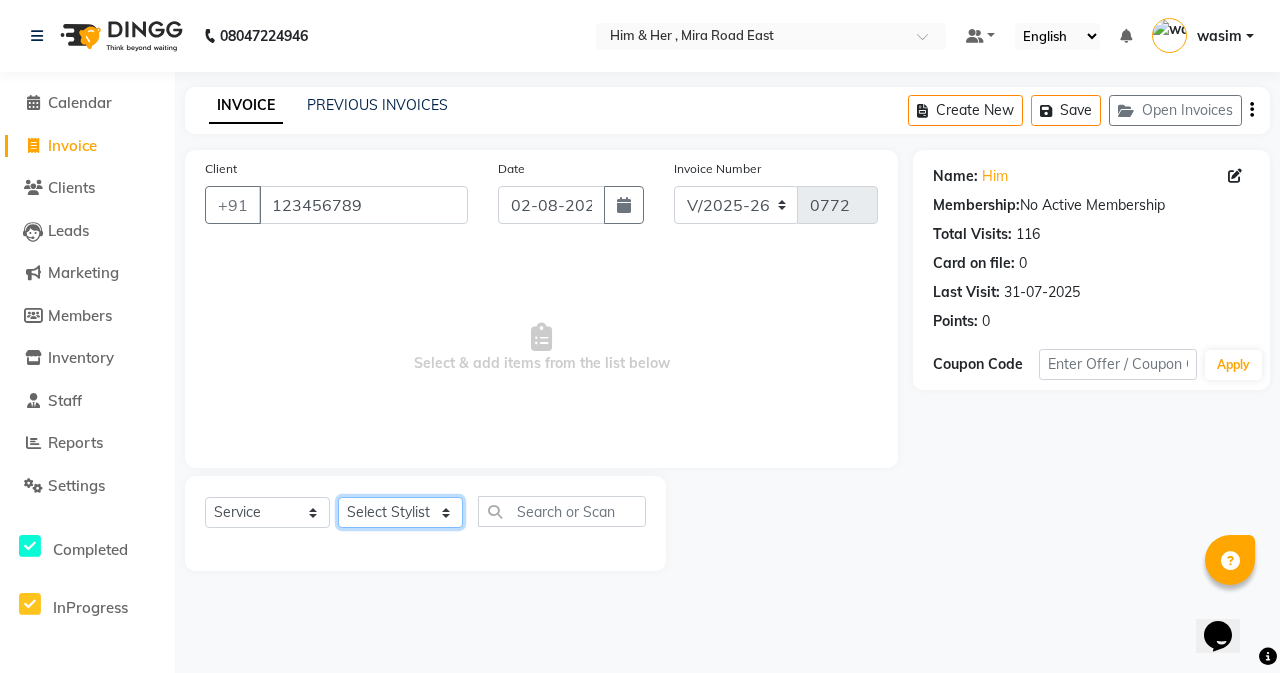 select on "47402" 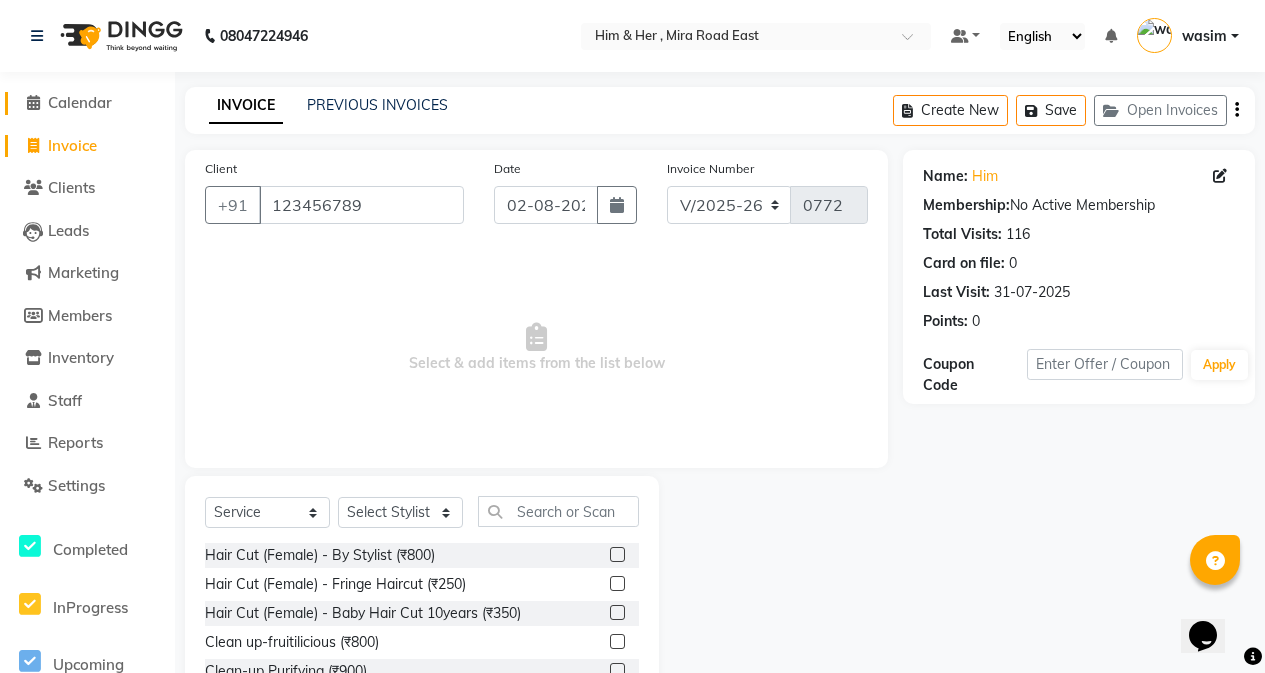 click on "Calendar" 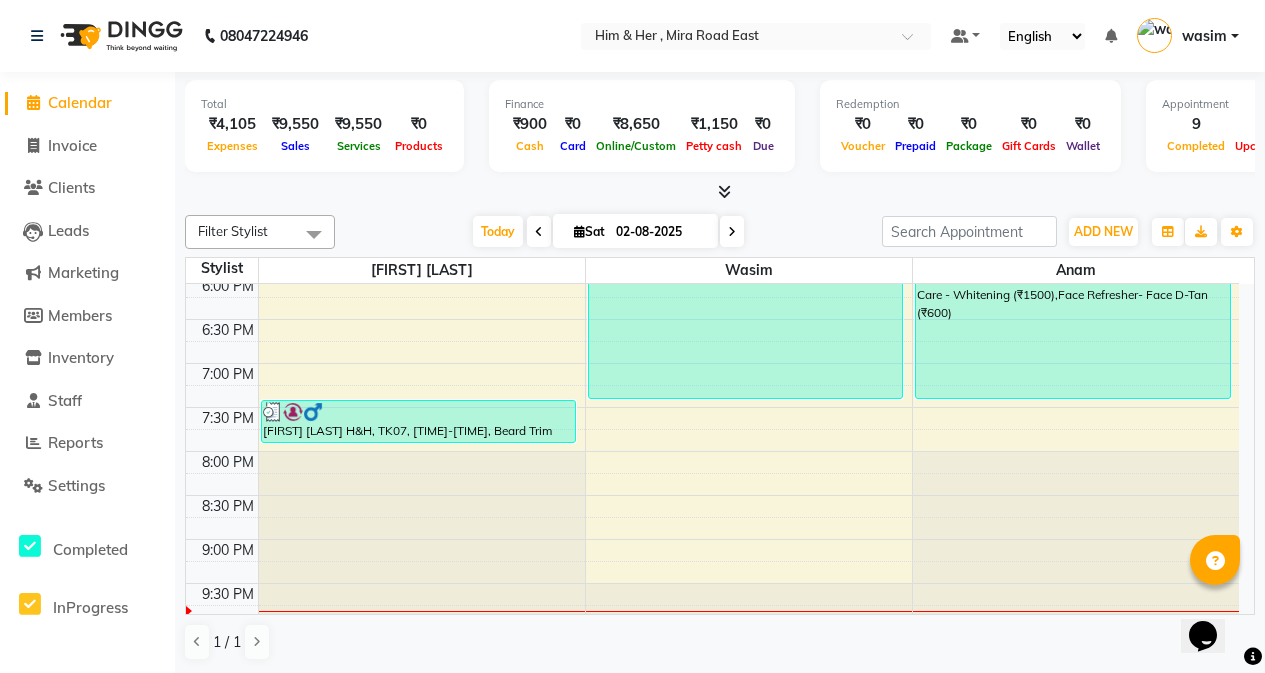 scroll, scrollTop: 813, scrollLeft: 0, axis: vertical 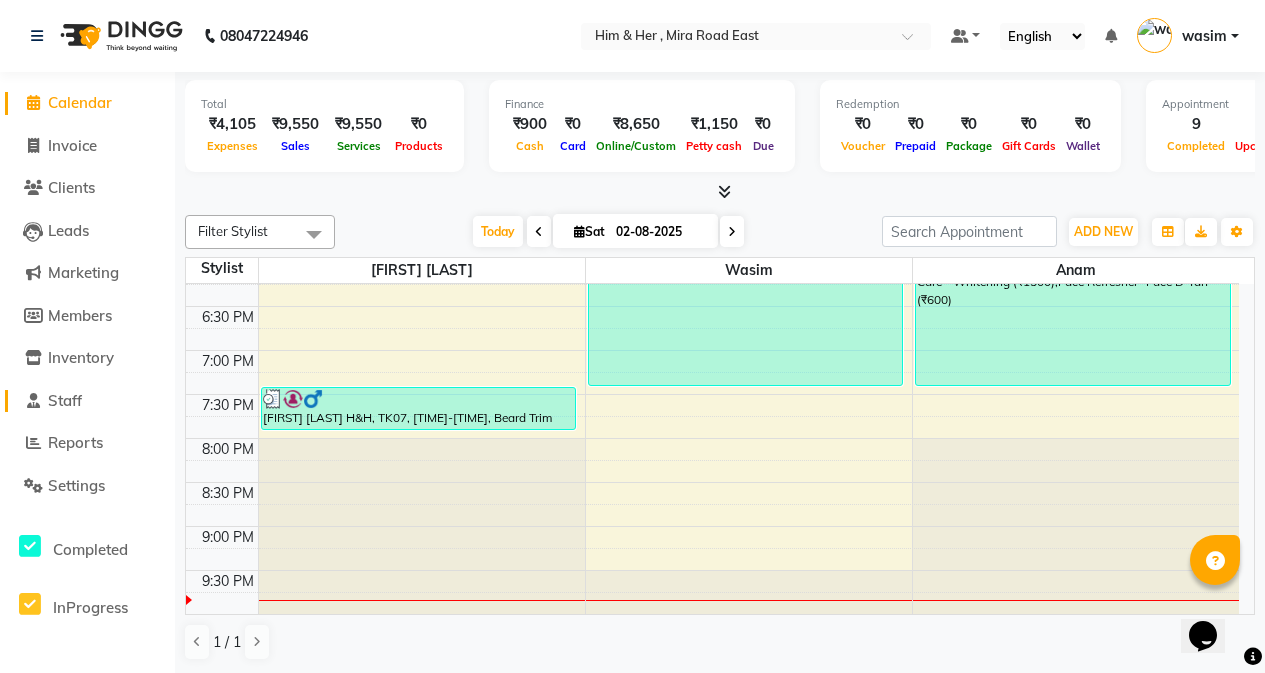 click on "Staff" 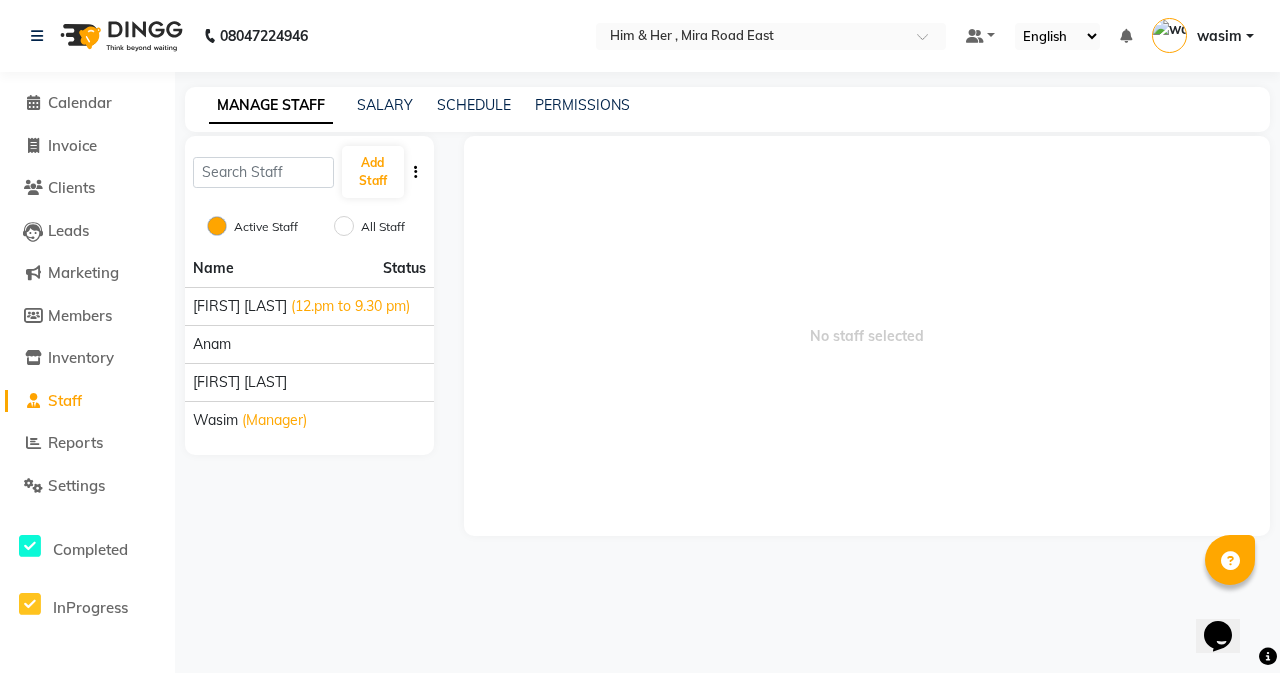 click on "All Staff" 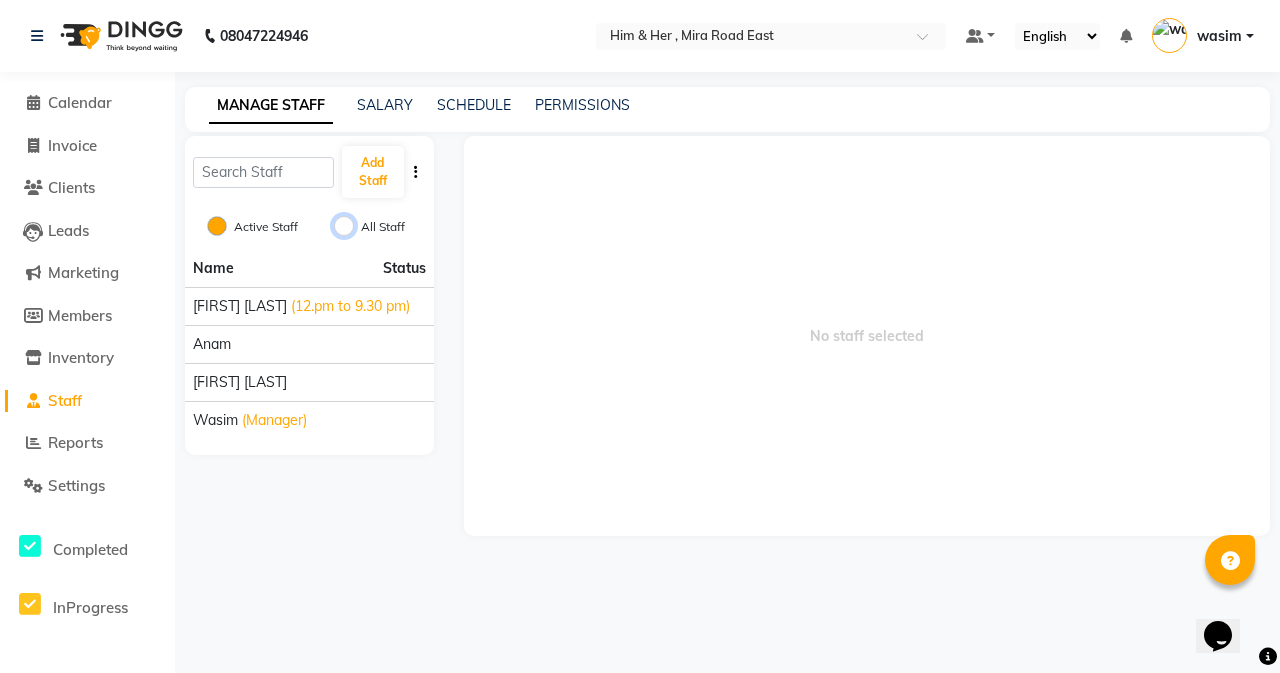 click on "All Staff" at bounding box center [344, 226] 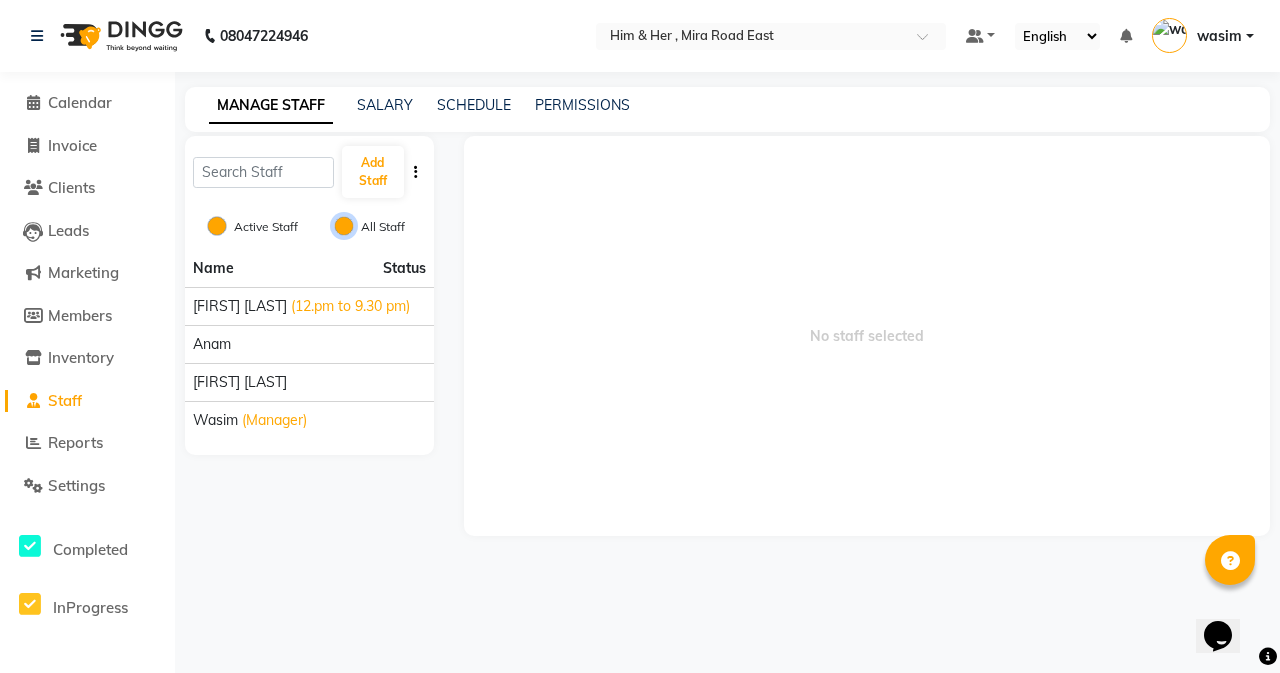 radio on "false" 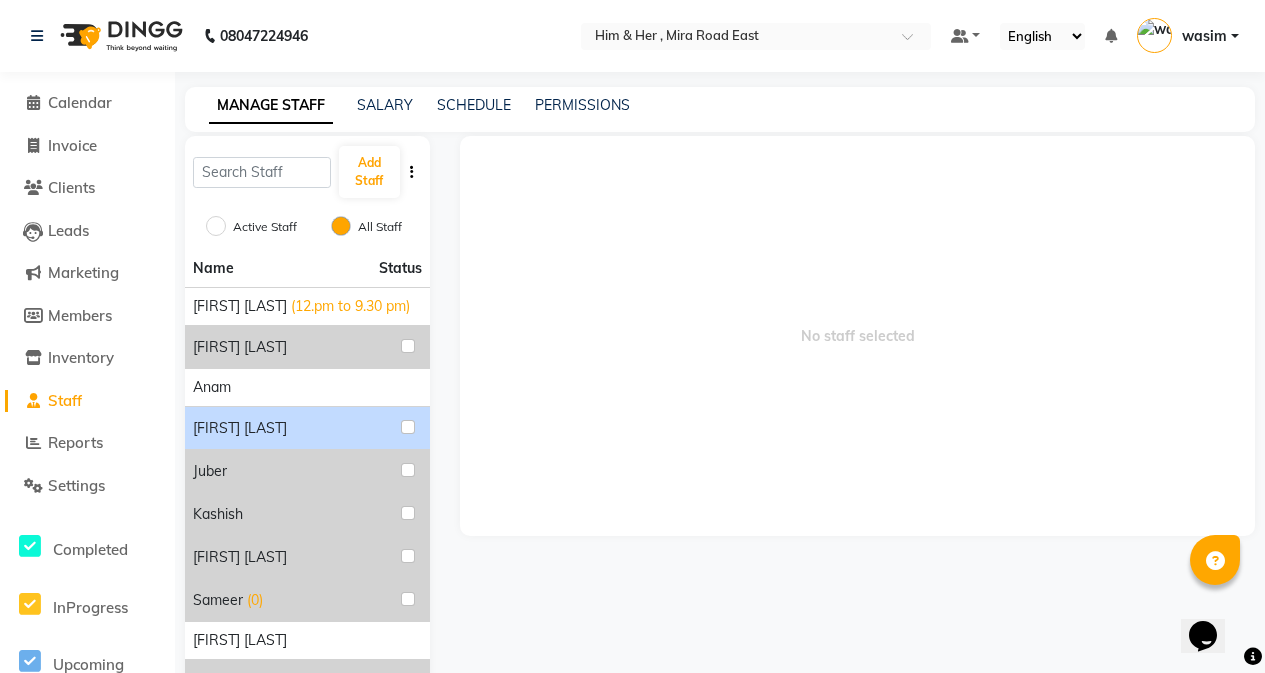 click on "[FIRST] [LAST]" 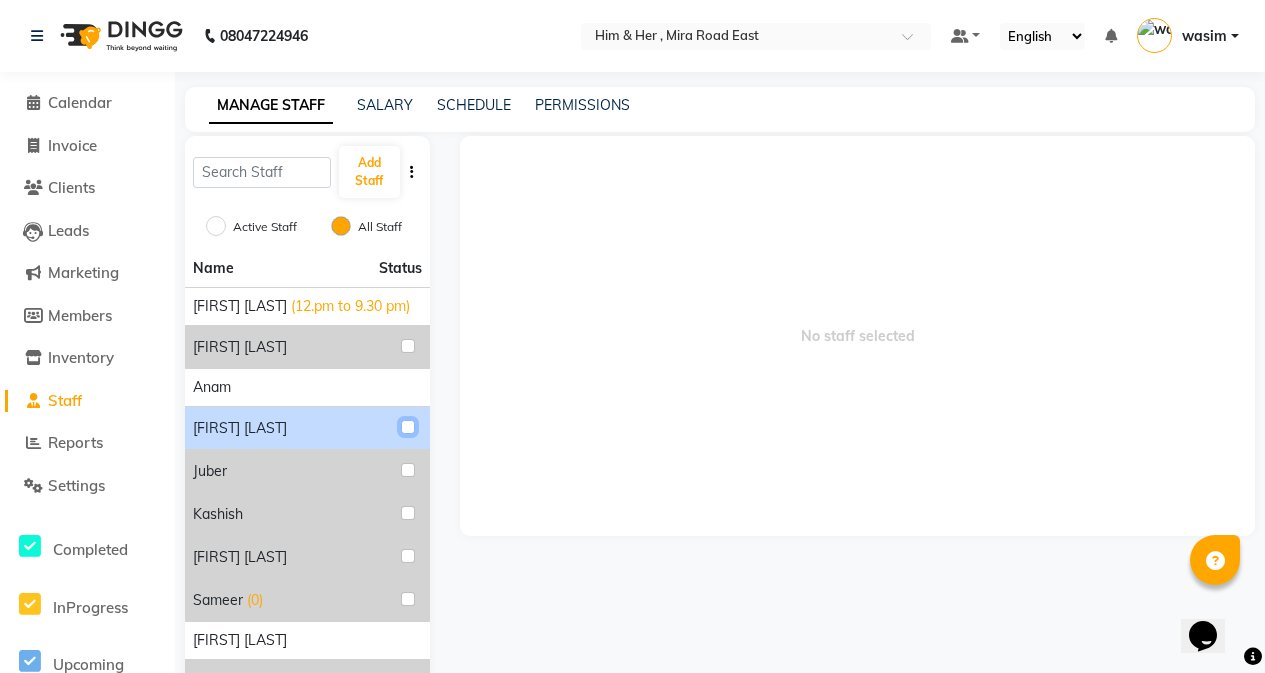 click at bounding box center [408, 427] 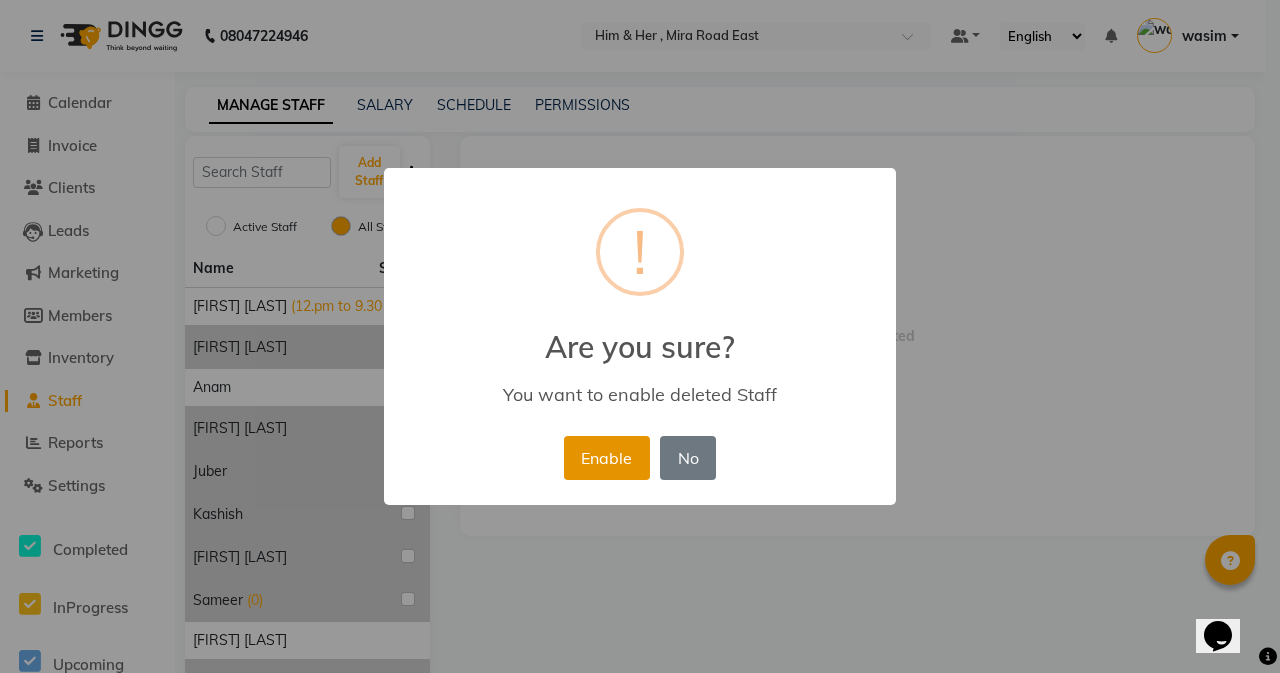 click on "Enable" at bounding box center (607, 458) 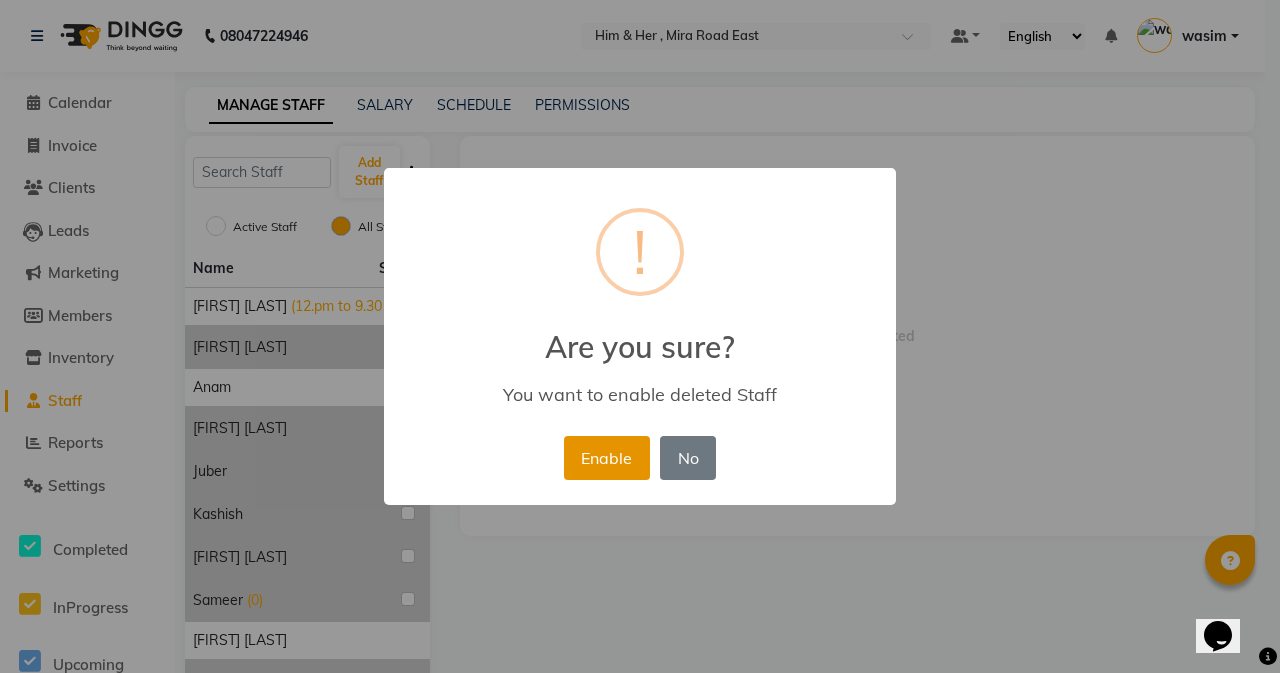 radio on "true" 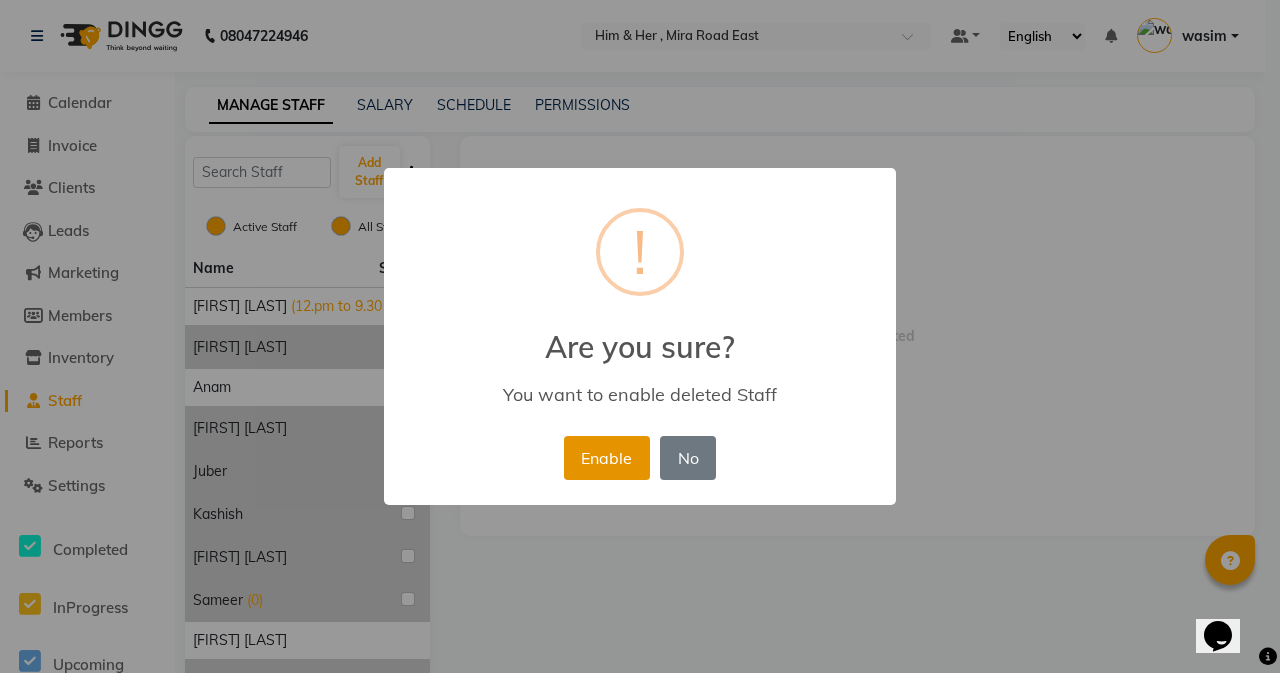 radio on "false" 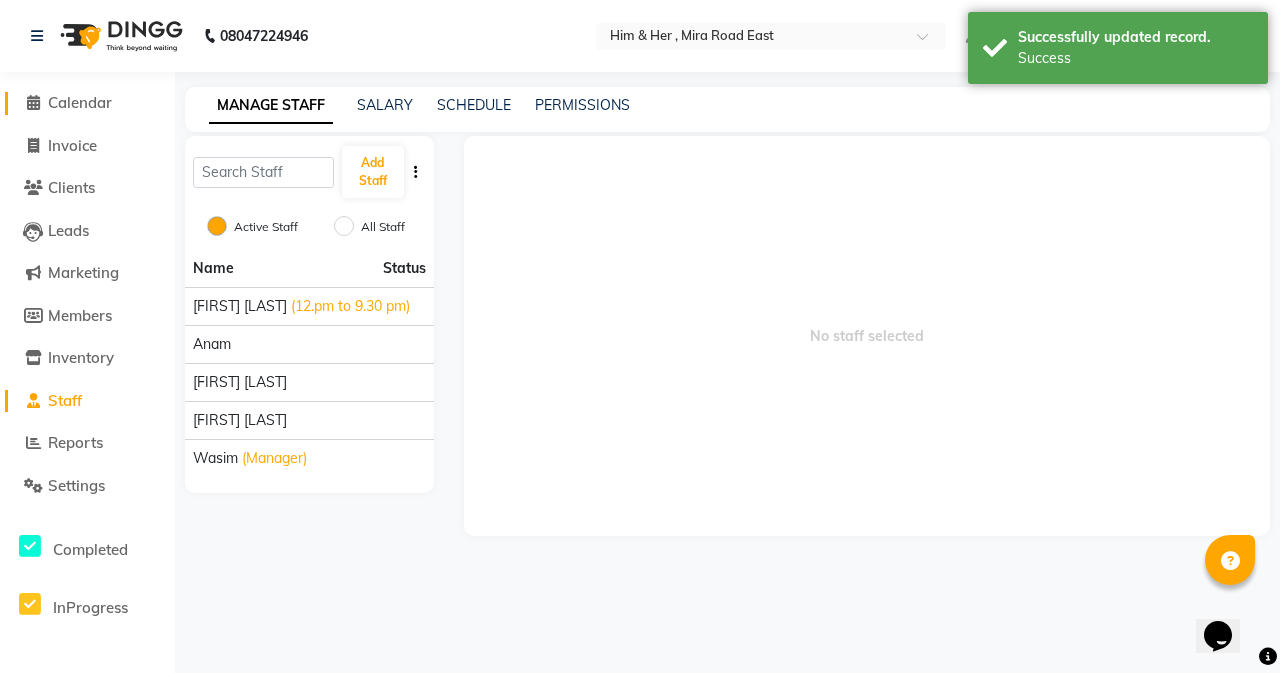 click on "Calendar" 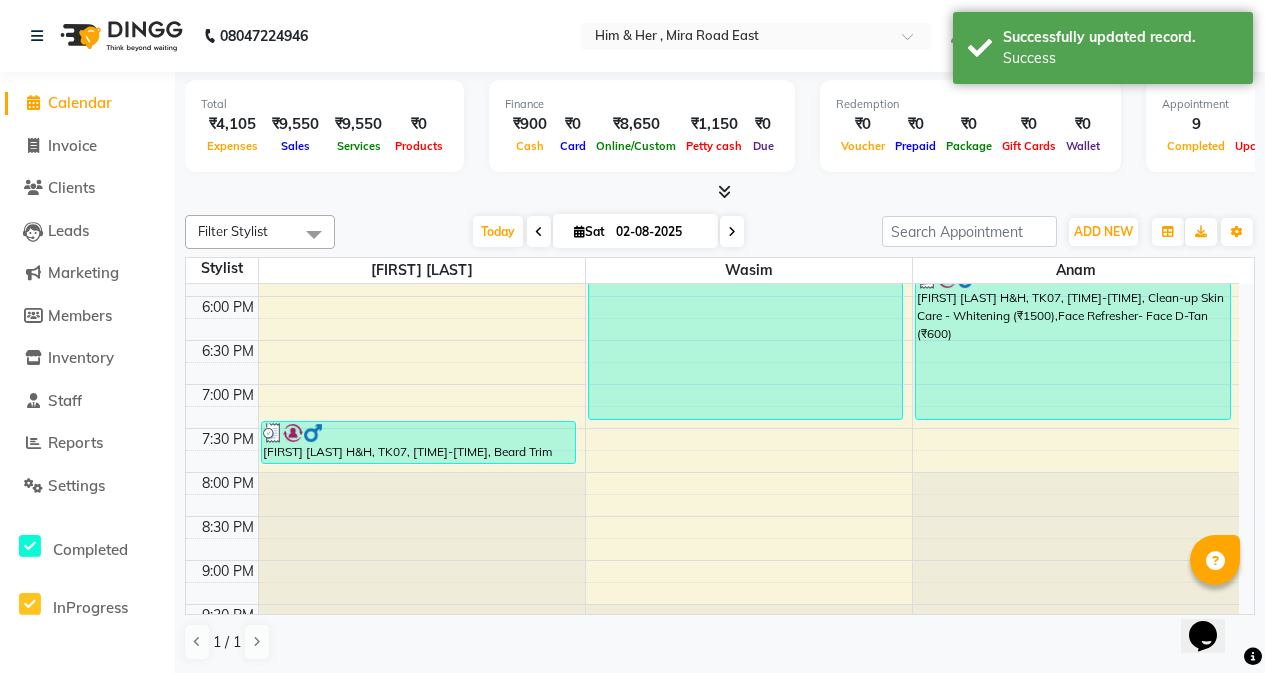 scroll, scrollTop: 813, scrollLeft: 0, axis: vertical 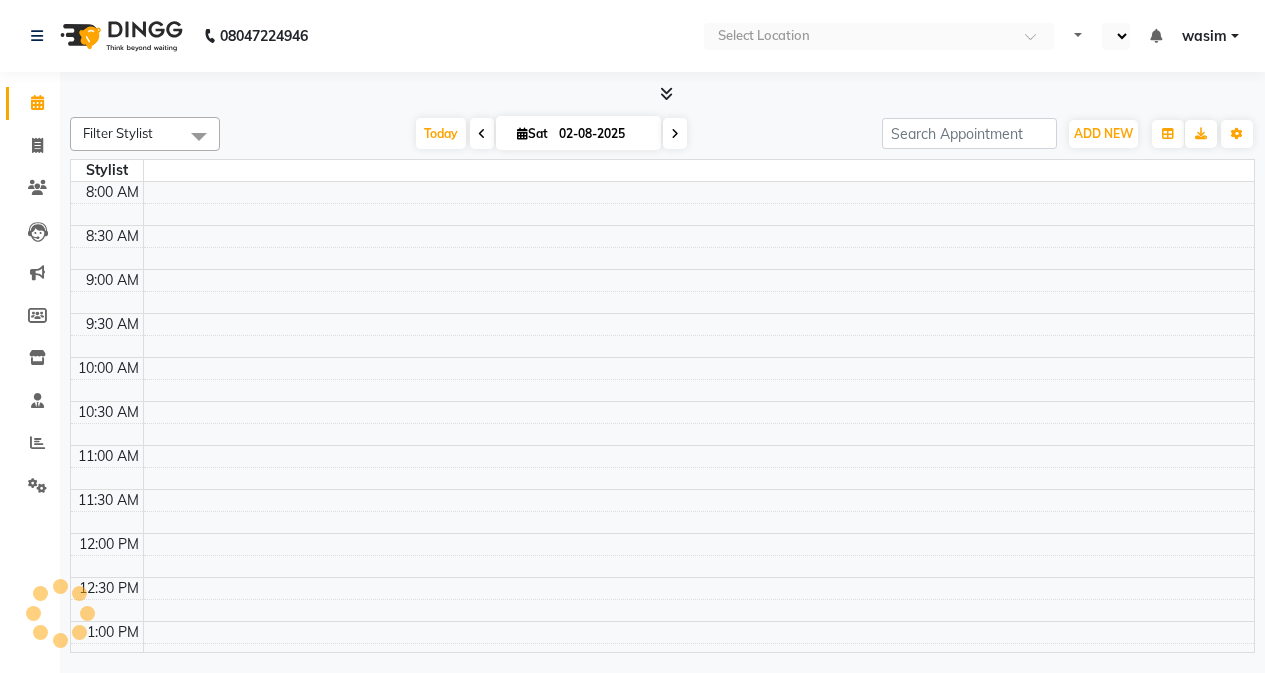 select on "en" 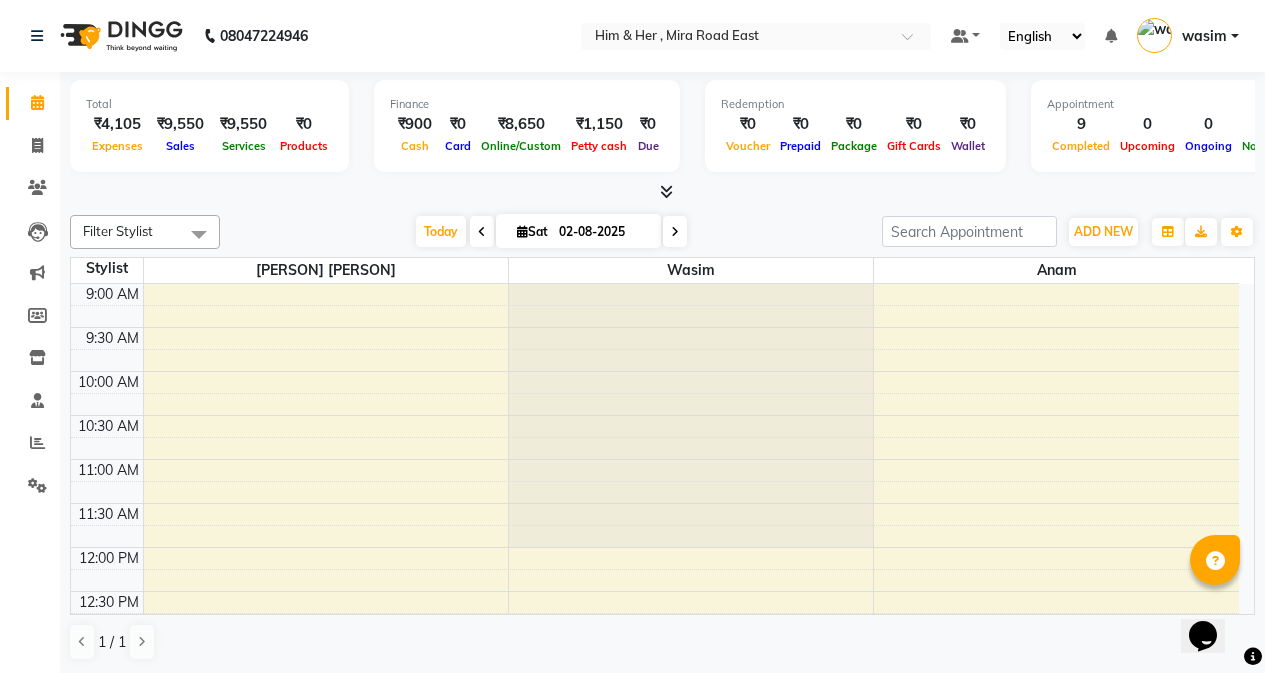 scroll, scrollTop: 0, scrollLeft: 0, axis: both 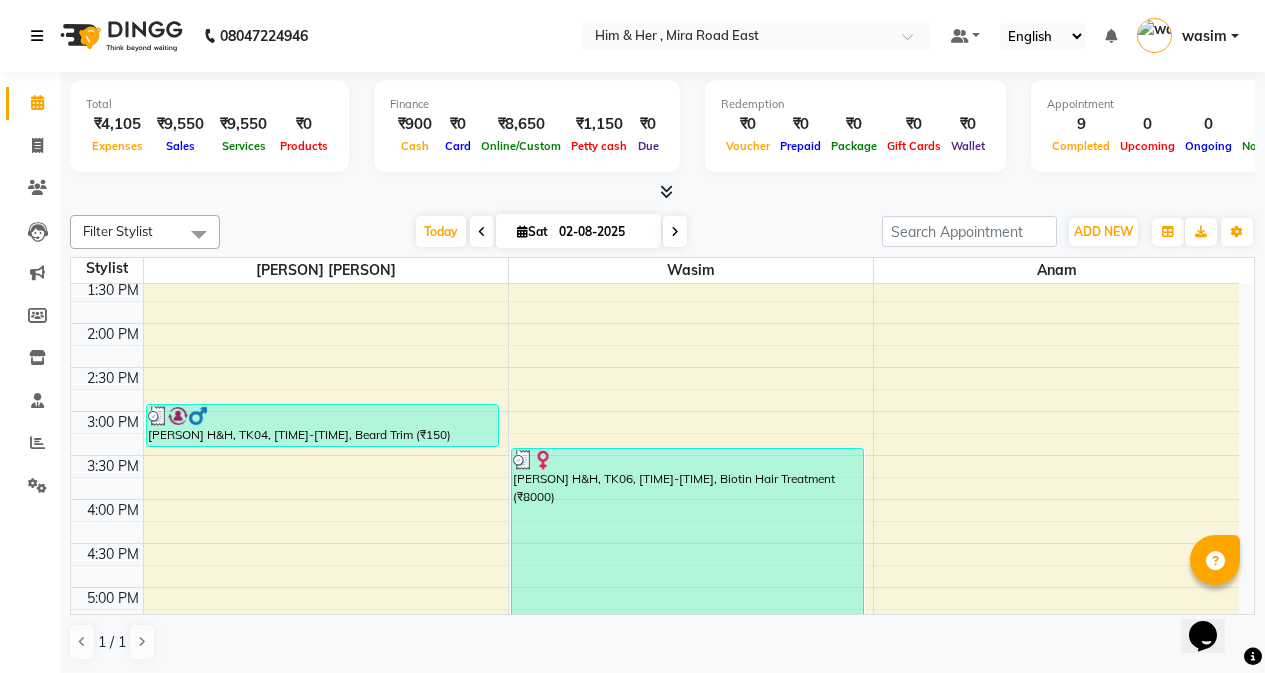 click at bounding box center (37, 36) 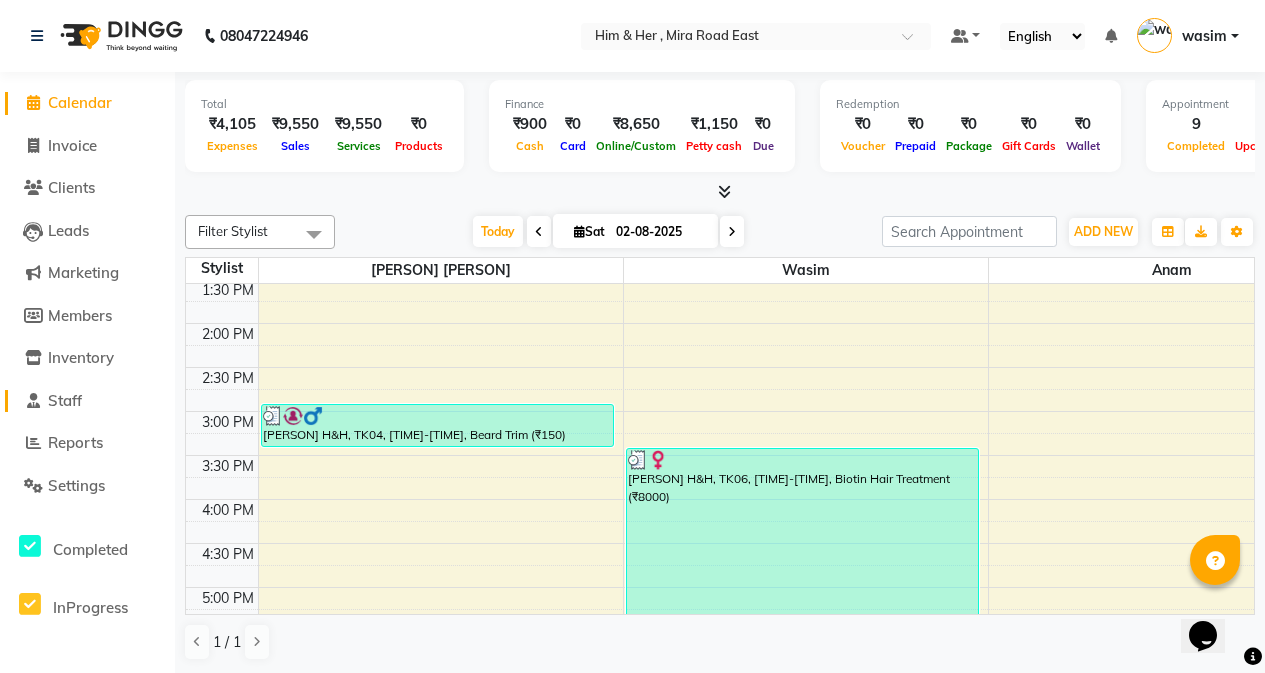 click on "Staff" 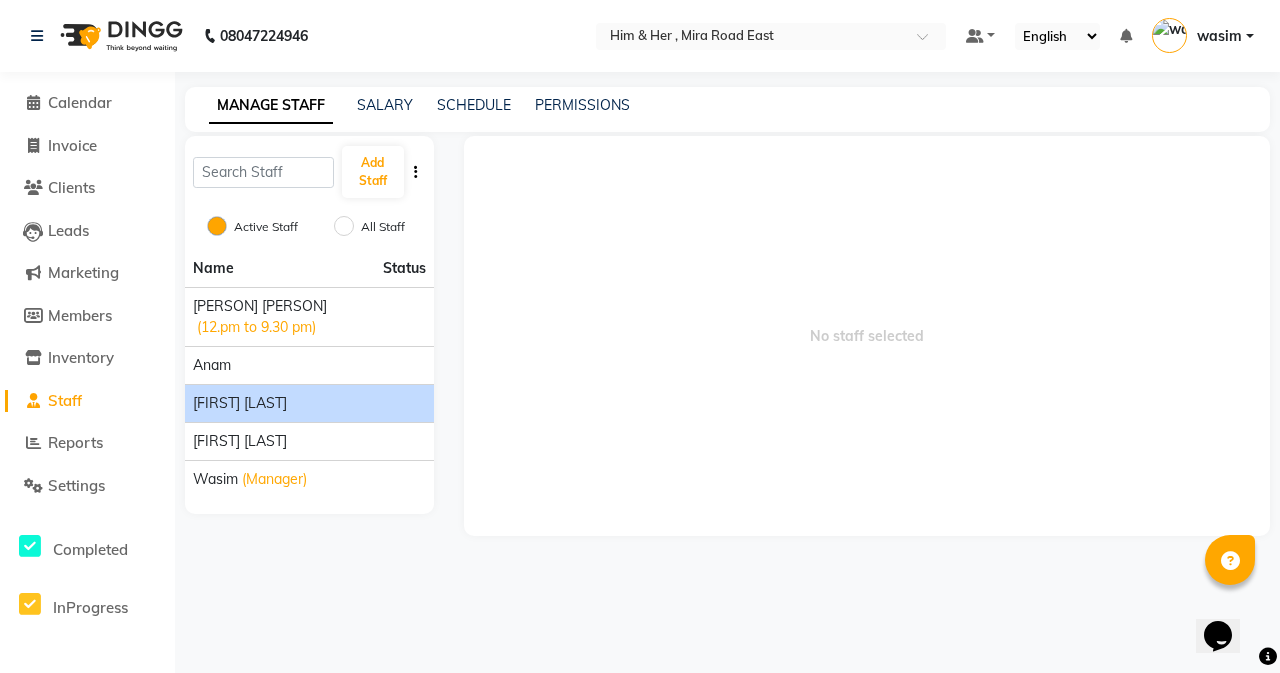 click on "[FIRST] [LAST]" 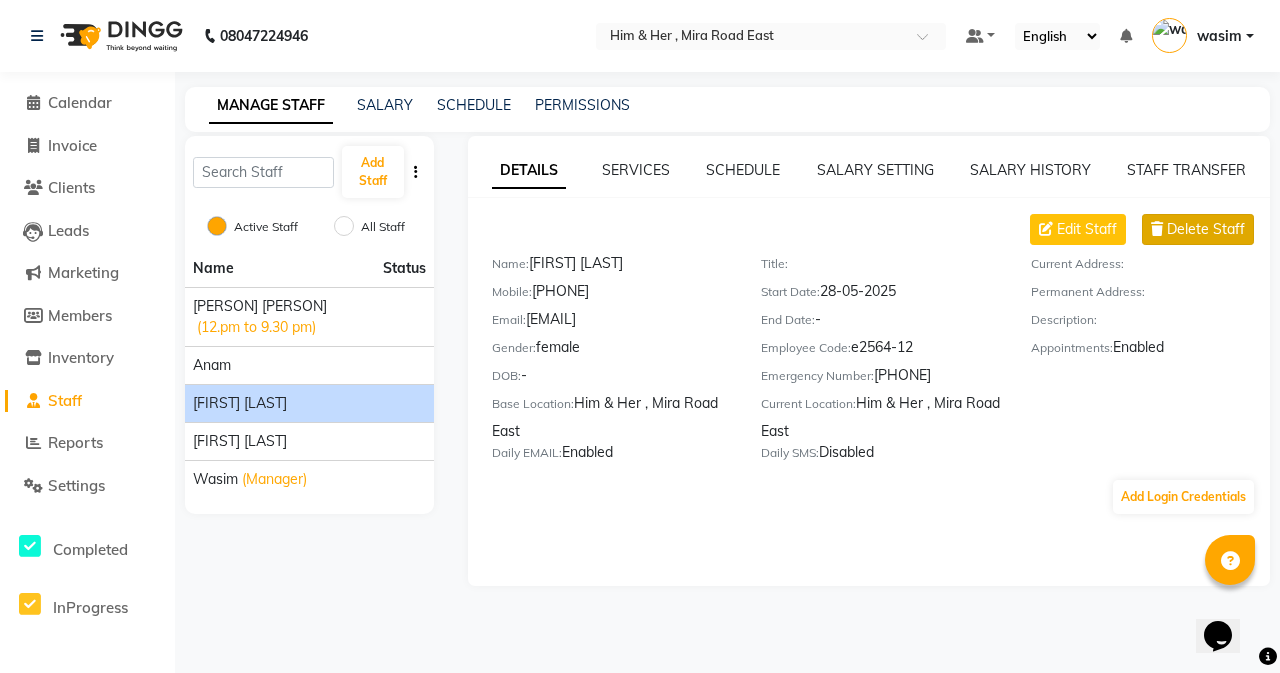 click on "Delete Staff" 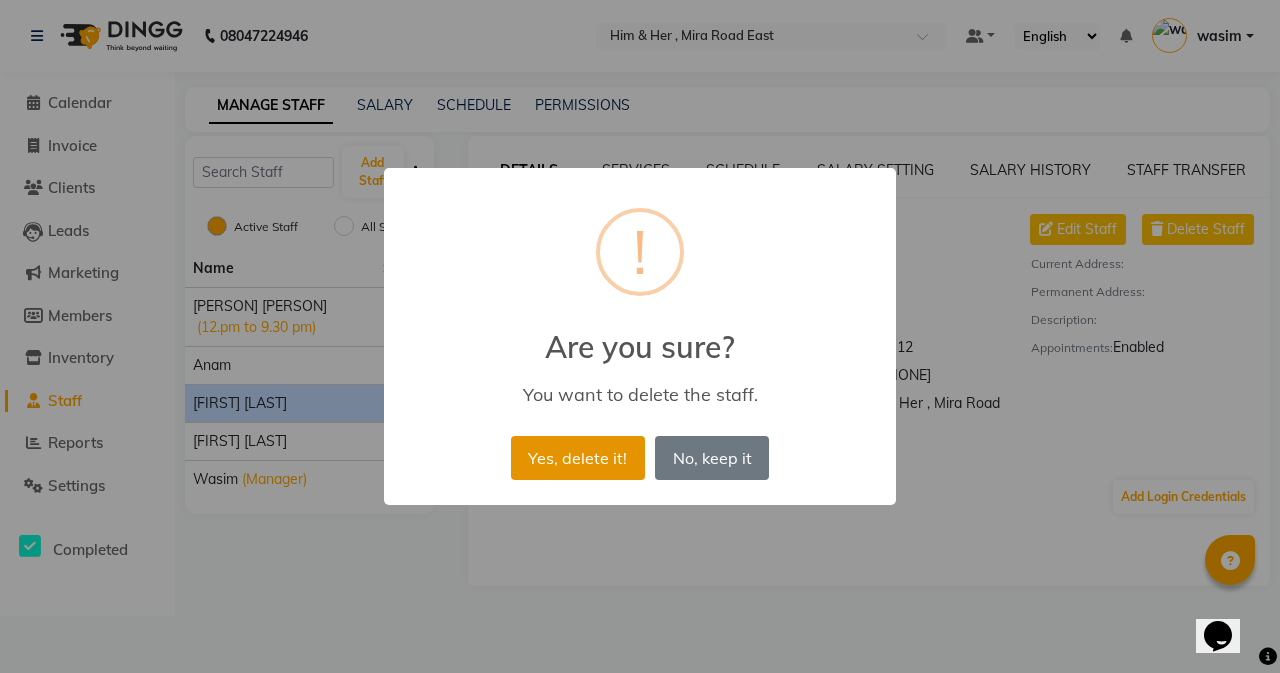 click on "Yes, delete it!" at bounding box center [578, 458] 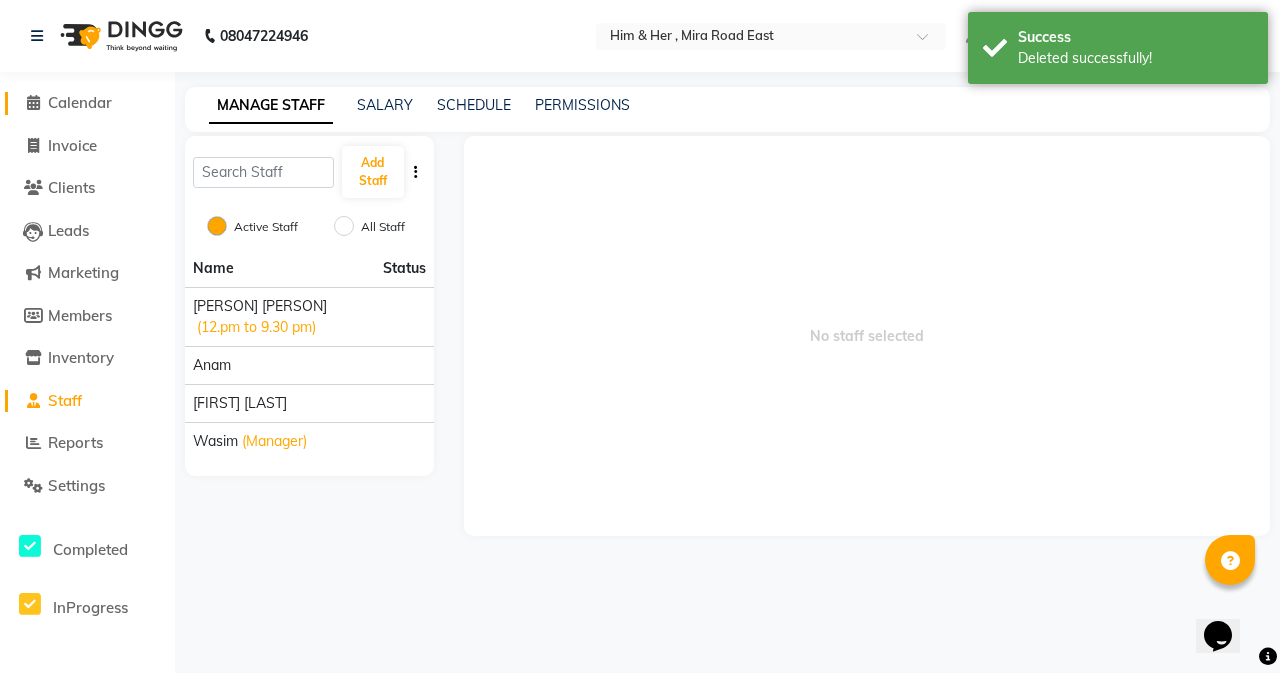 click on "Calendar" 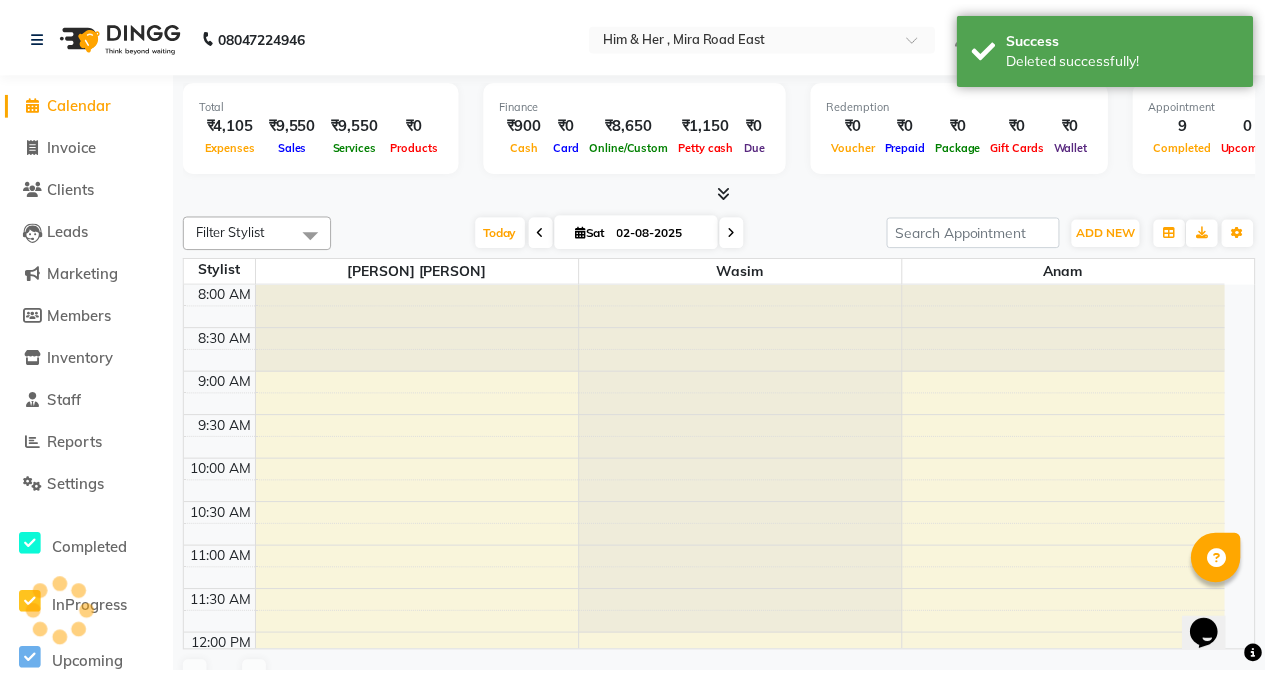 scroll, scrollTop: 0, scrollLeft: 0, axis: both 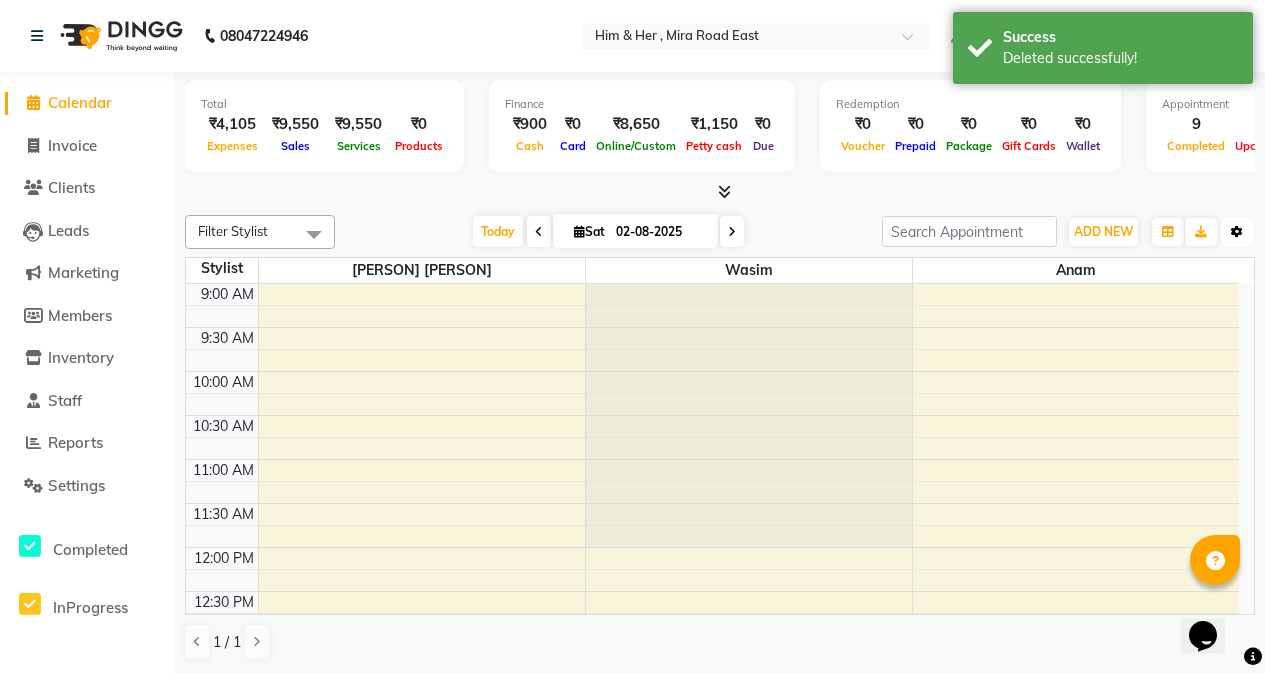 click on "Toggle Dropdown" at bounding box center [1237, 232] 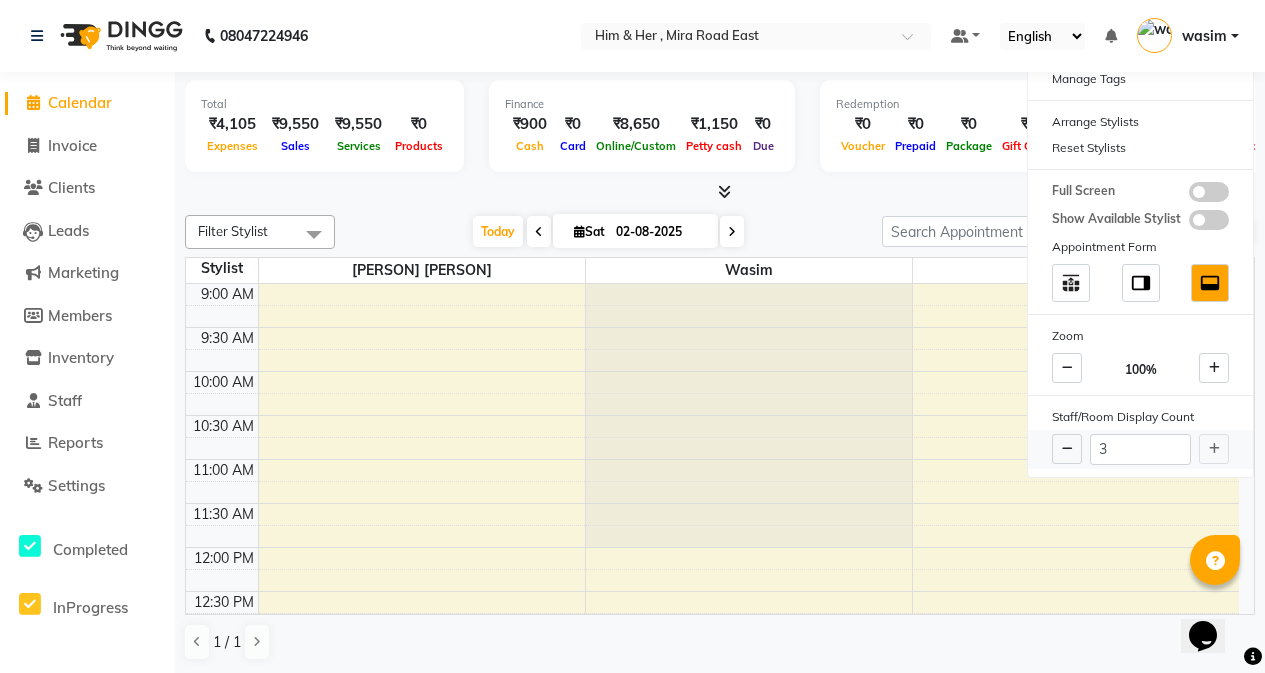 click on "3" at bounding box center (1140, 449) 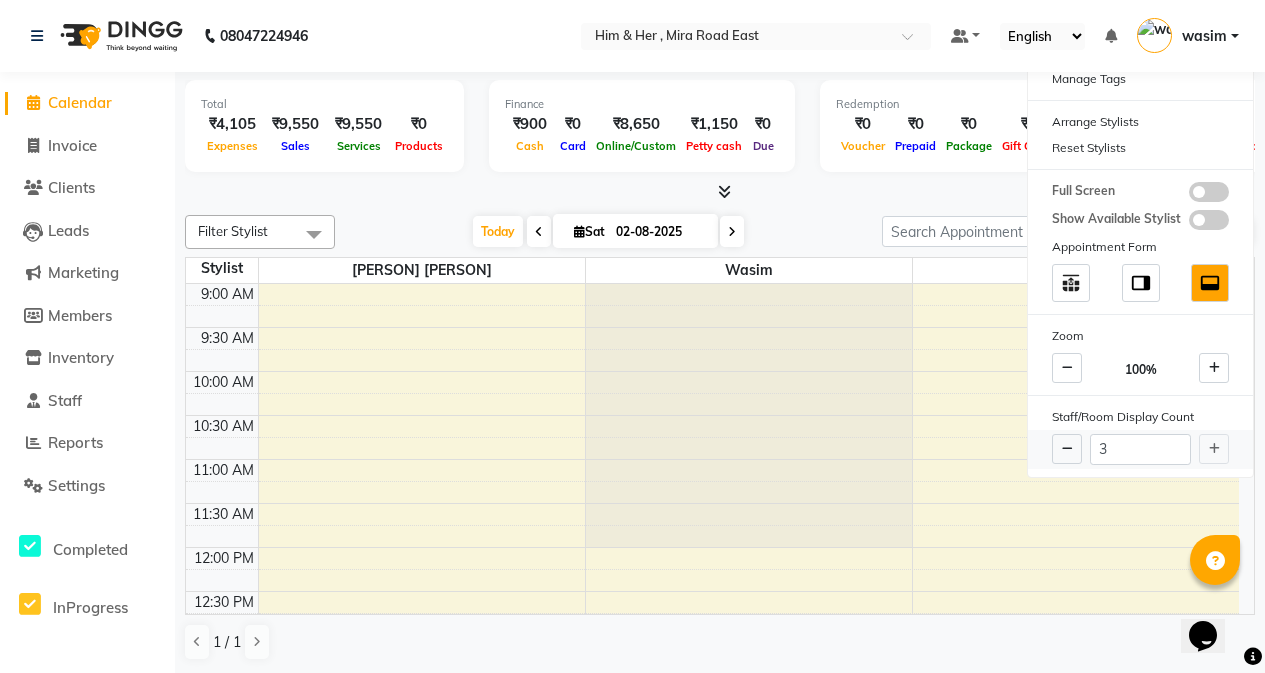 click on "3" at bounding box center (1140, 449) 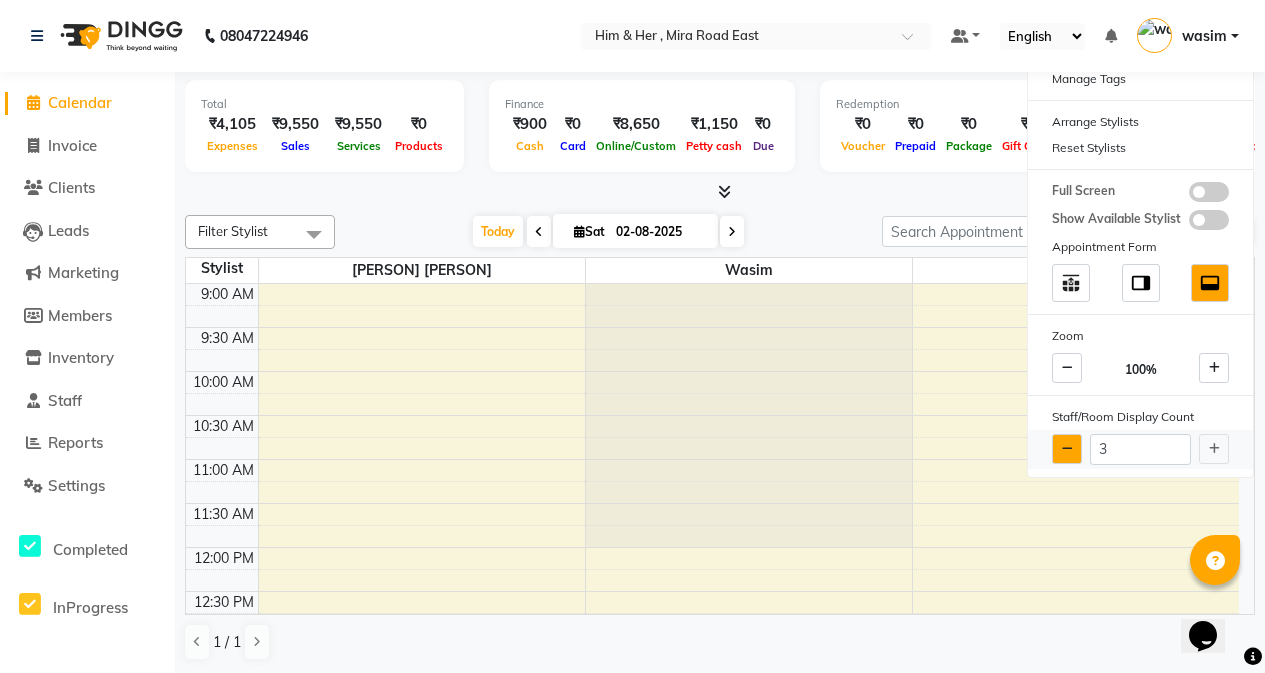click at bounding box center (1067, 449) 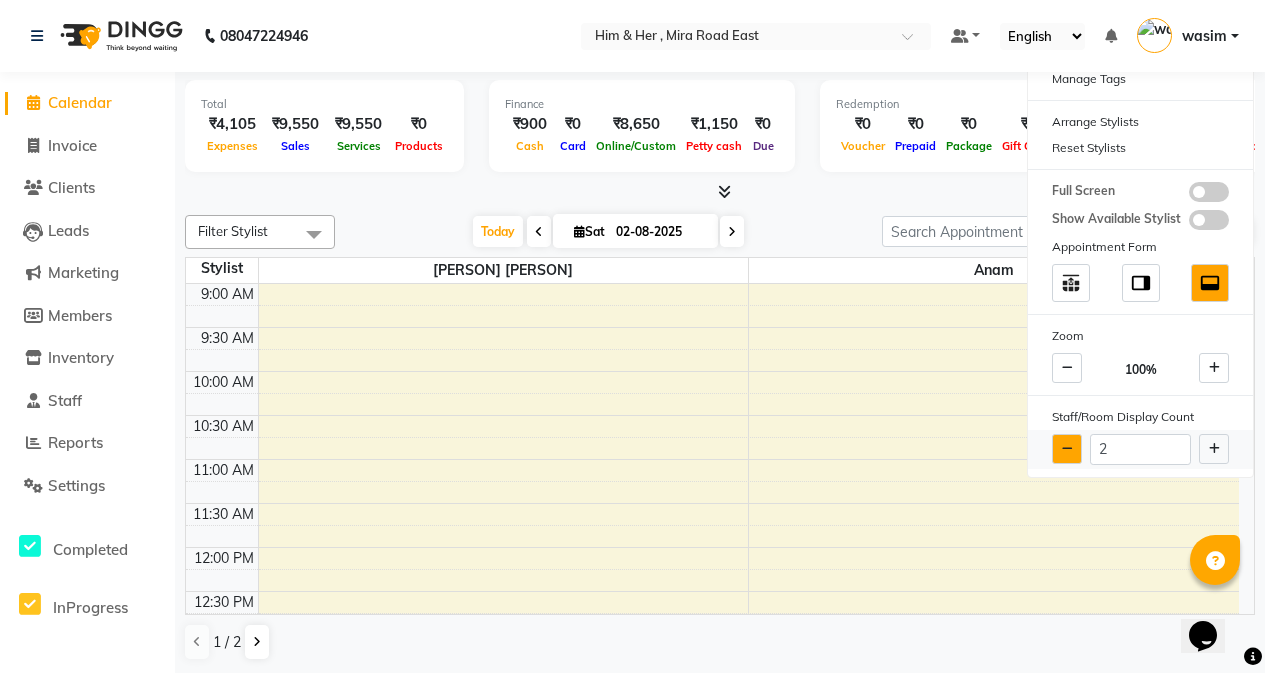 click at bounding box center [1067, 449] 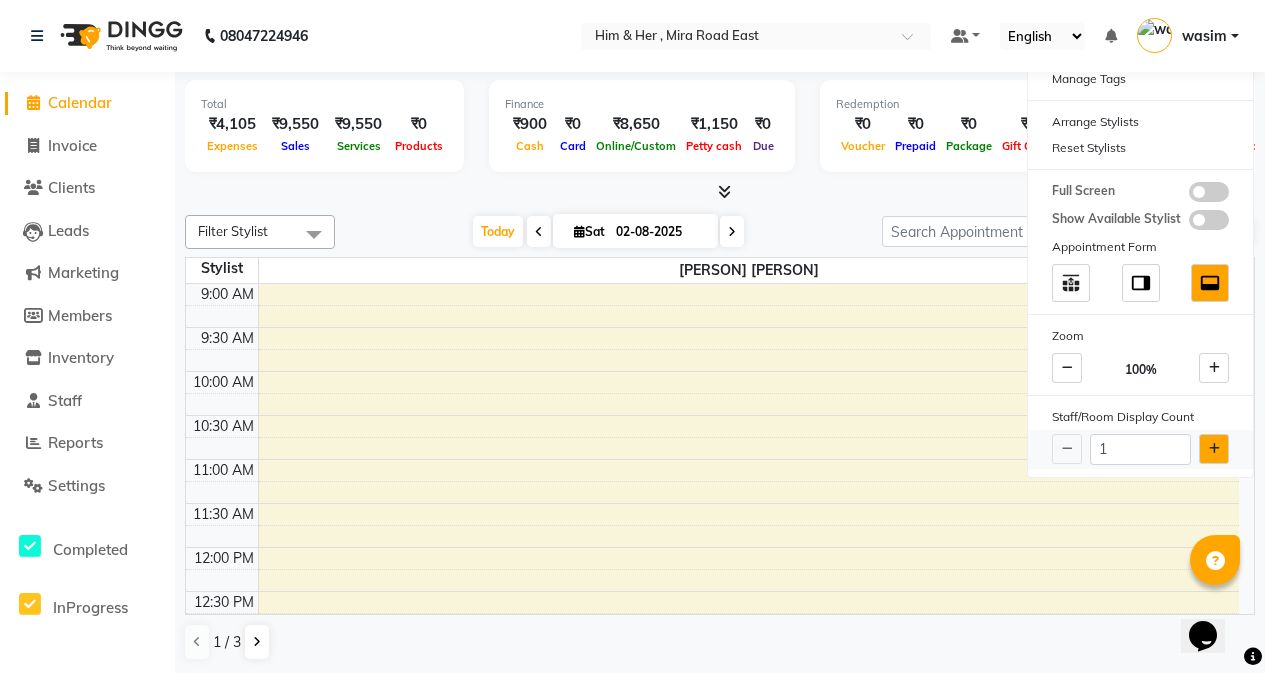 click at bounding box center [1214, 449] 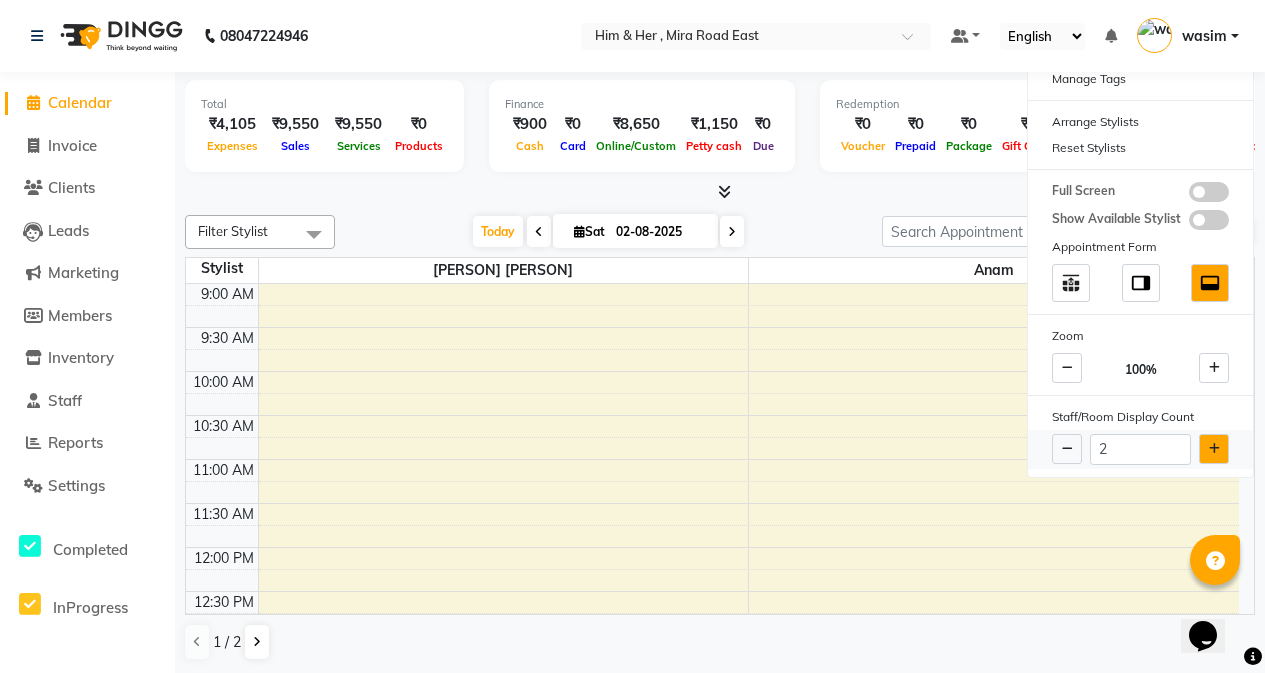click at bounding box center [1214, 449] 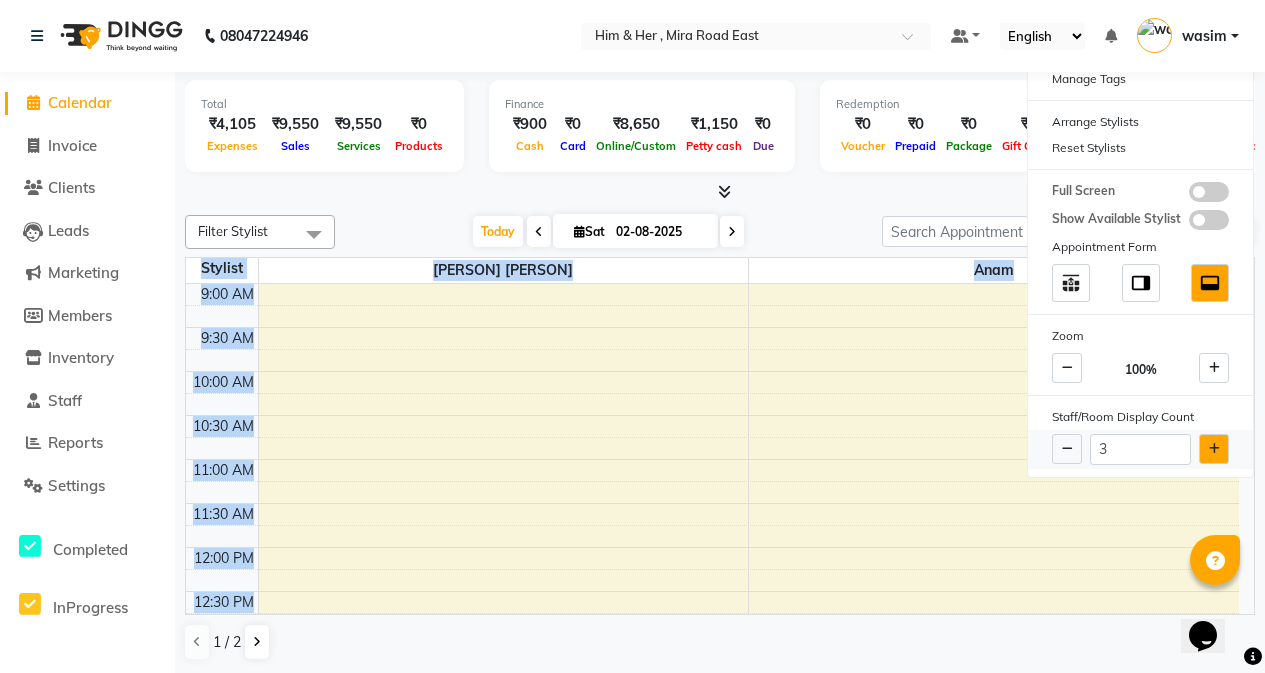 click on "3" at bounding box center (1140, 449) 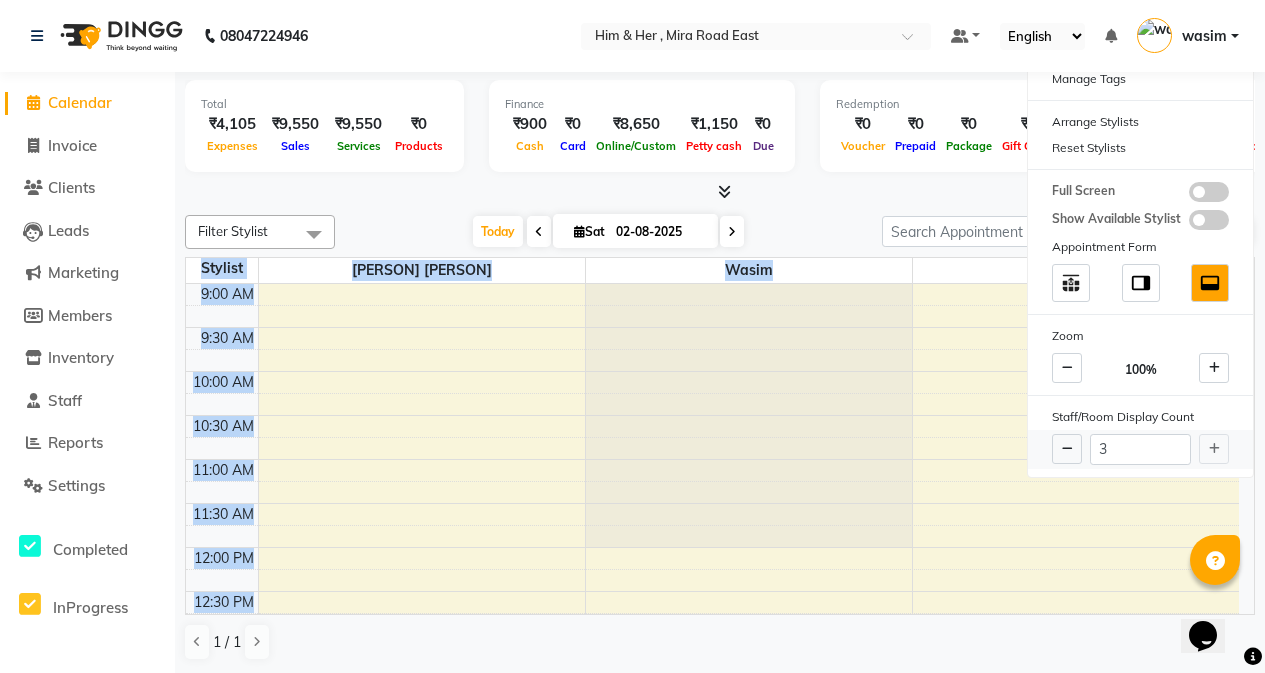 click on "3" at bounding box center [1140, 449] 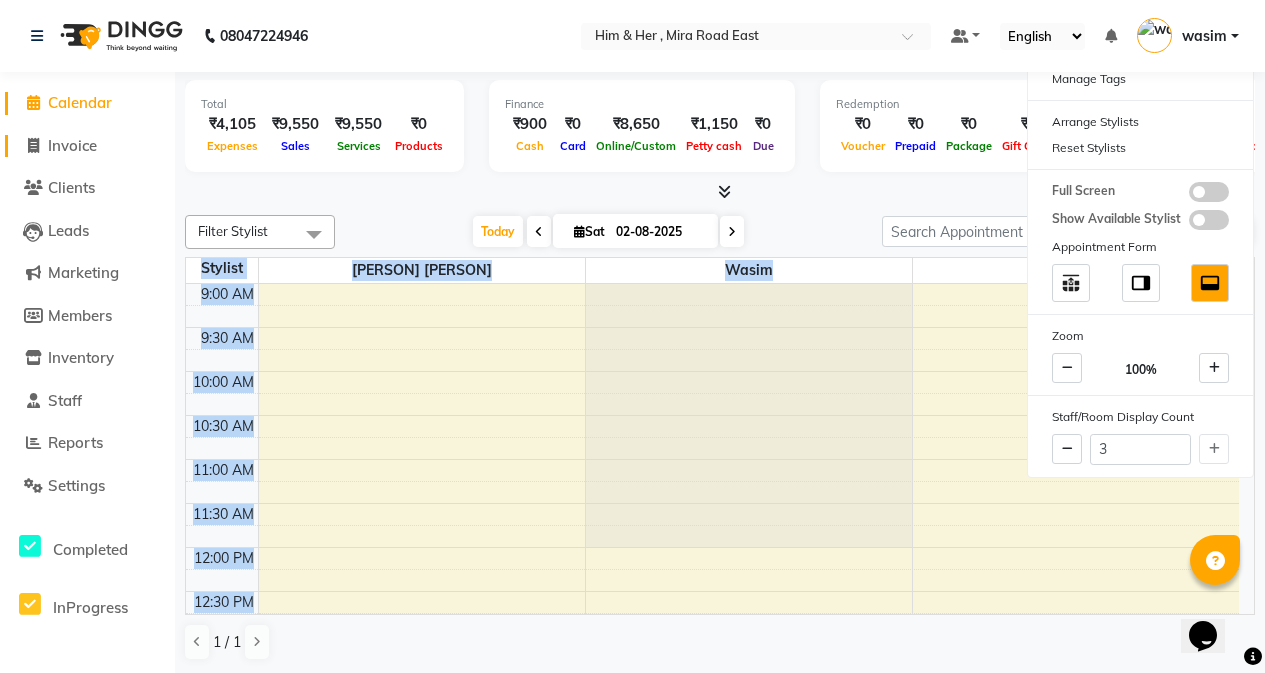 click on "Invoice" 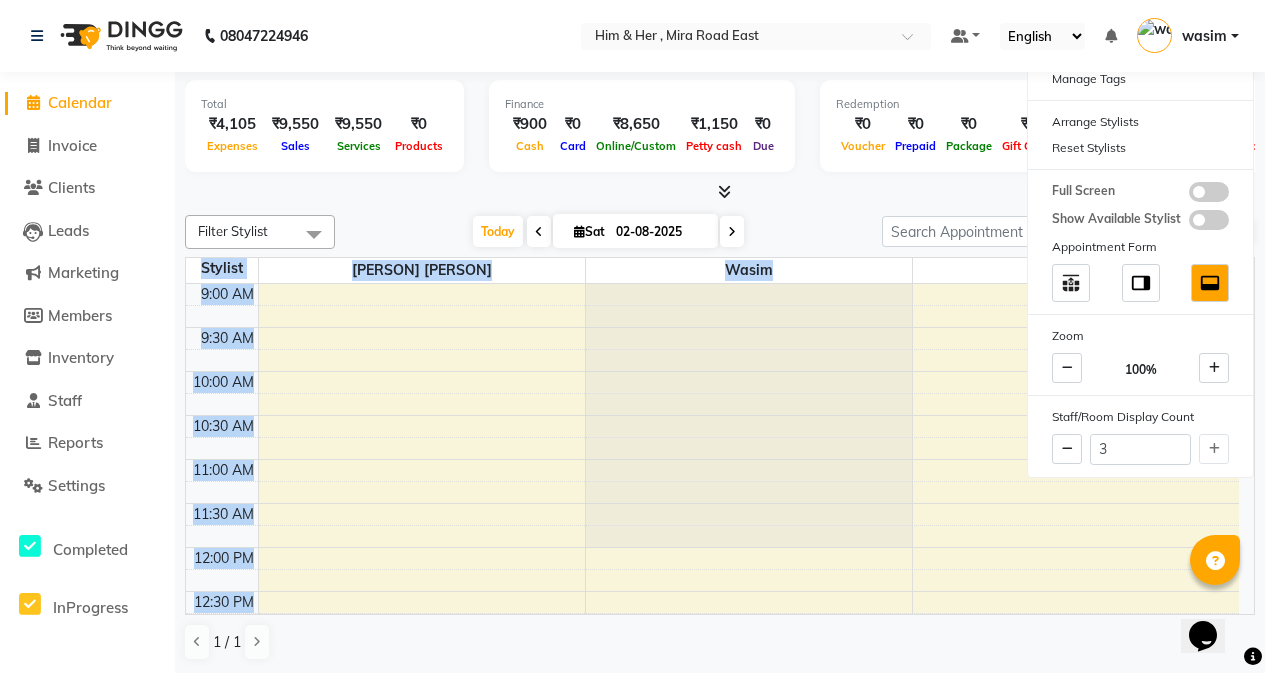 select on "service" 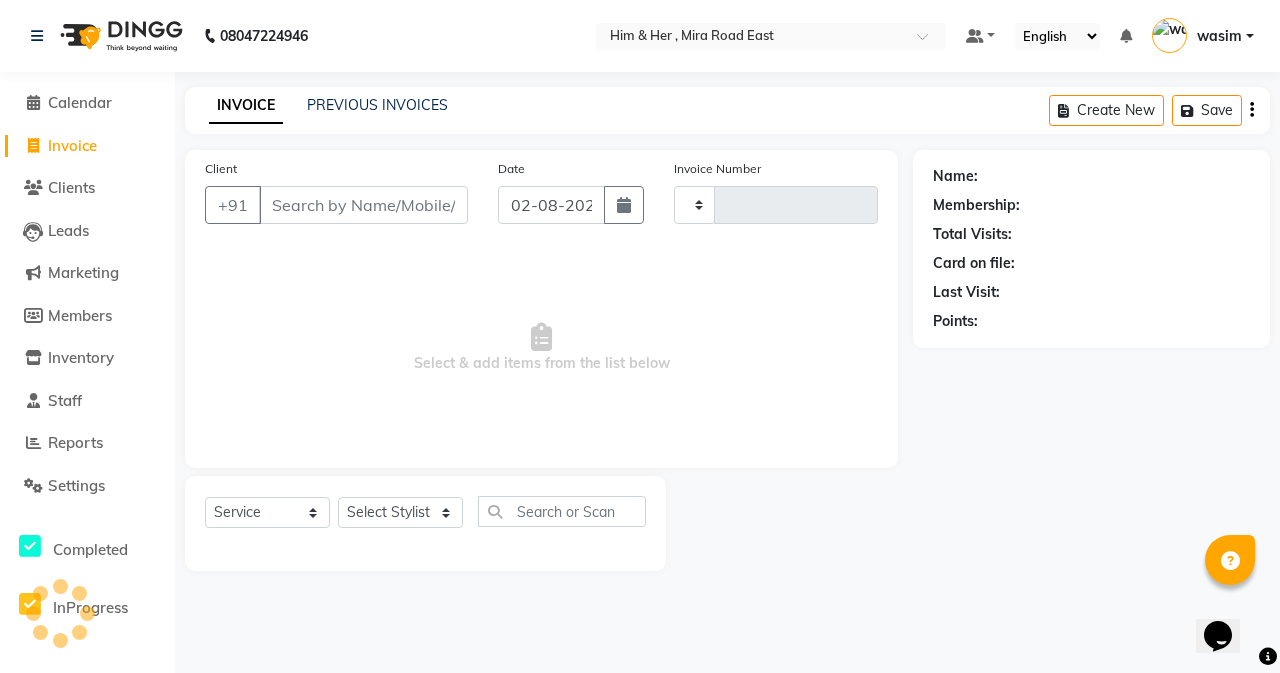 type on "0772" 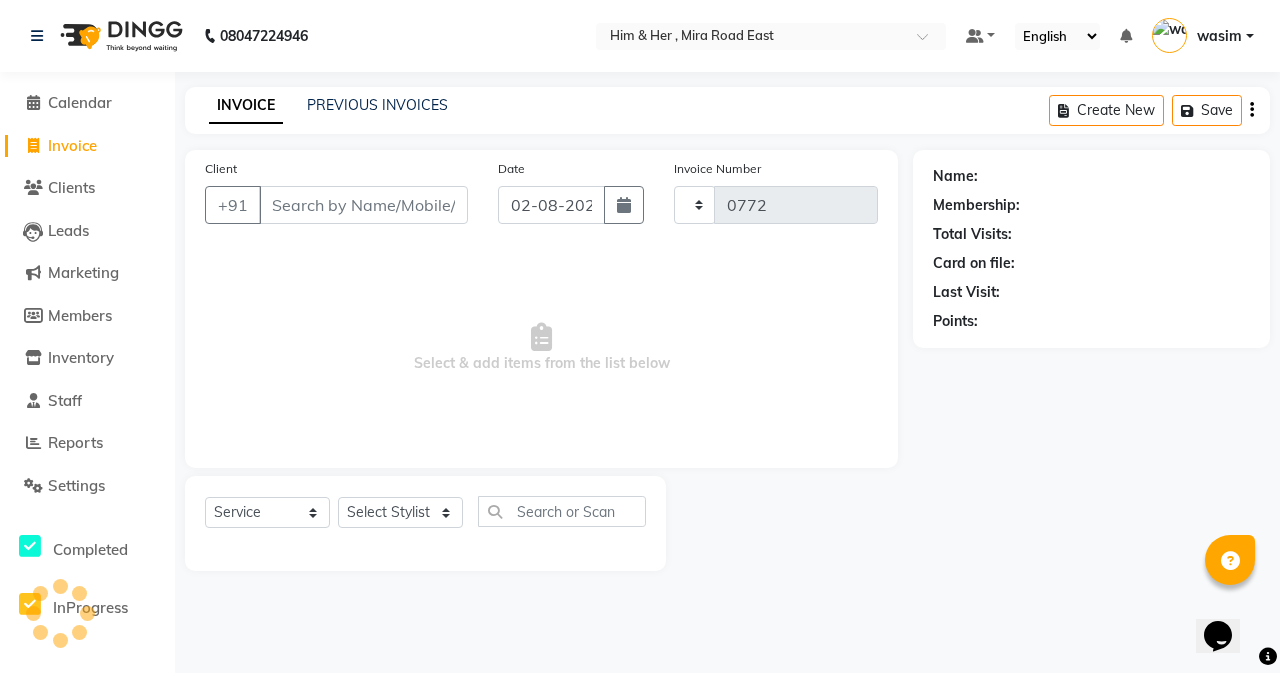 select on "5934" 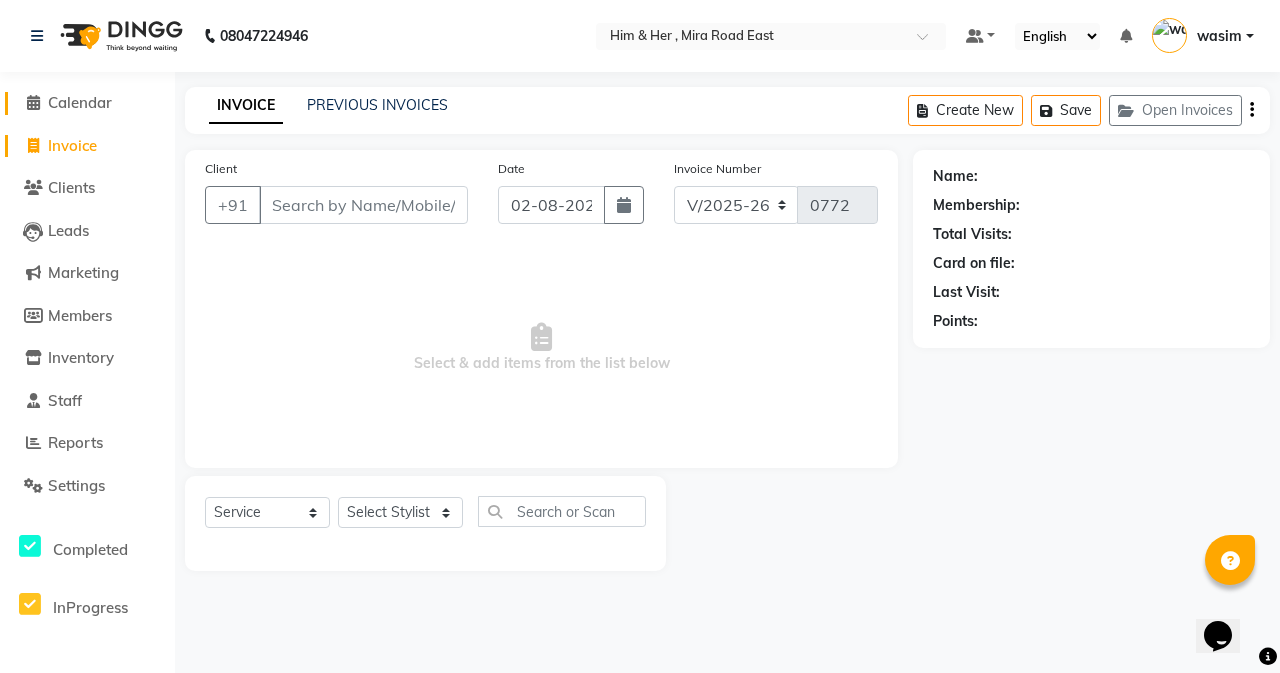 click on "Calendar" 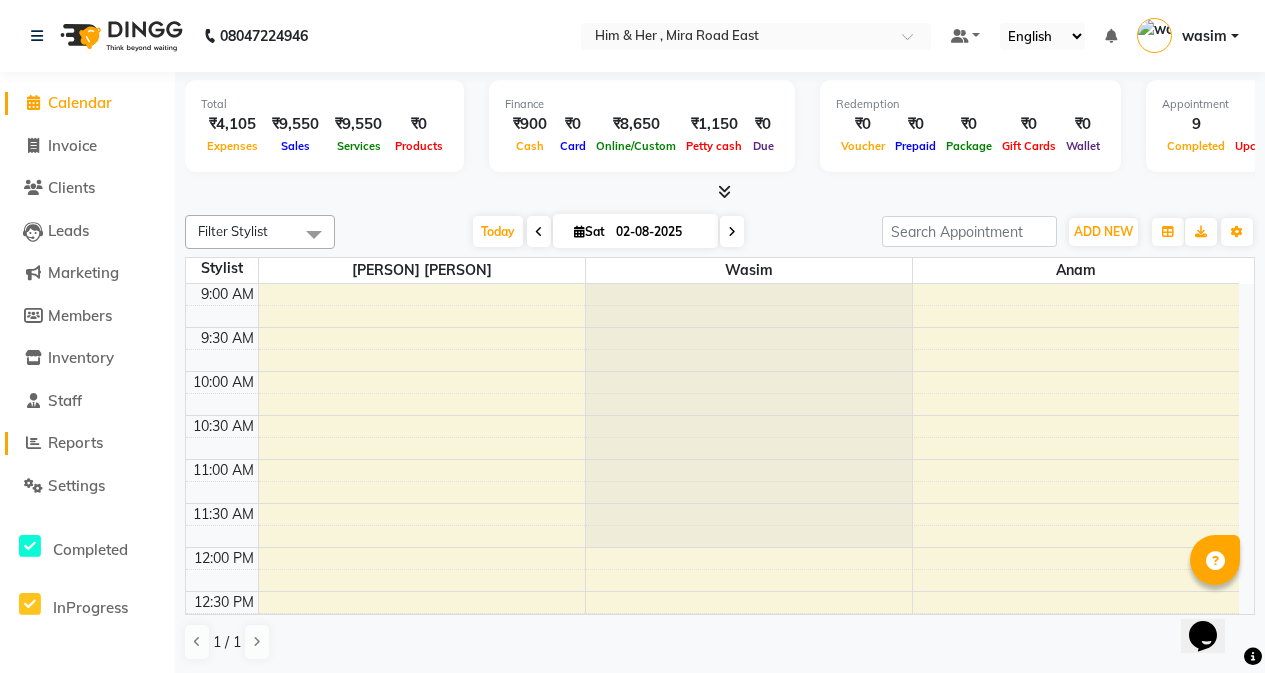 click on "Reports" 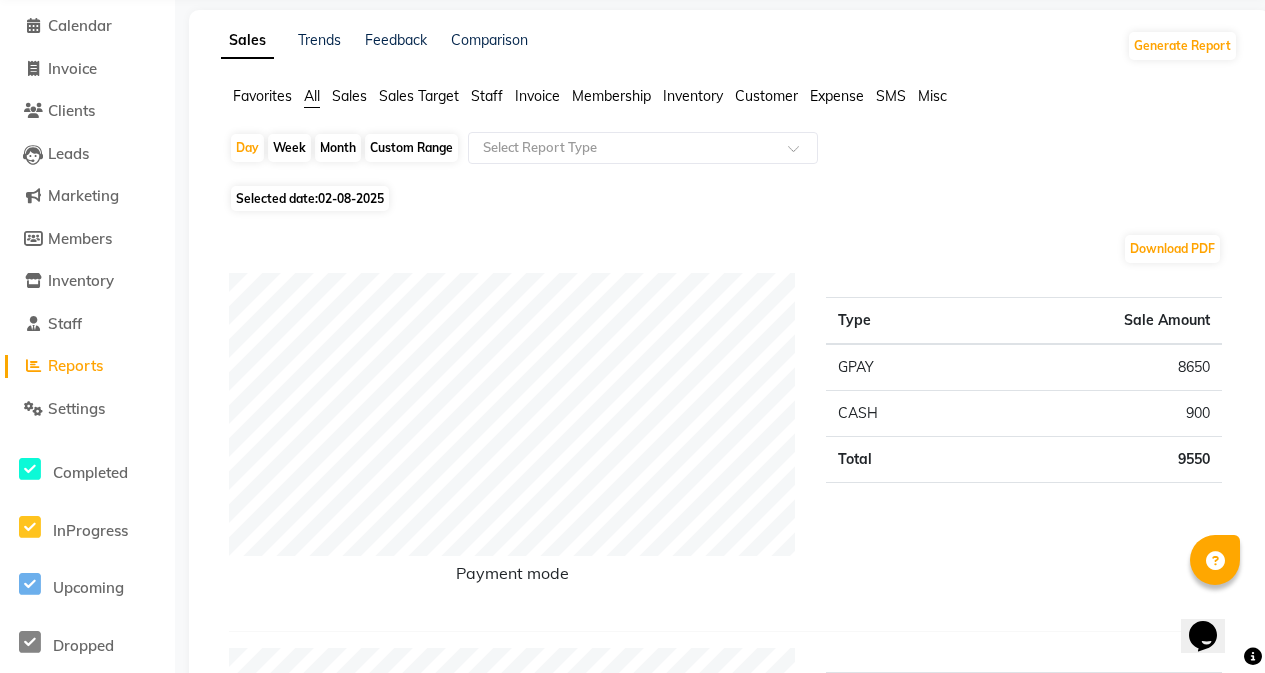 scroll, scrollTop: 0, scrollLeft: 0, axis: both 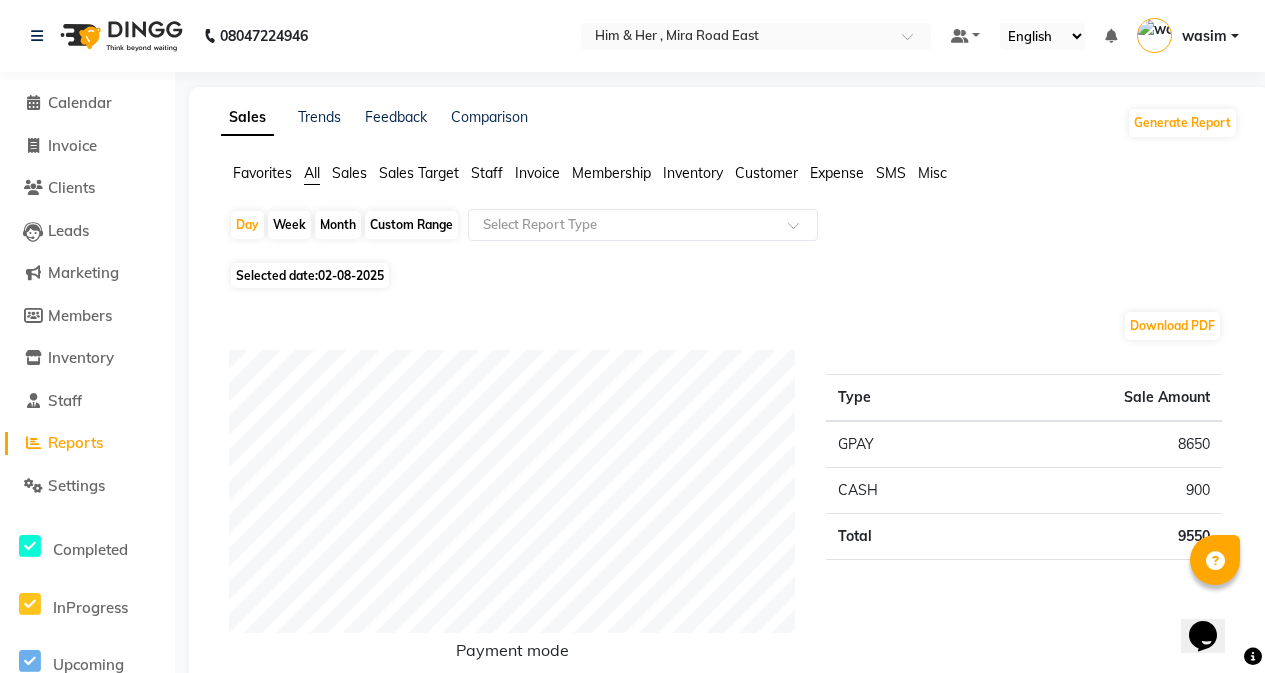 click on "Month" 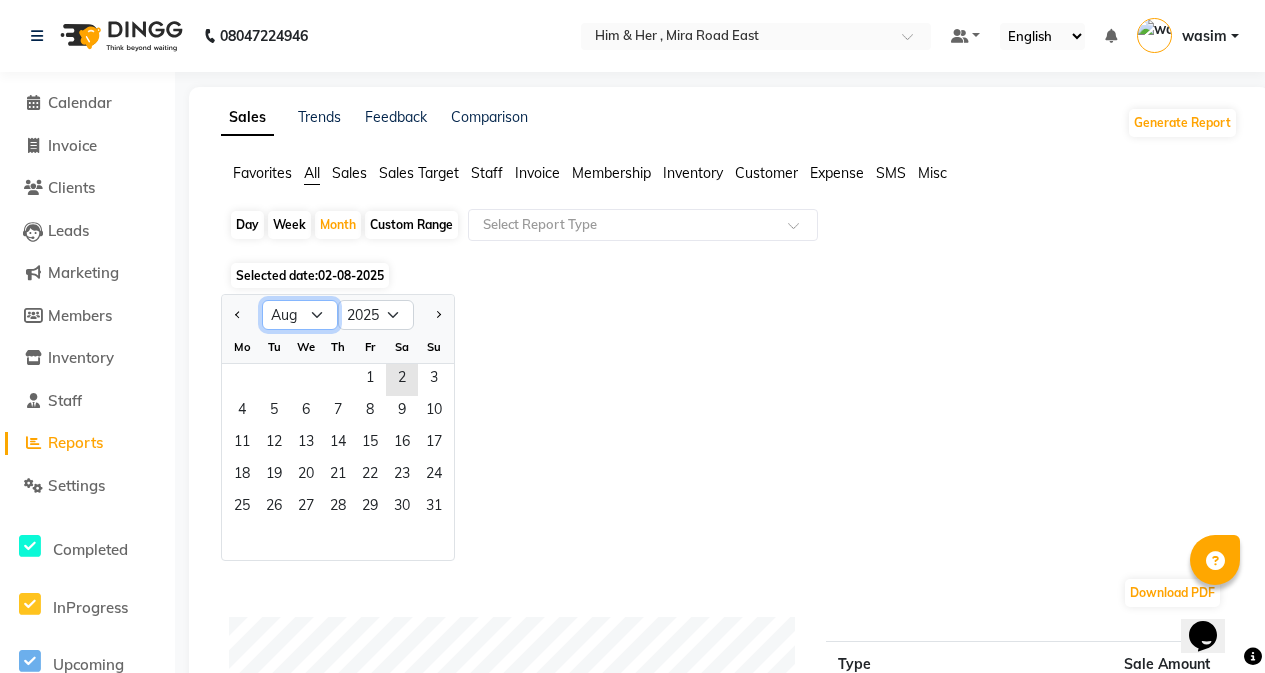 click on "Jan Feb Mar Apr May Jun Jul Aug Sep Oct Nov Dec" 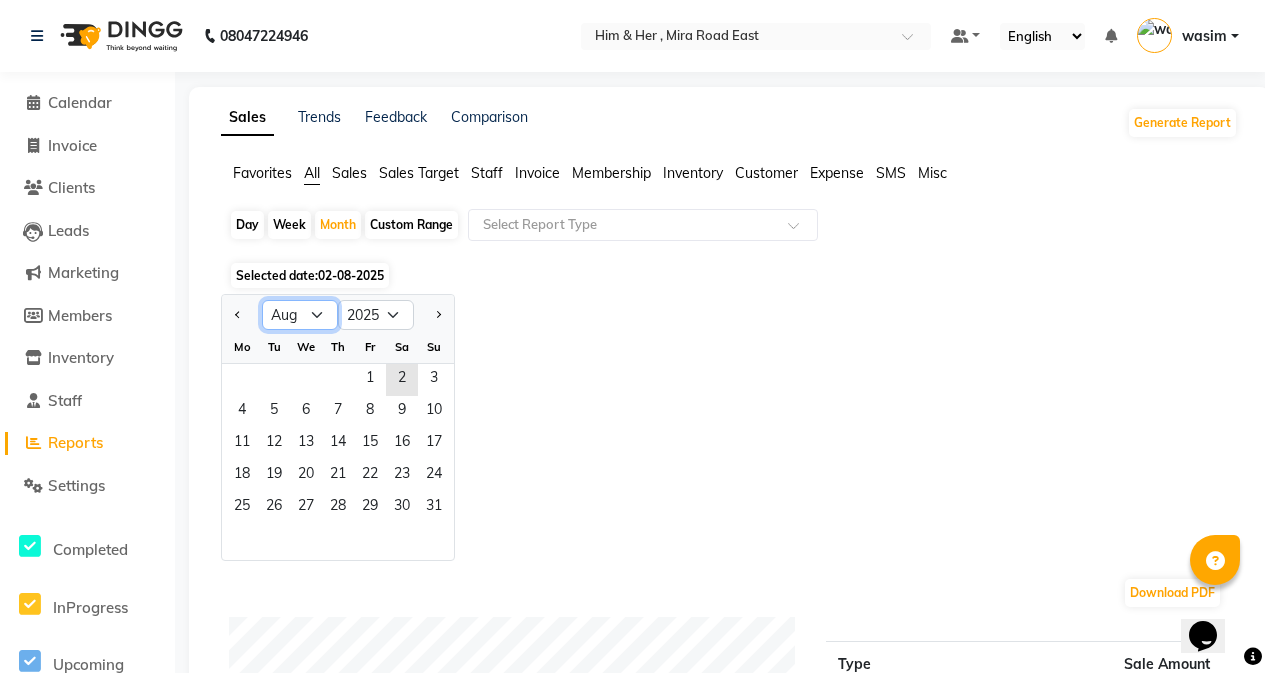 select on "7" 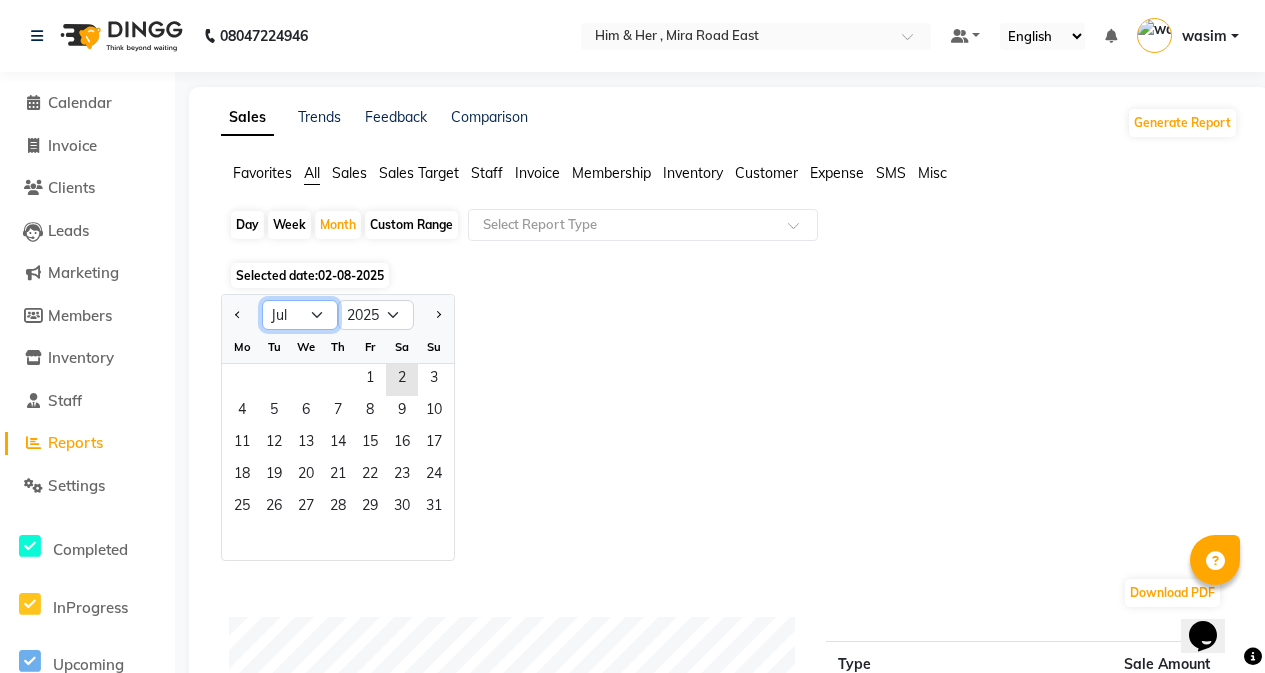 click on "Jan Feb Mar Apr May Jun Jul Aug Sep Oct Nov Dec" 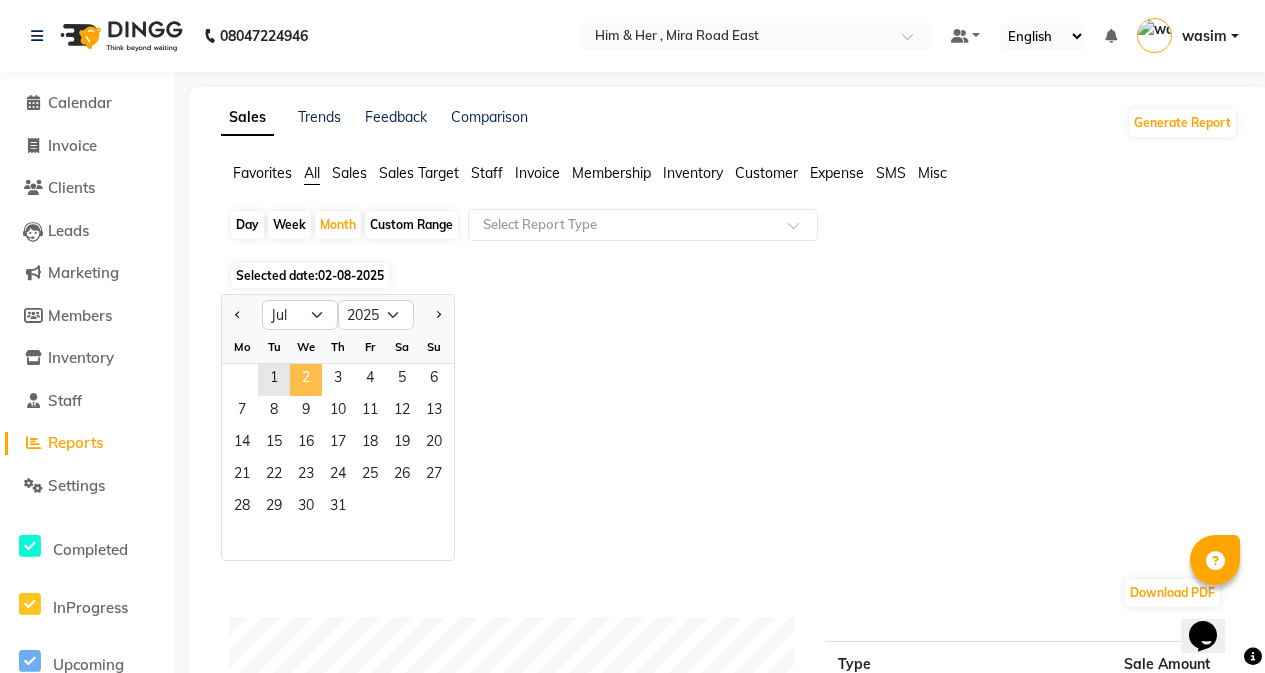 click on "2" 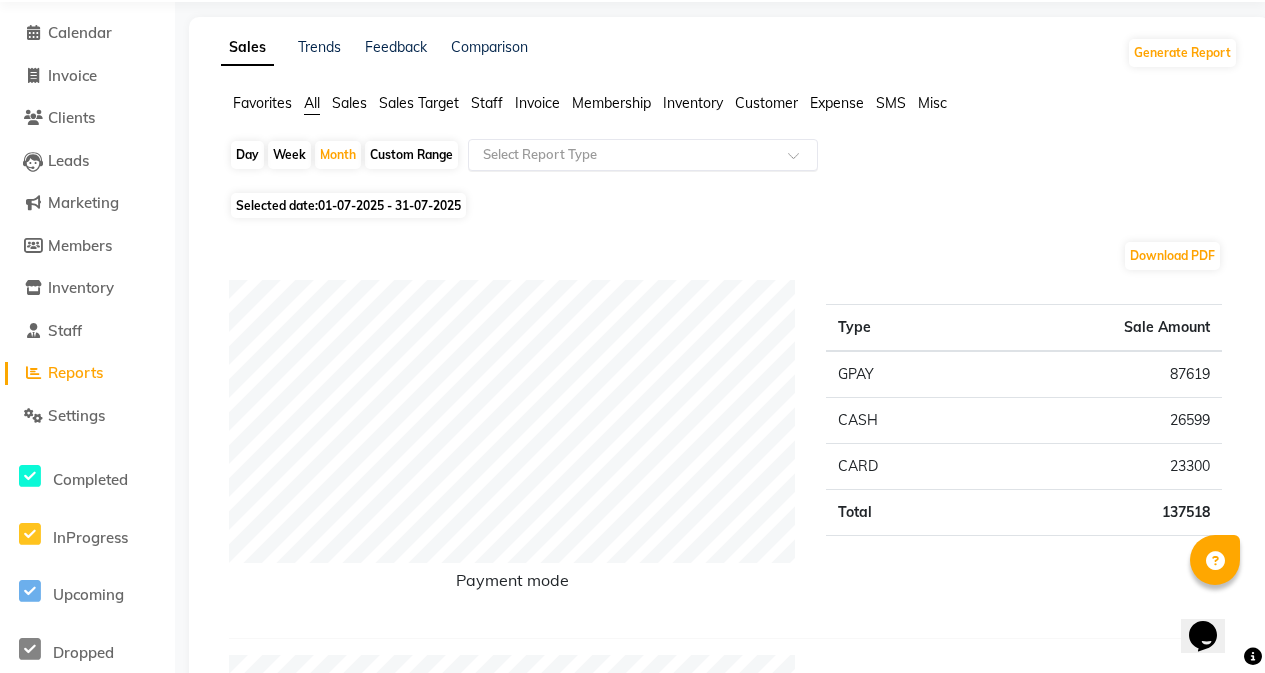 scroll, scrollTop: 0, scrollLeft: 0, axis: both 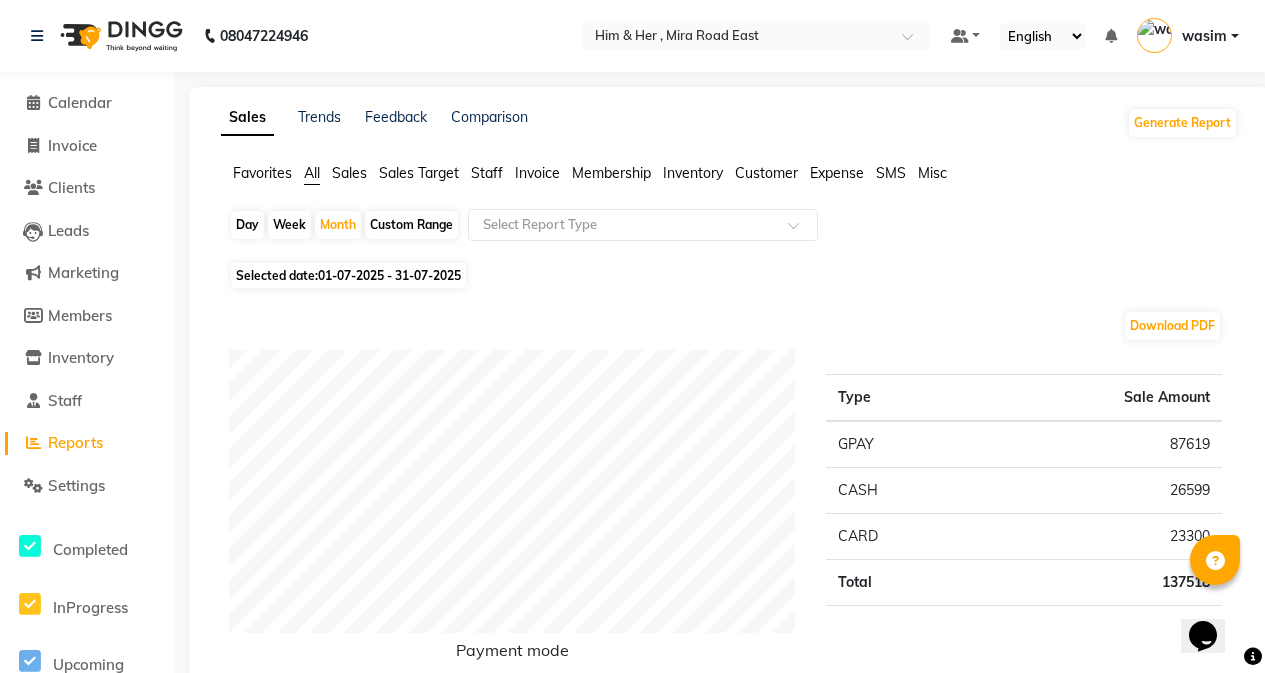 click on "Custom Range" 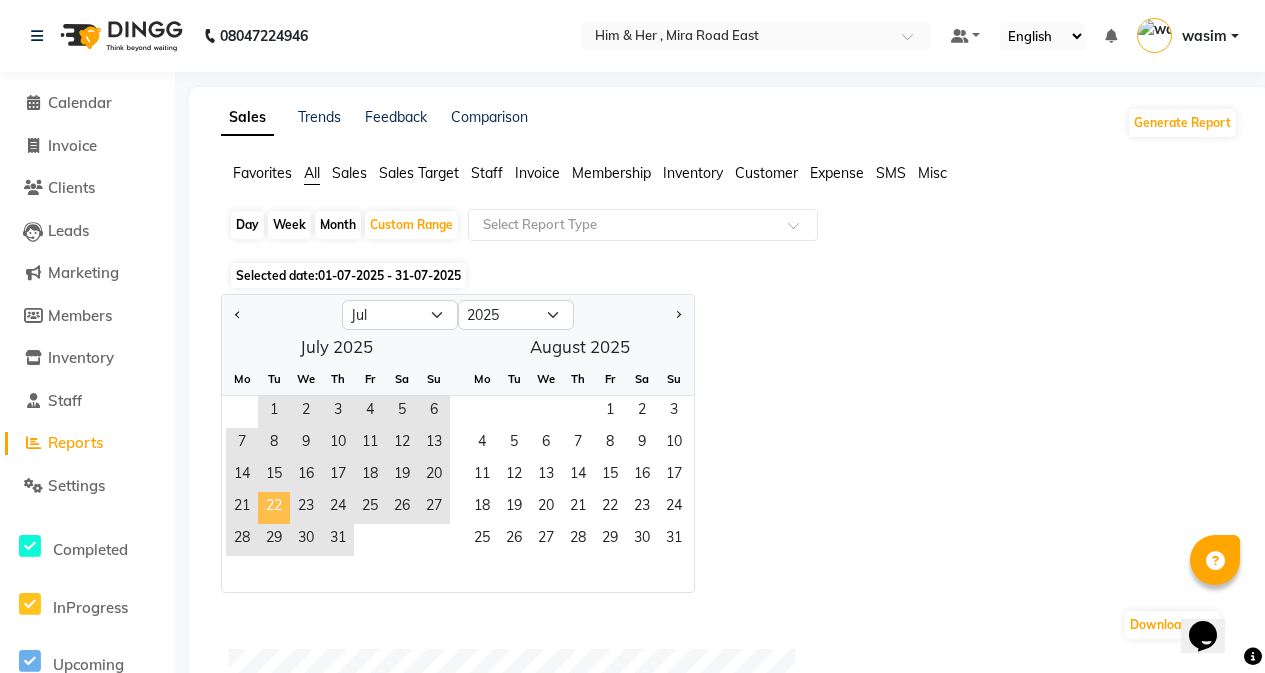 click on "22" 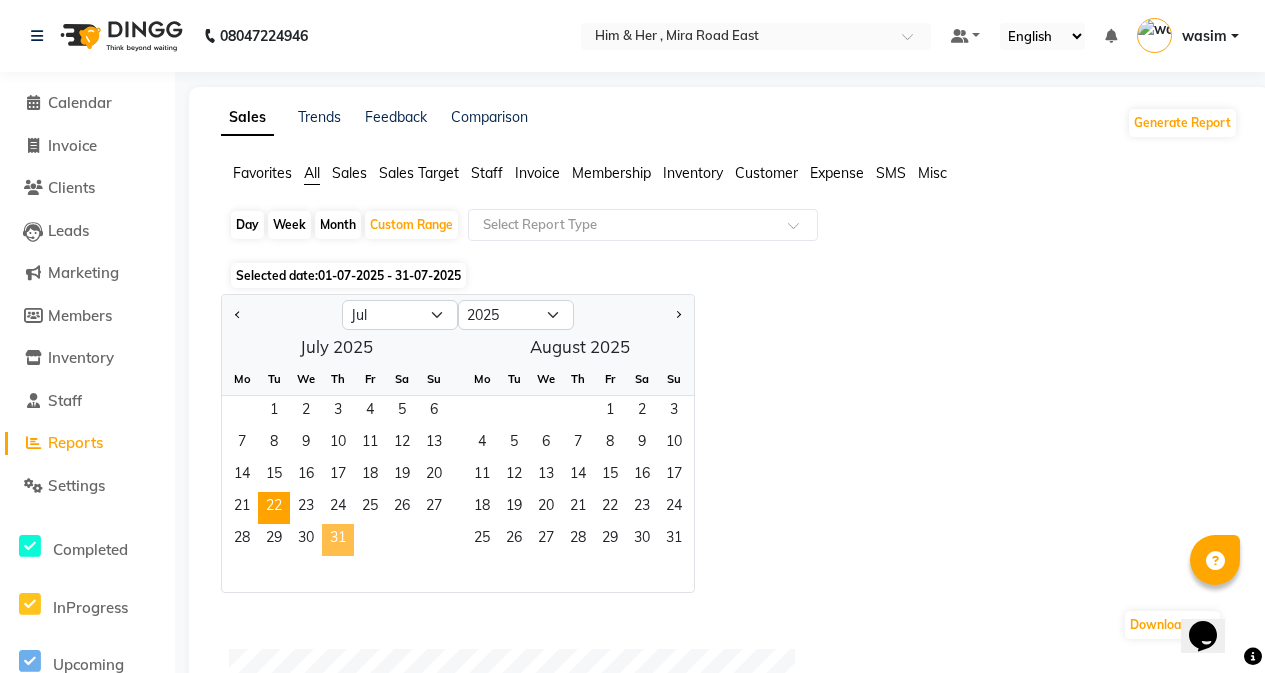 click on "31" 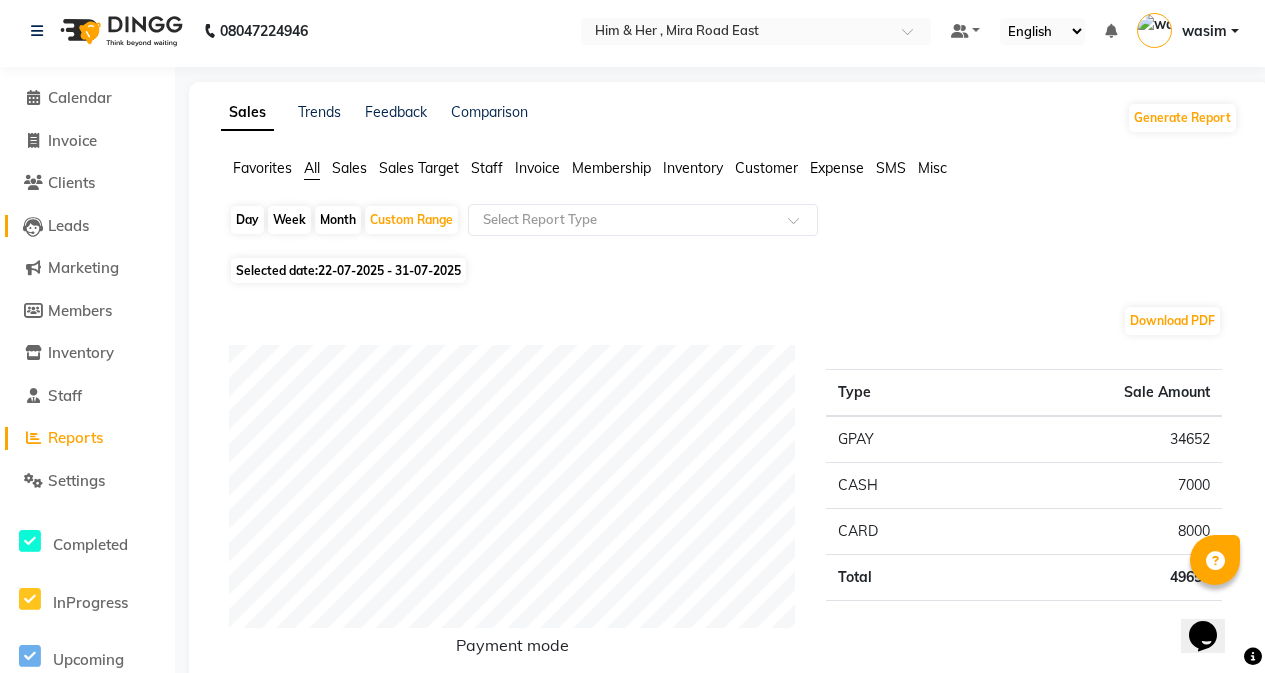 scroll, scrollTop: 0, scrollLeft: 0, axis: both 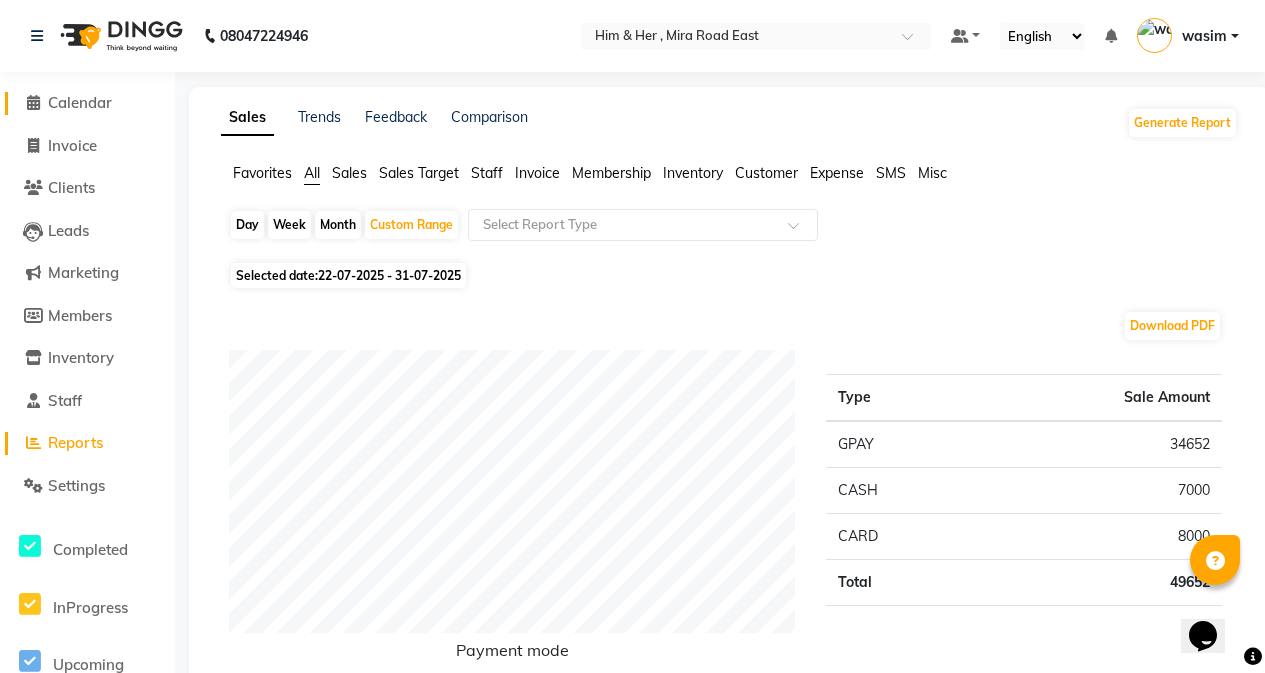 click on "Calendar" 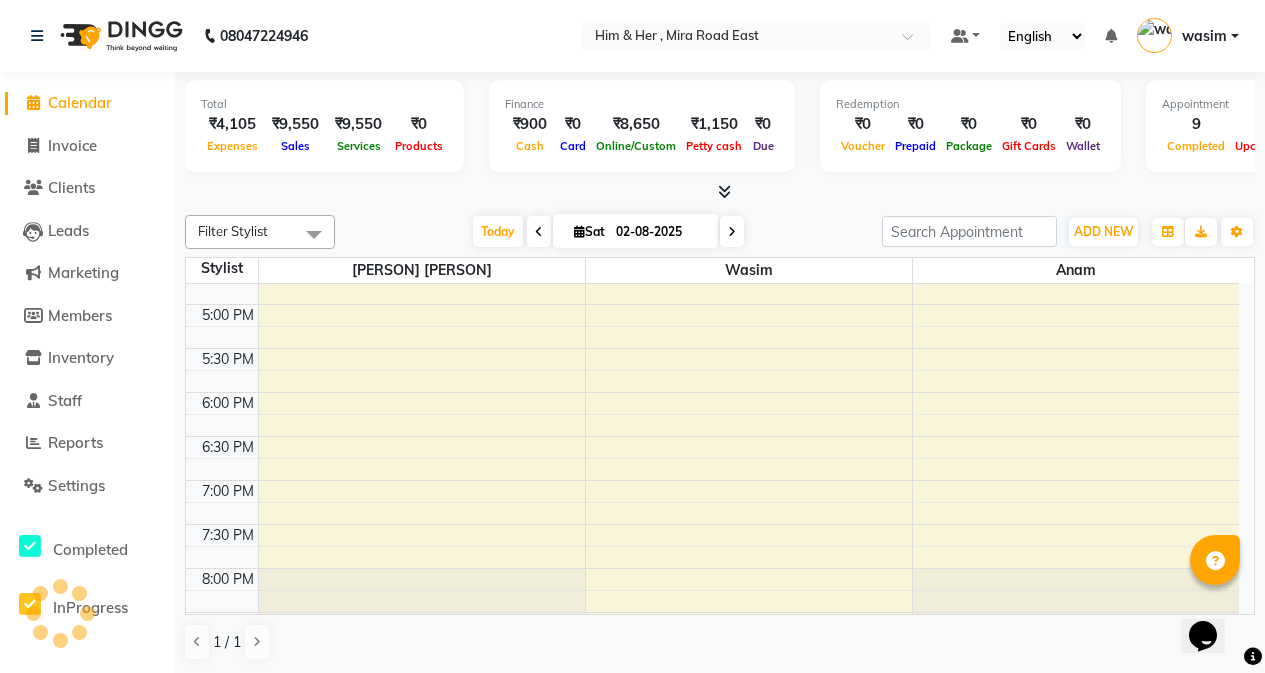 scroll, scrollTop: 0, scrollLeft: 0, axis: both 